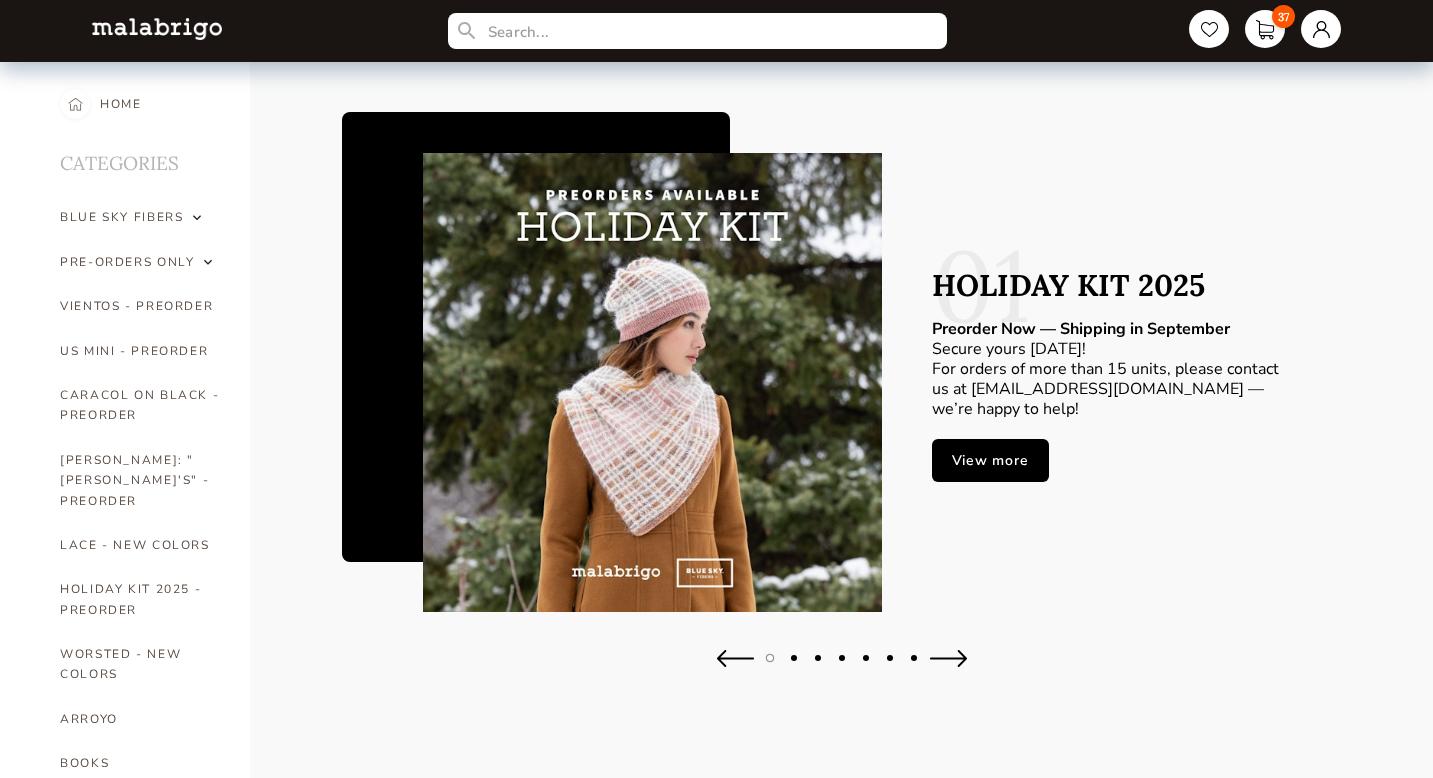 scroll, scrollTop: 0, scrollLeft: 0, axis: both 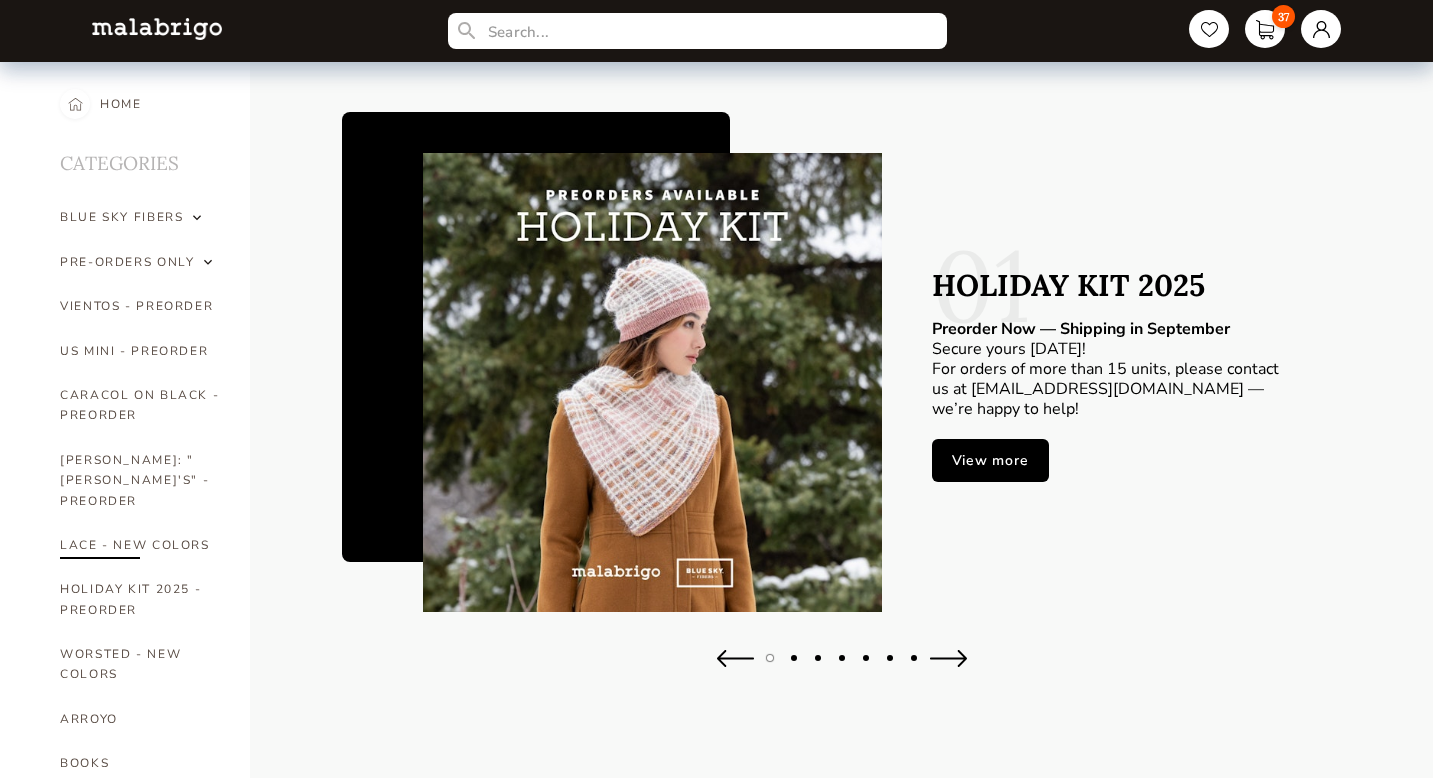 click on "LACE - NEW COLORS" at bounding box center [140, 545] 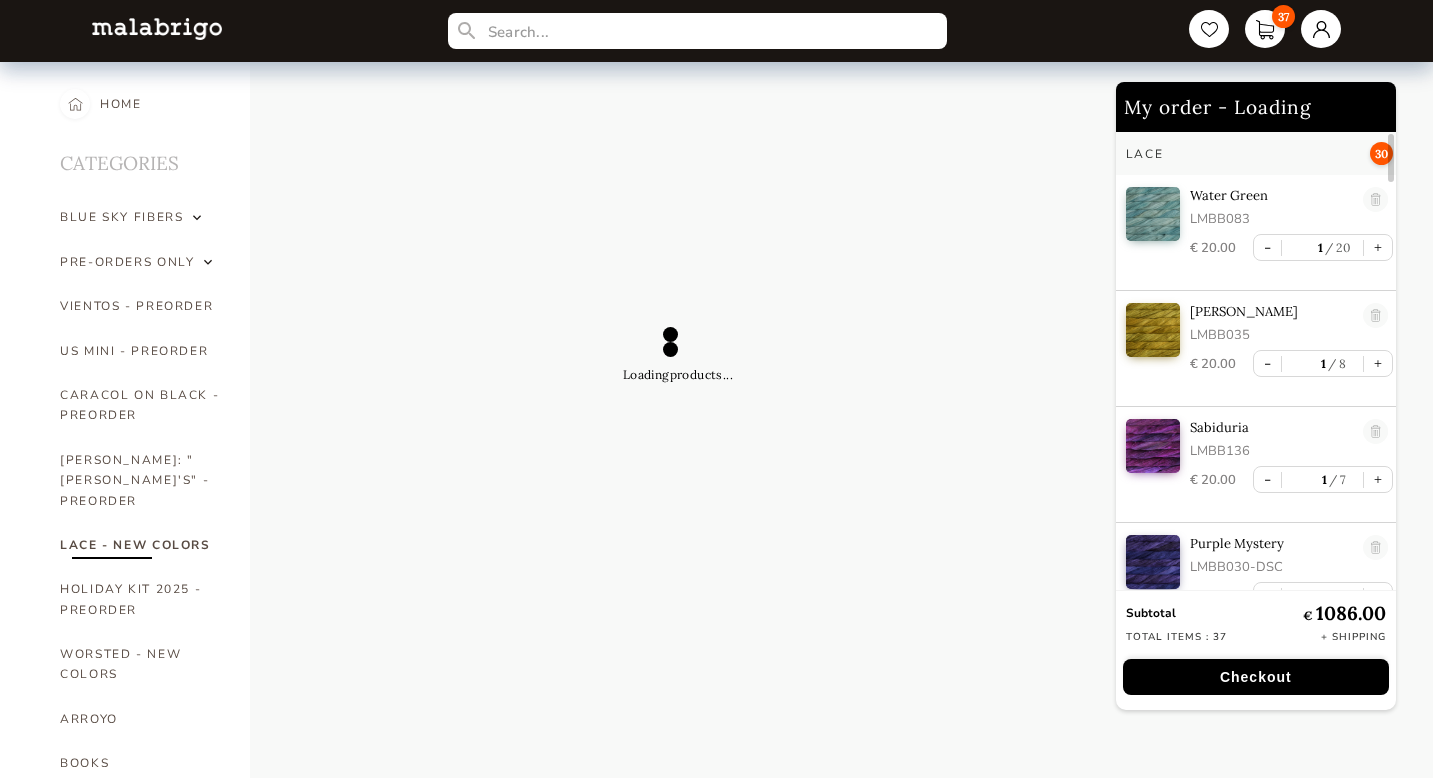 select on "INDEX" 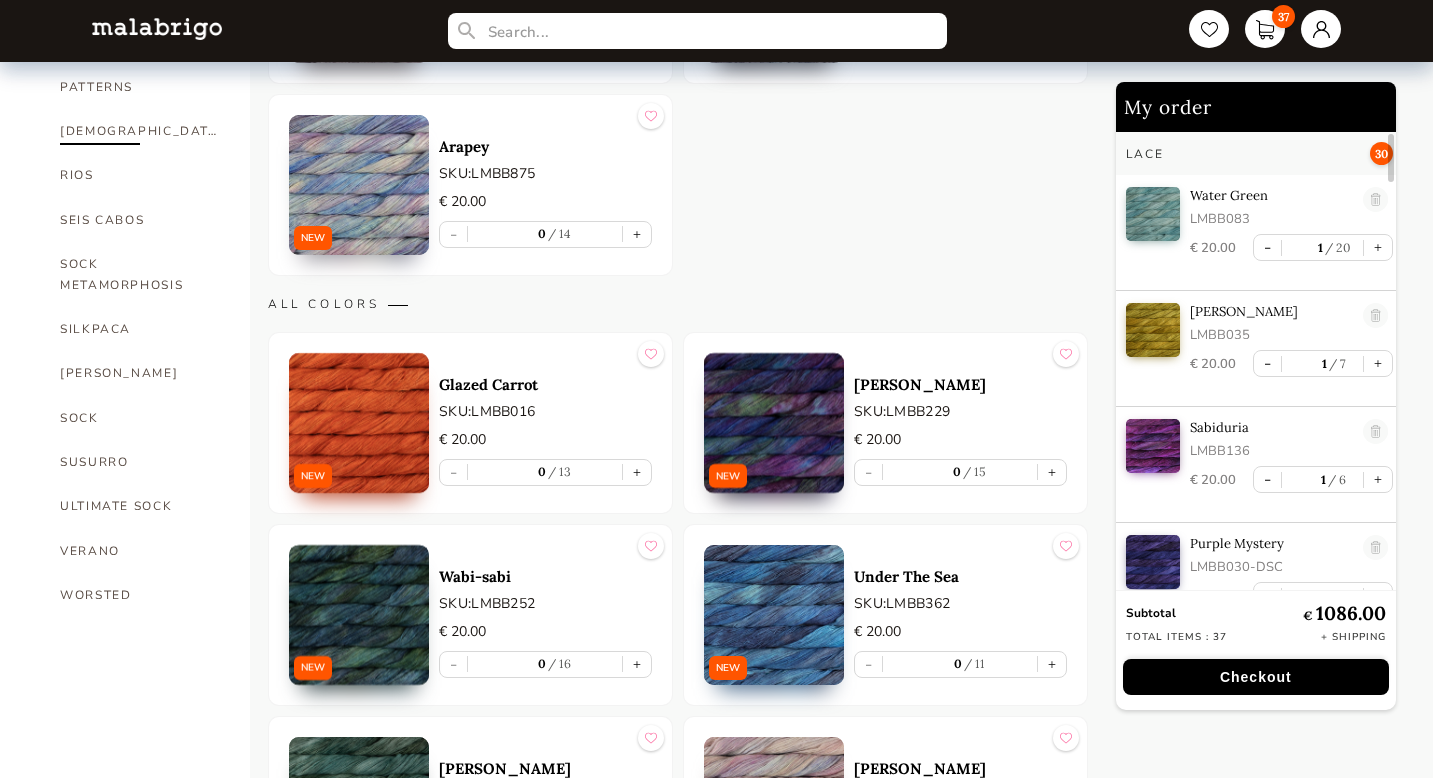 scroll, scrollTop: 1170, scrollLeft: 0, axis: vertical 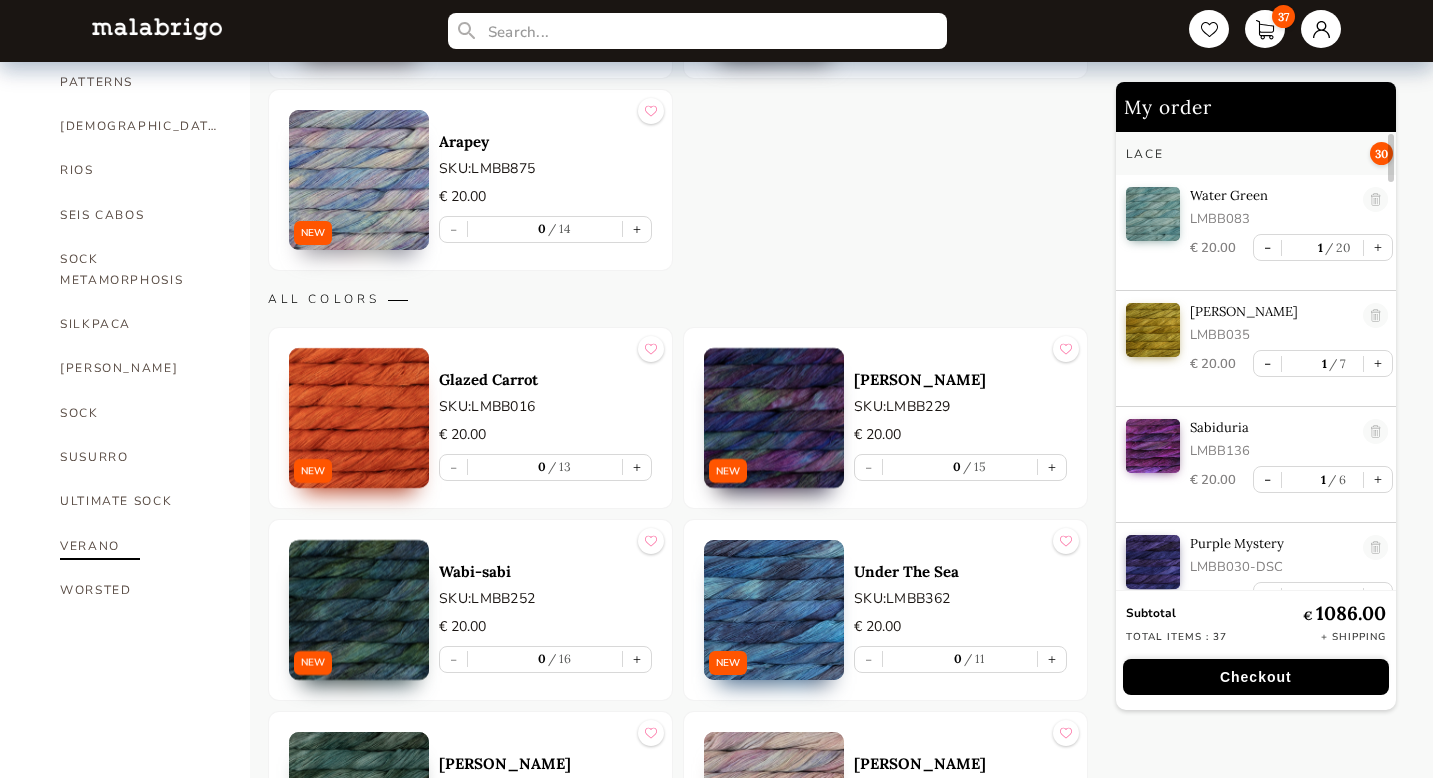 click on "VERANO" at bounding box center (140, 546) 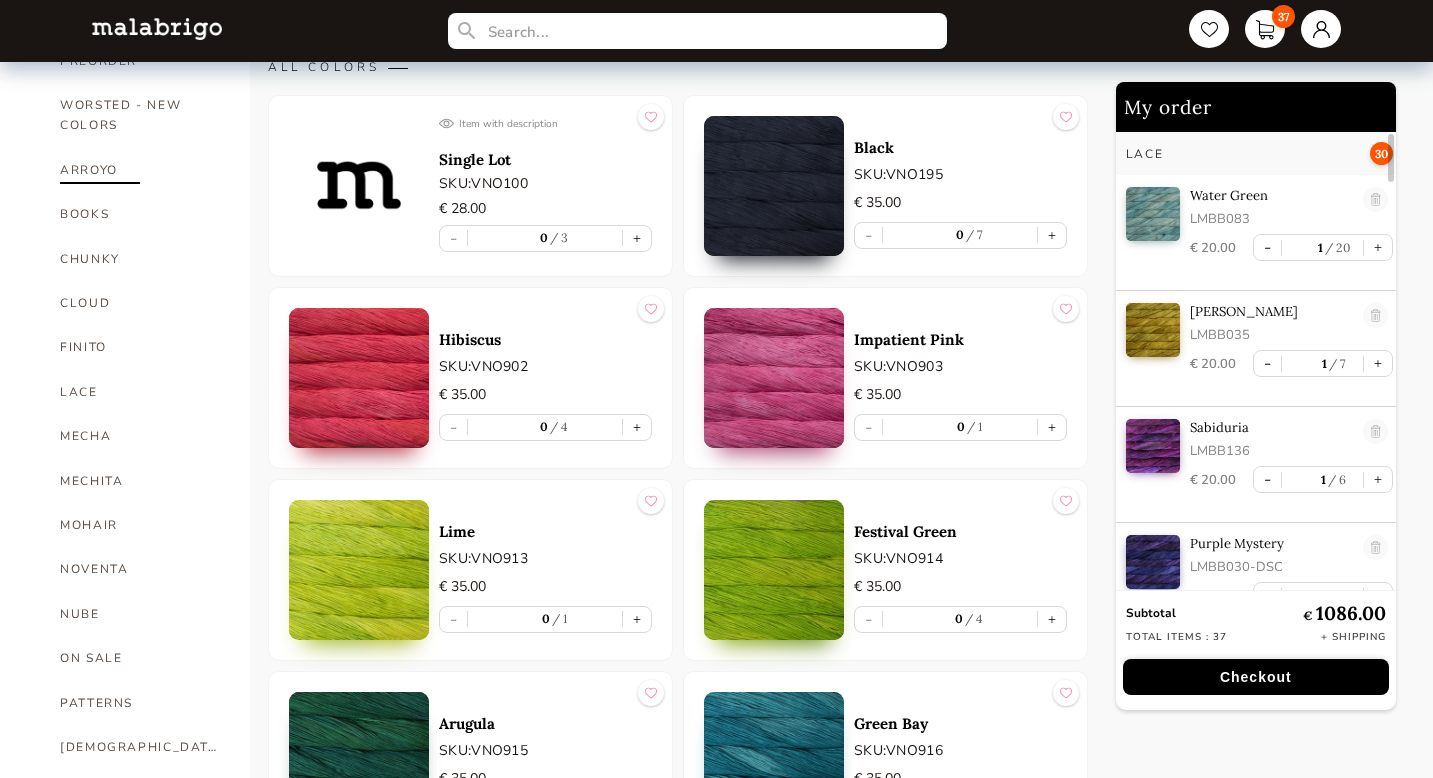 scroll, scrollTop: 554, scrollLeft: 0, axis: vertical 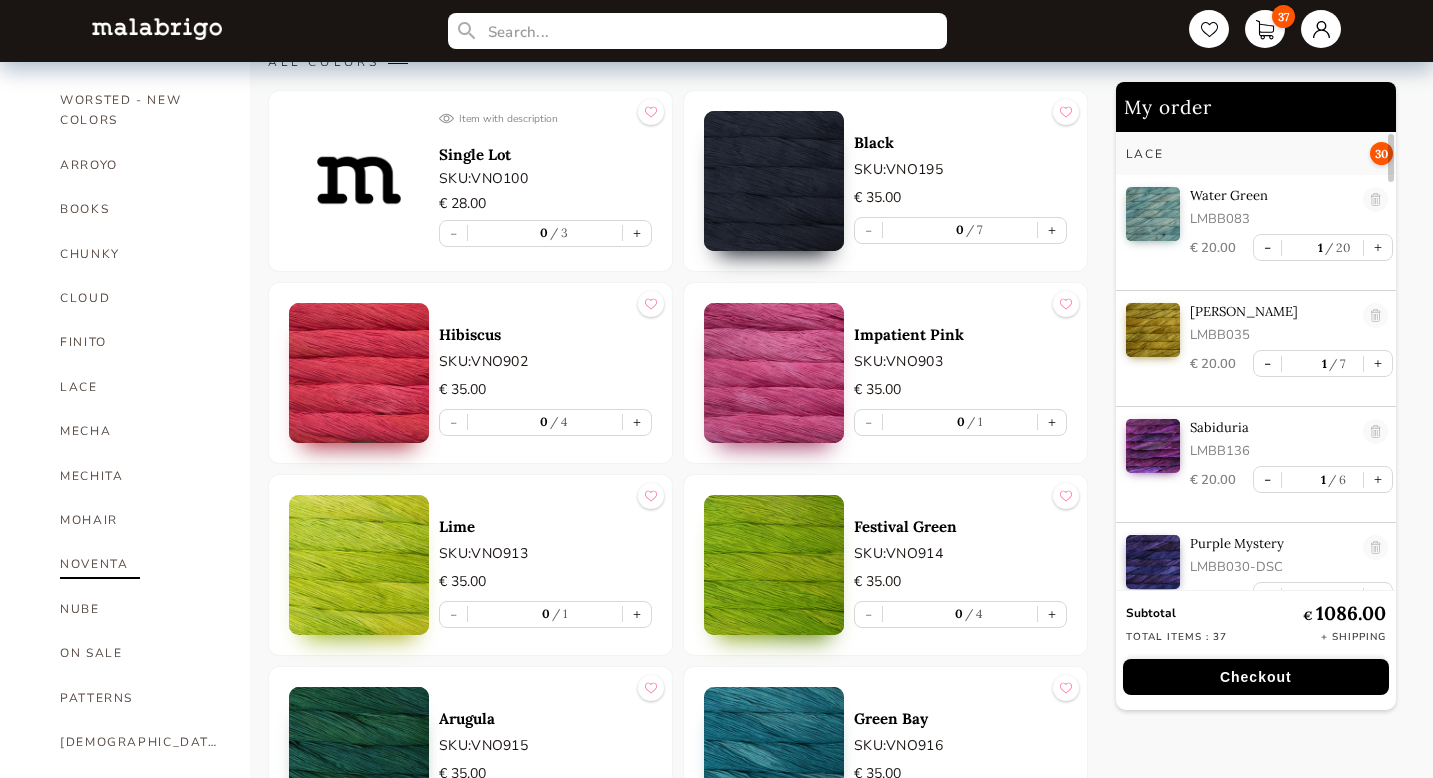 click on "NOVENTA" at bounding box center (140, 564) 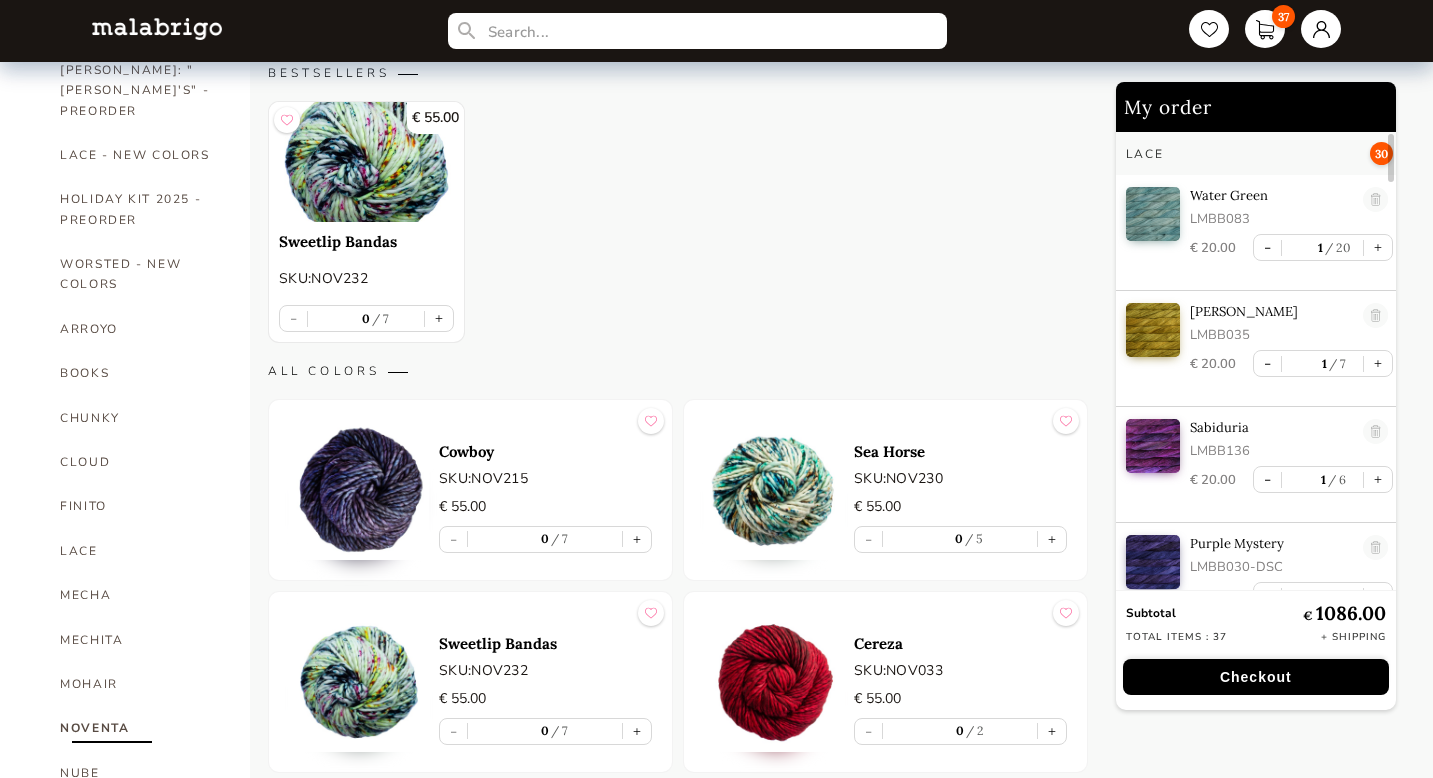 scroll, scrollTop: 392, scrollLeft: 0, axis: vertical 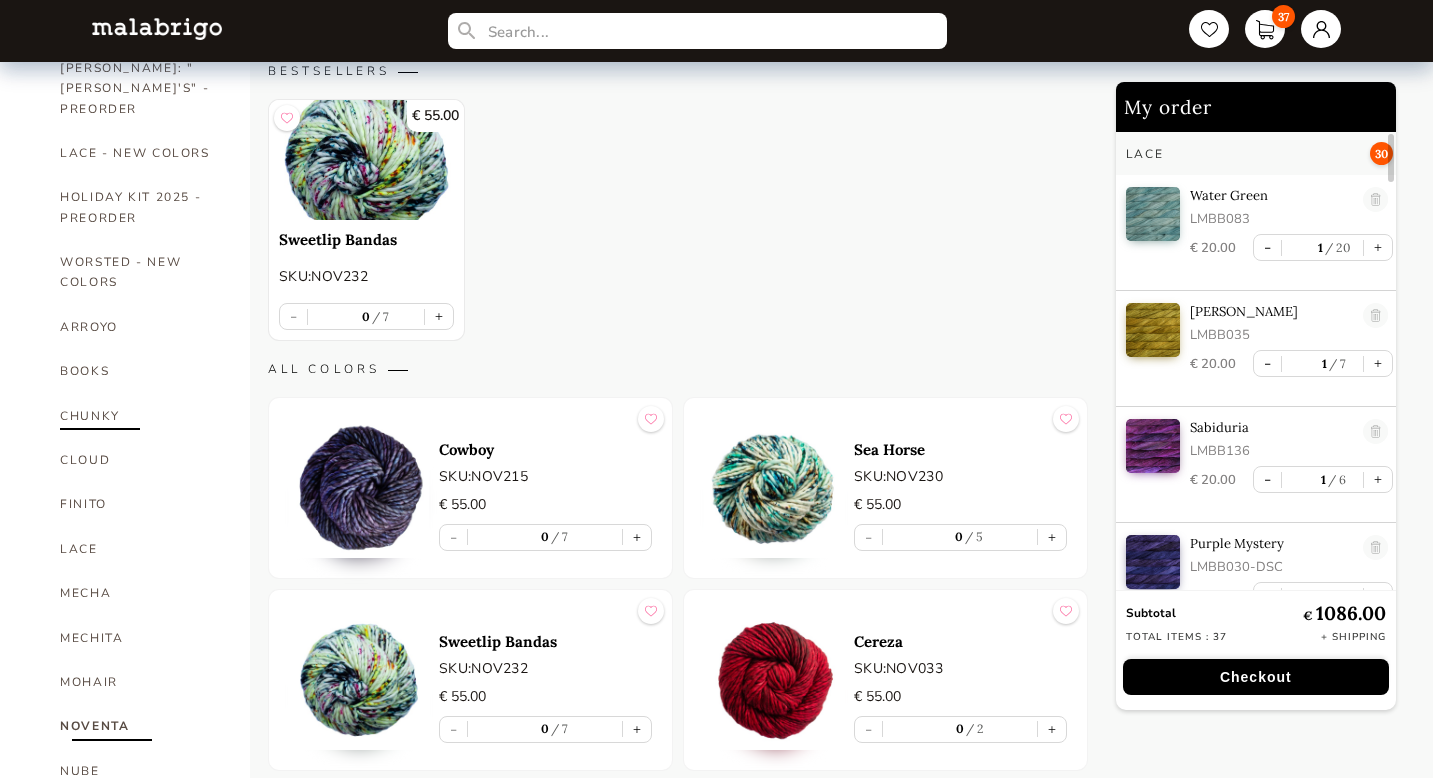 click on "CHUNKY" at bounding box center (140, 416) 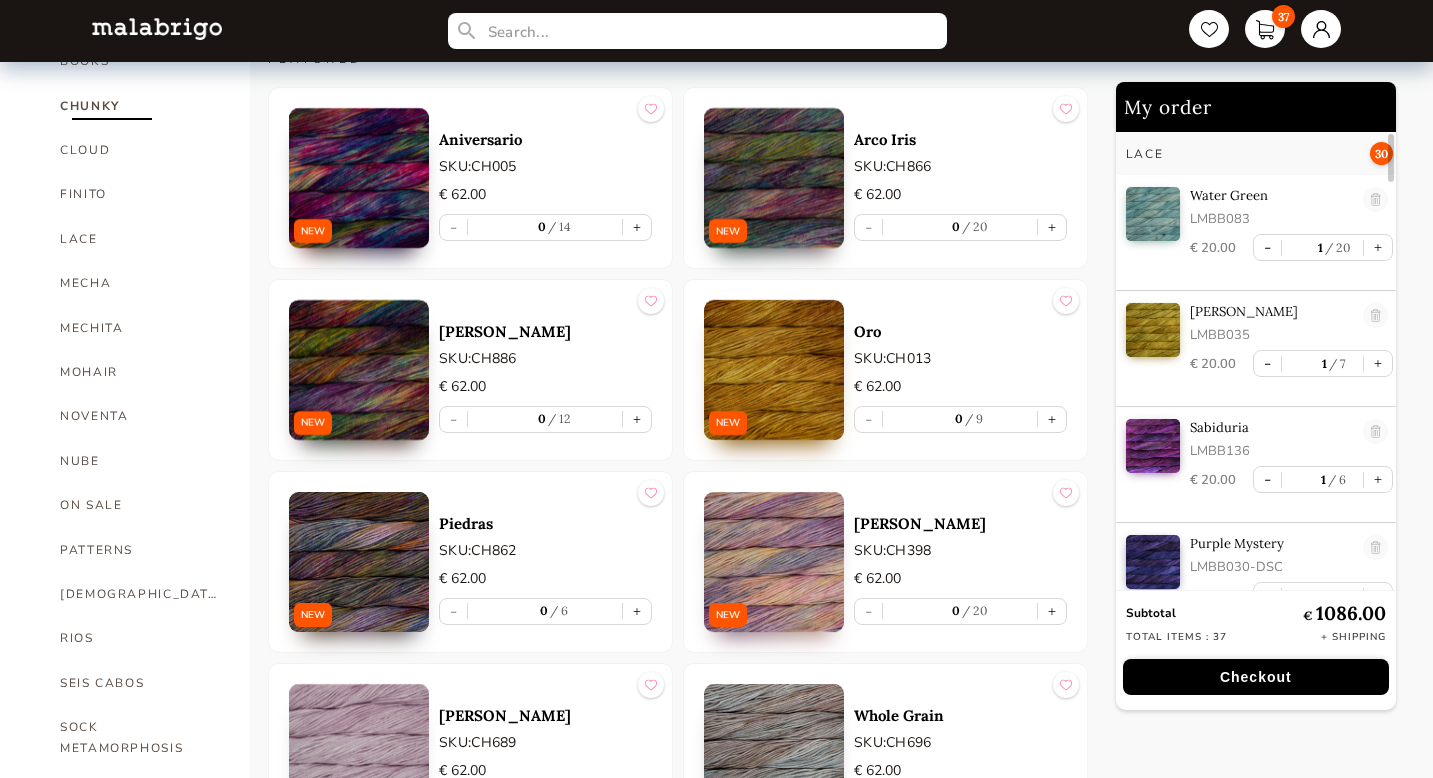 scroll, scrollTop: 701, scrollLeft: 0, axis: vertical 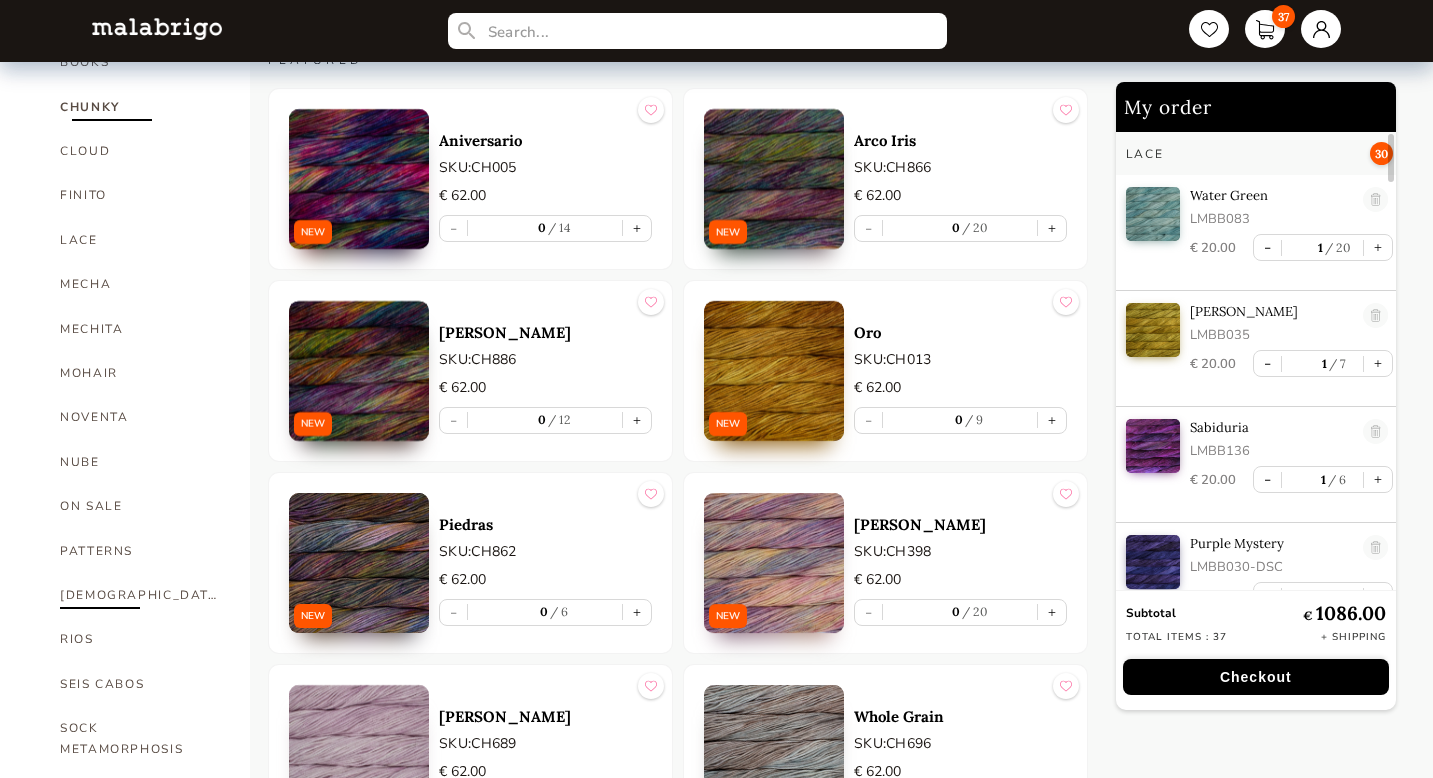 click on "[DEMOGRAPHIC_DATA]" at bounding box center [140, 595] 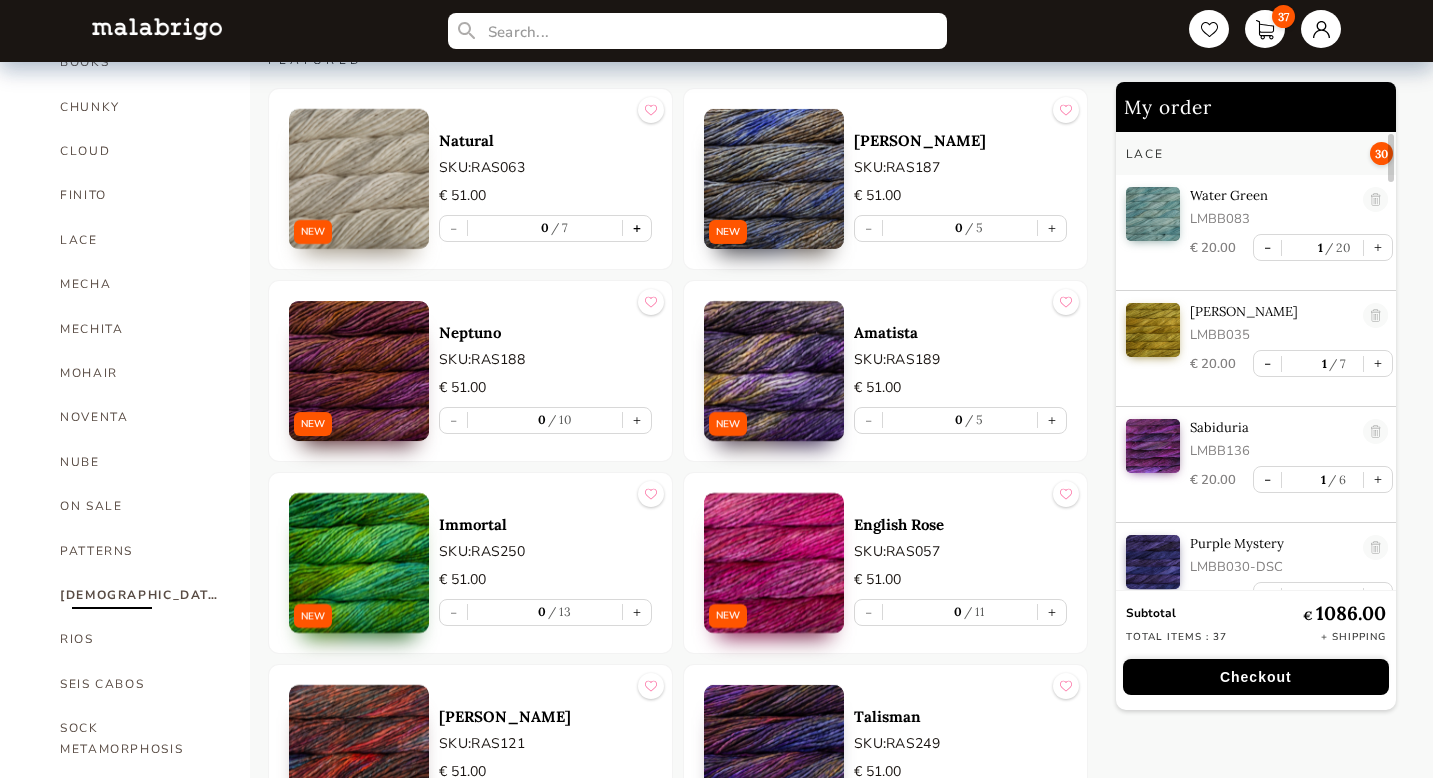 click on "+" at bounding box center [637, 228] 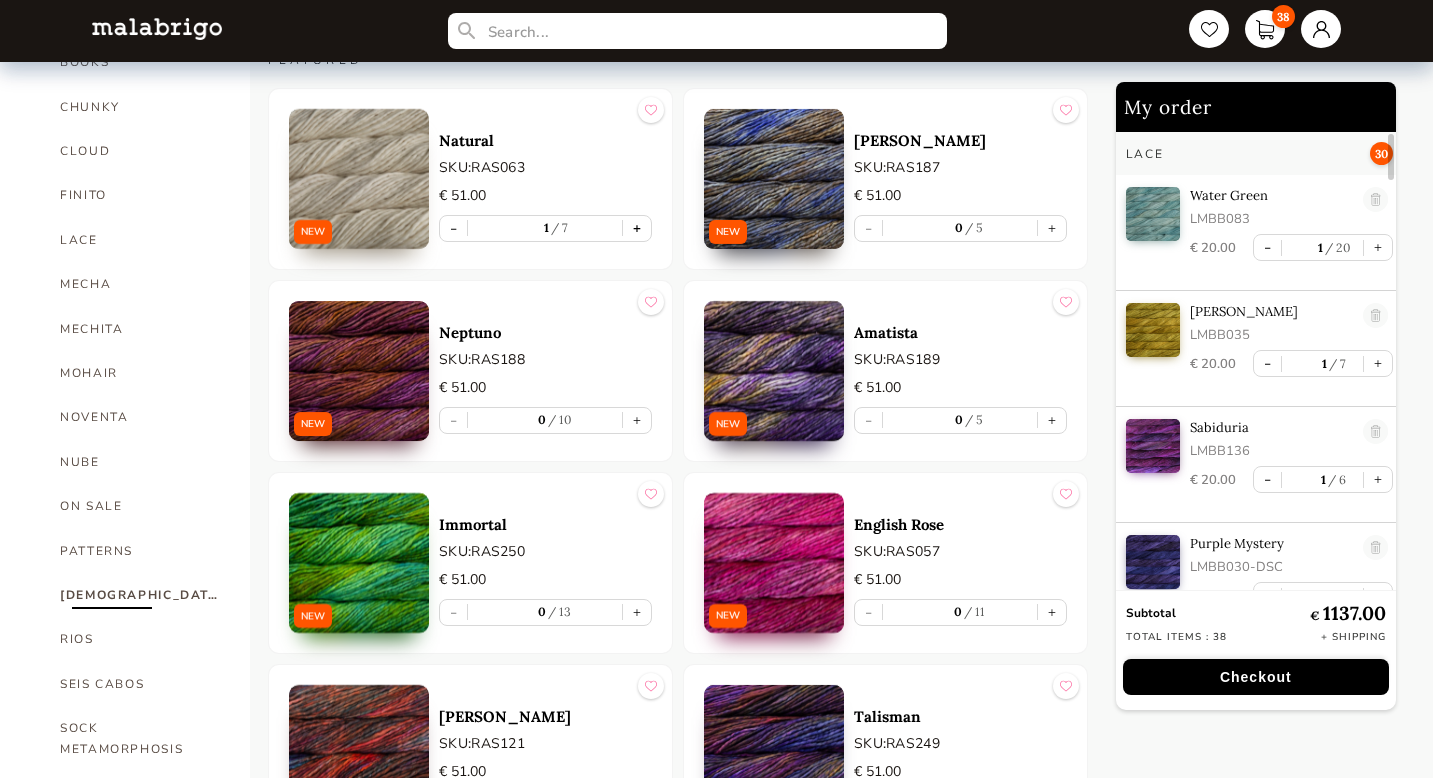scroll, scrollTop: 161, scrollLeft: 0, axis: vertical 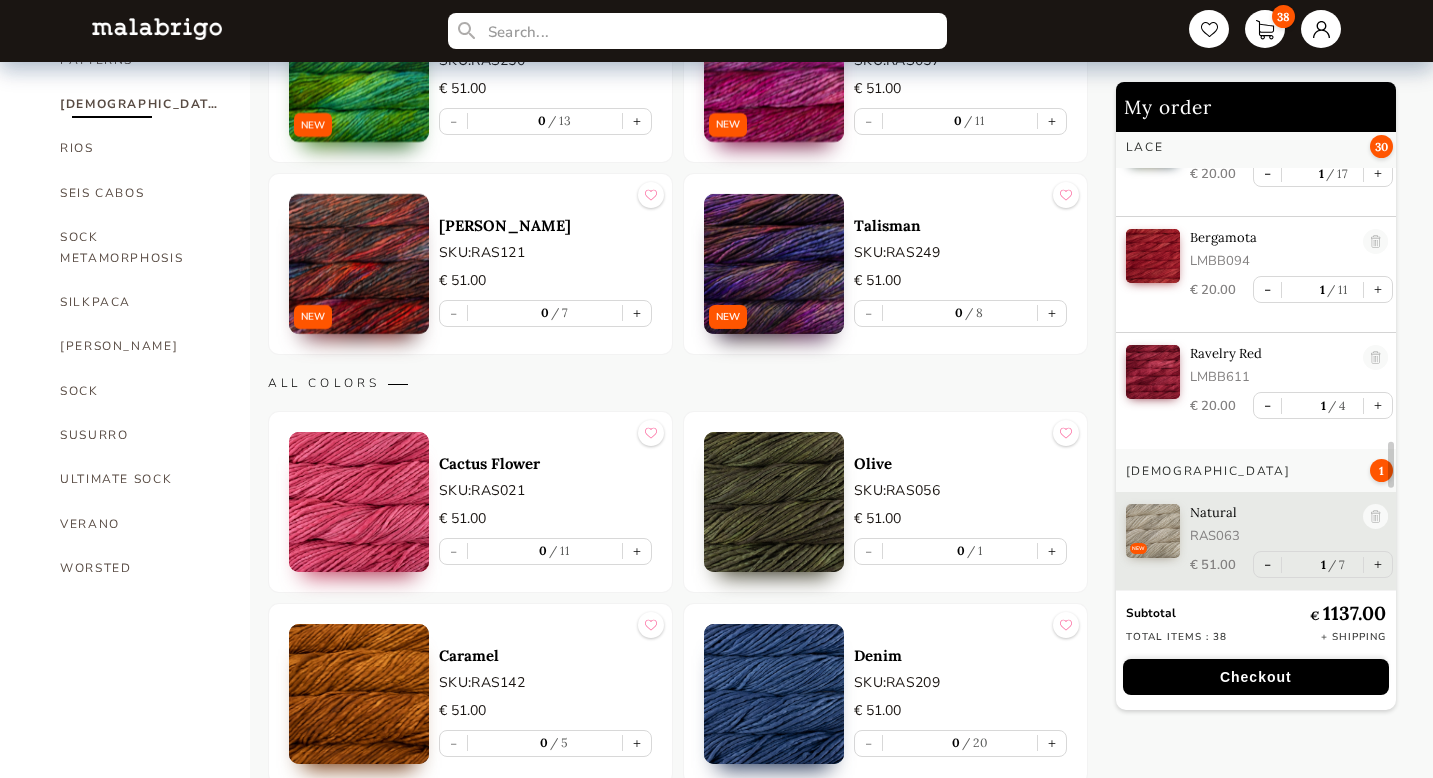 click on "SKU:  RAS021" at bounding box center (545, 490) 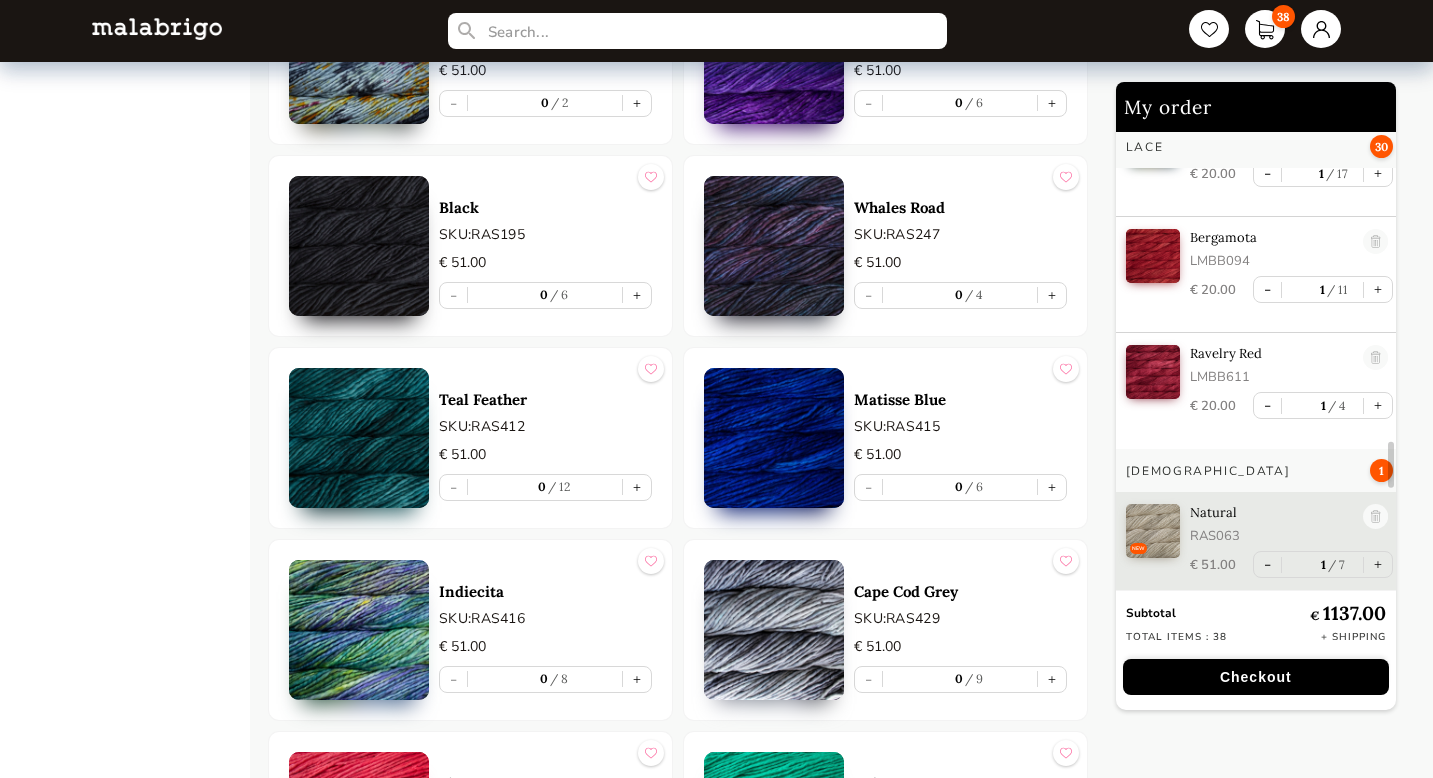 scroll, scrollTop: 5482, scrollLeft: 0, axis: vertical 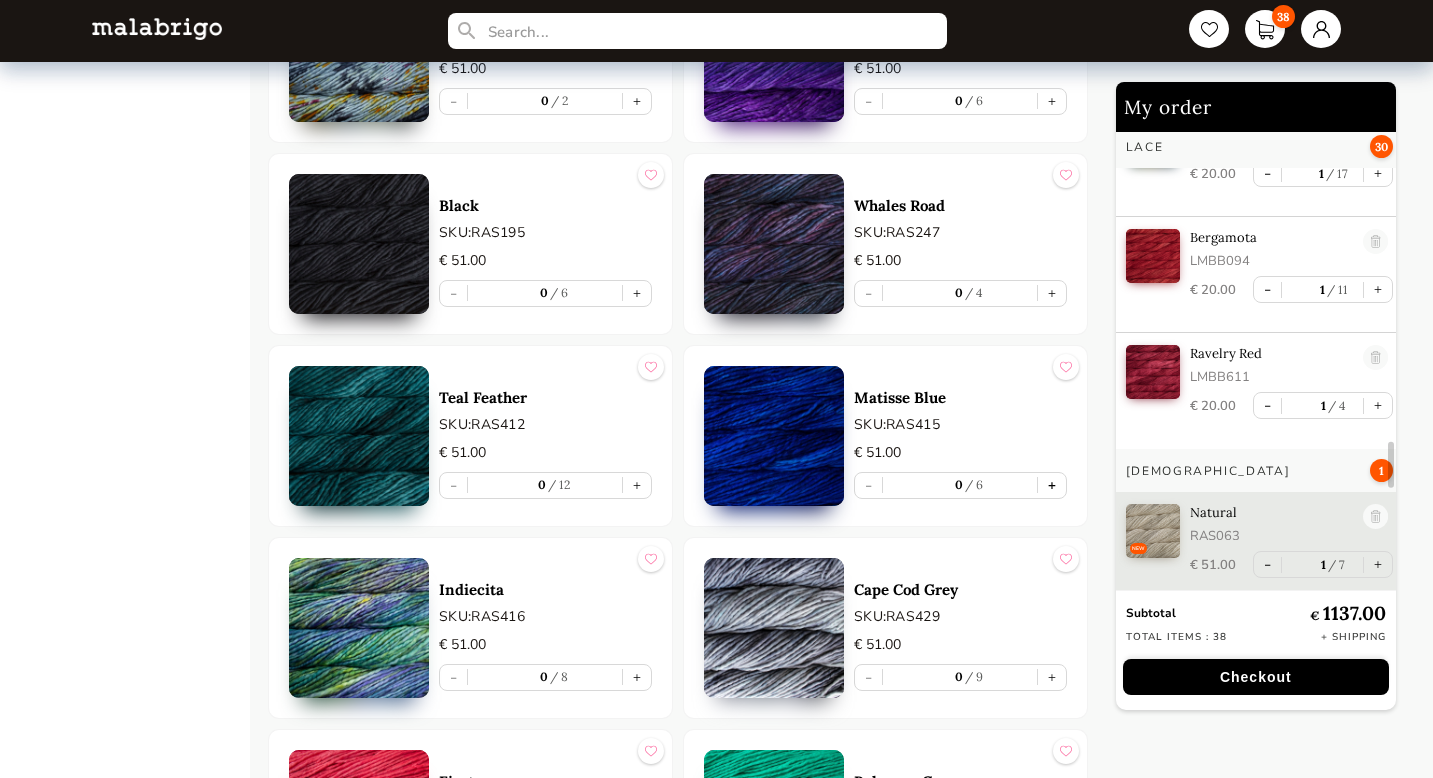 click on "+" at bounding box center [1052, 485] 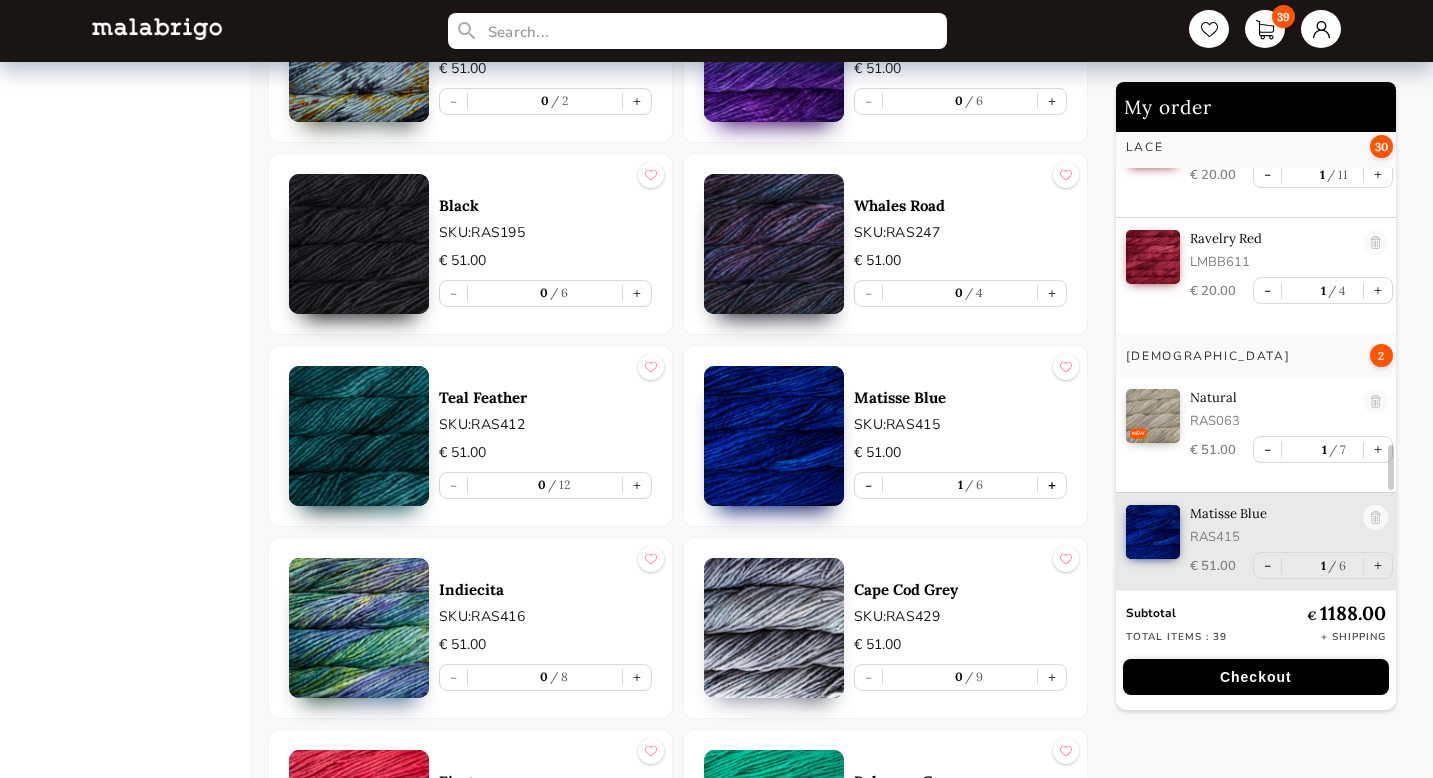 scroll, scrollTop: 3315, scrollLeft: 0, axis: vertical 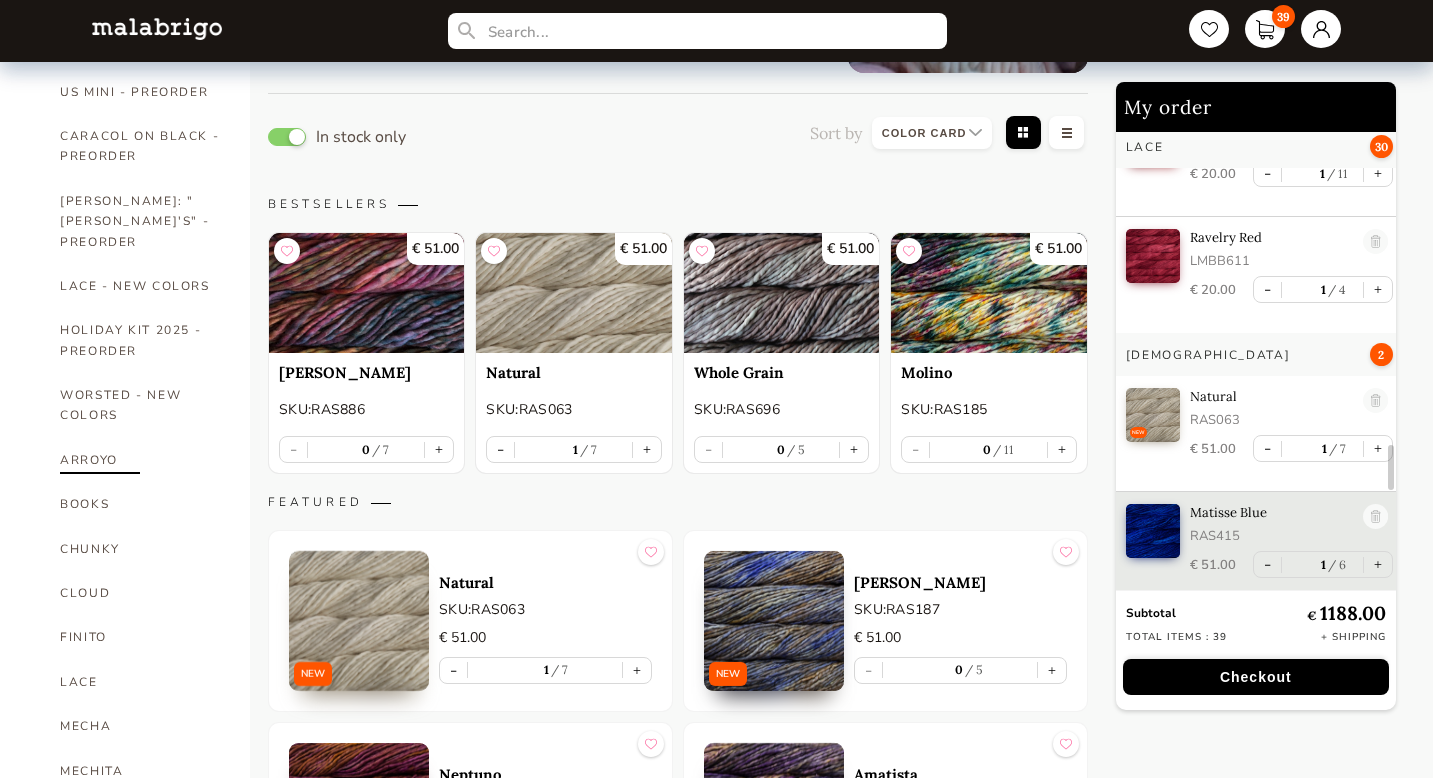 click on "ARROYO" at bounding box center [140, 460] 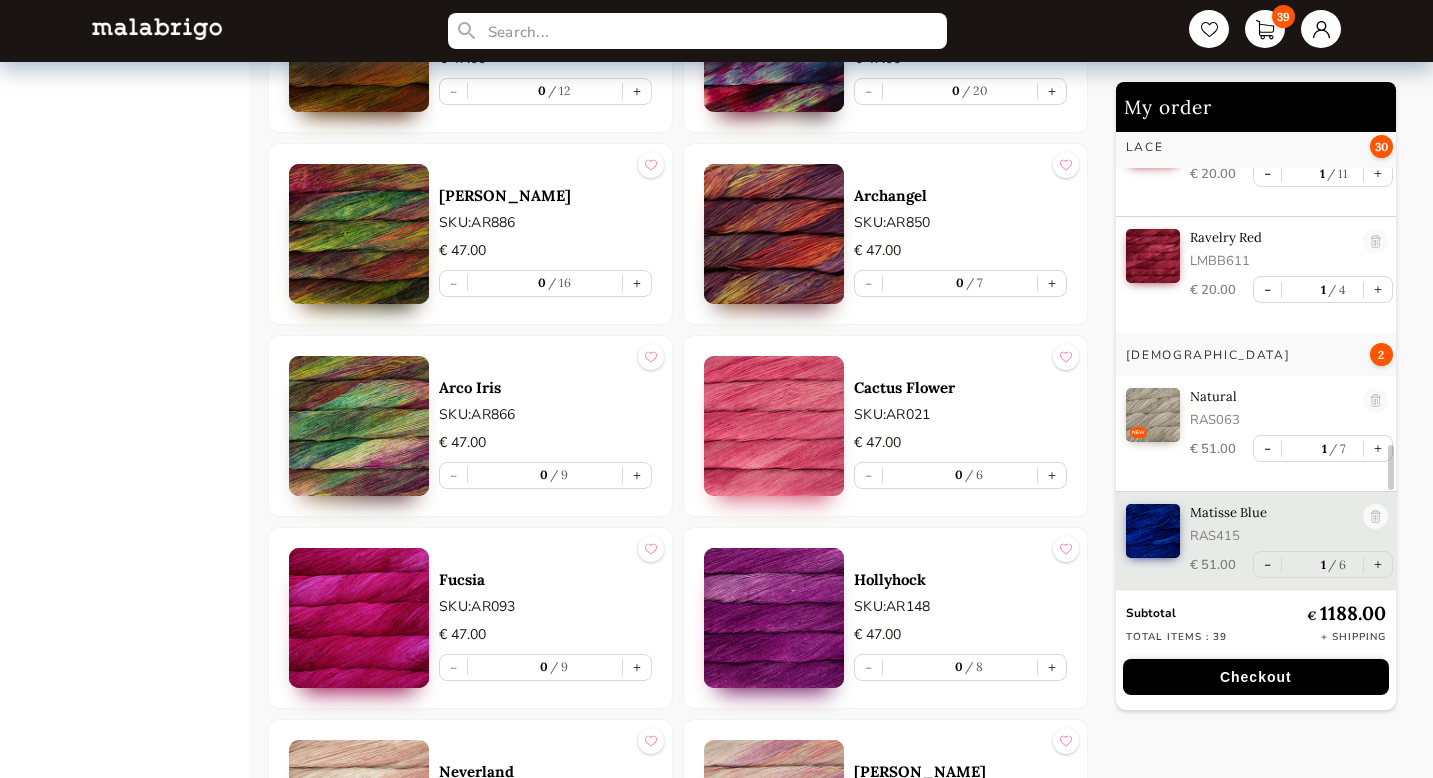 scroll, scrollTop: 5121, scrollLeft: 0, axis: vertical 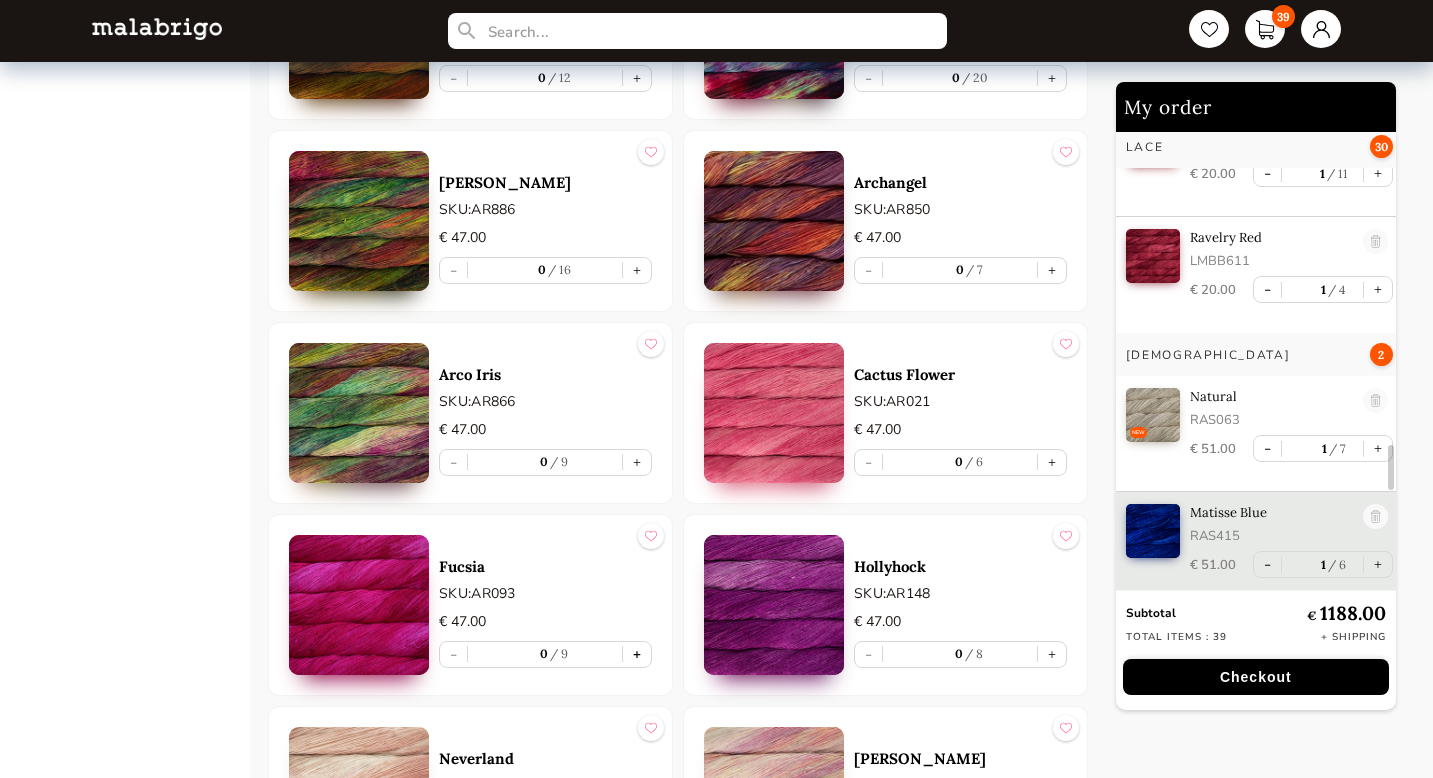 click on "+" at bounding box center [637, 654] 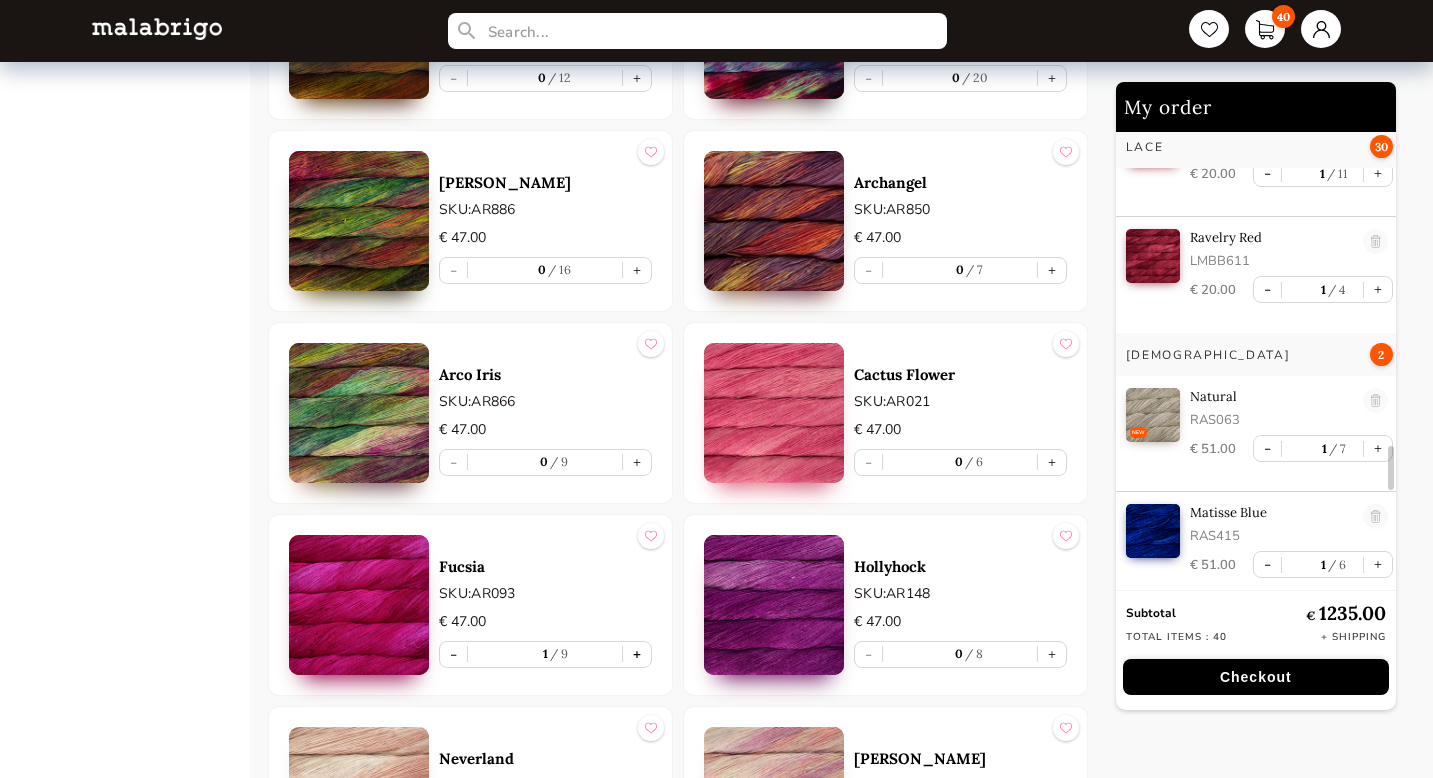 scroll, scrollTop: 3293, scrollLeft: 0, axis: vertical 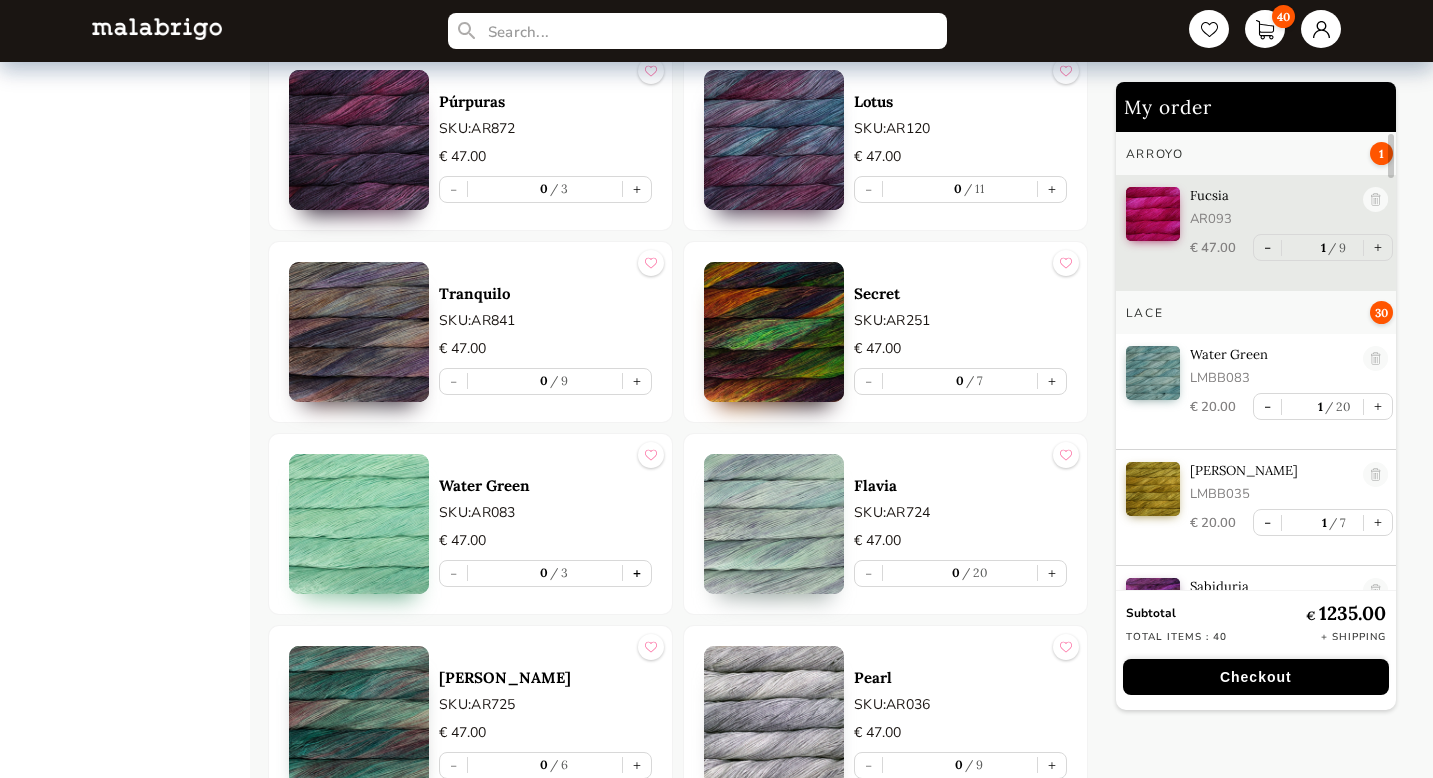 click on "+" at bounding box center [637, 573] 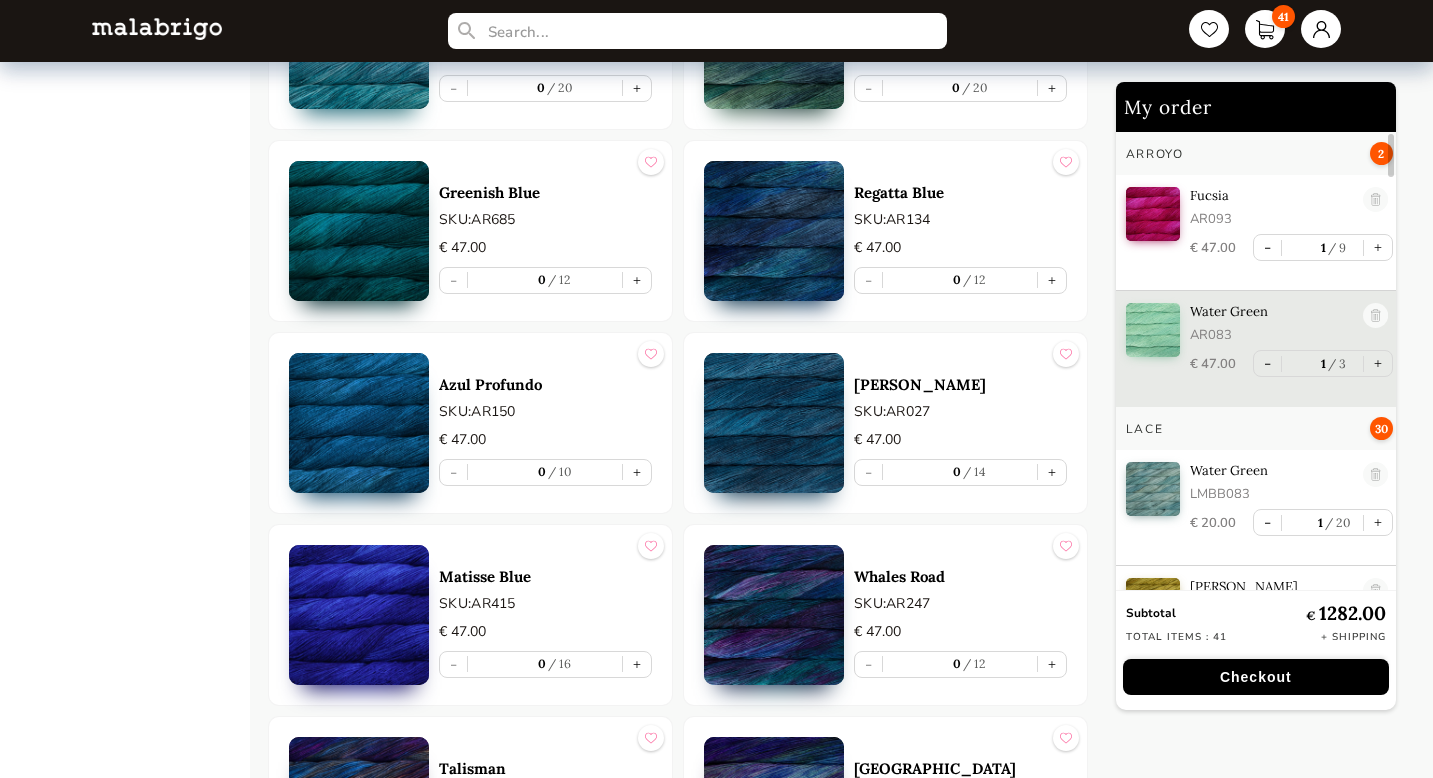 scroll, scrollTop: 7417, scrollLeft: 0, axis: vertical 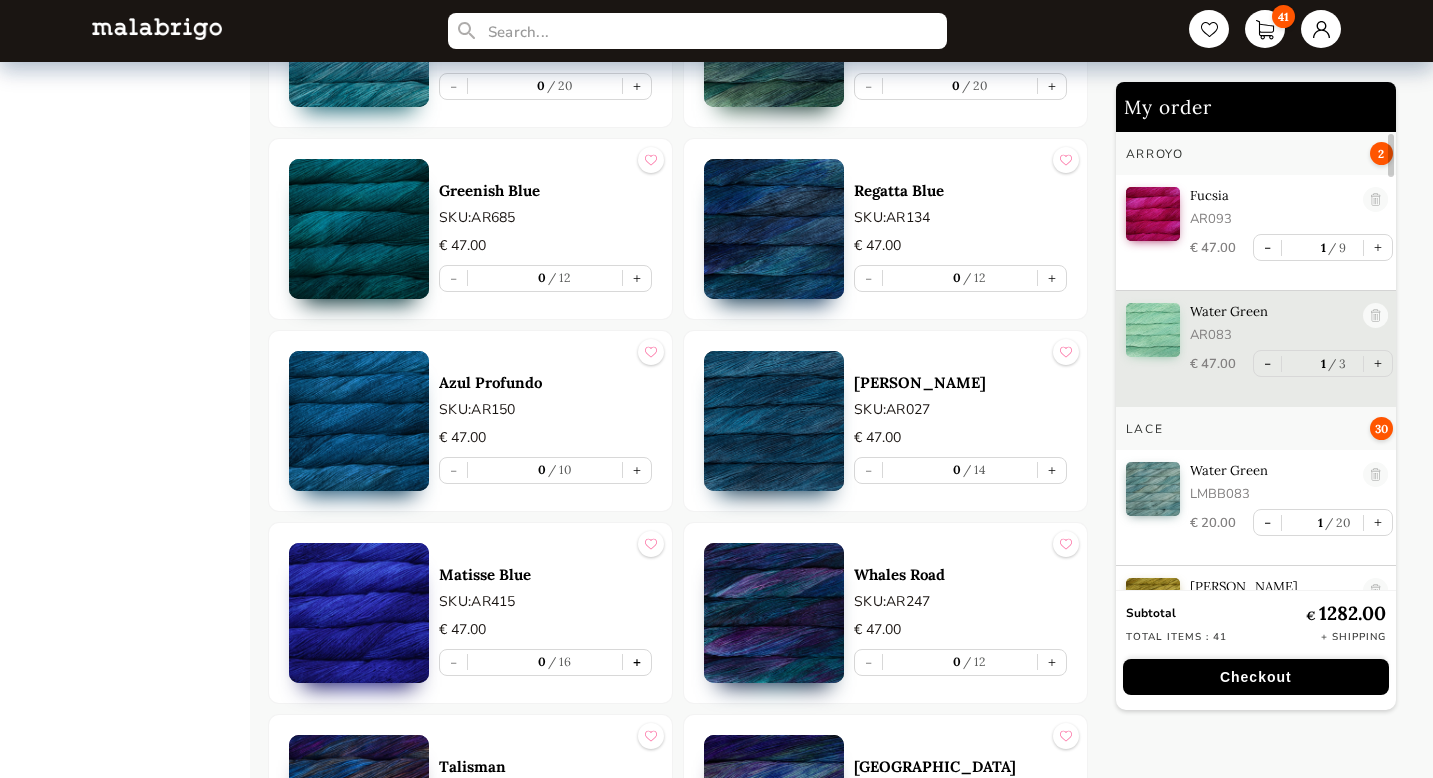 click on "+" at bounding box center (637, 662) 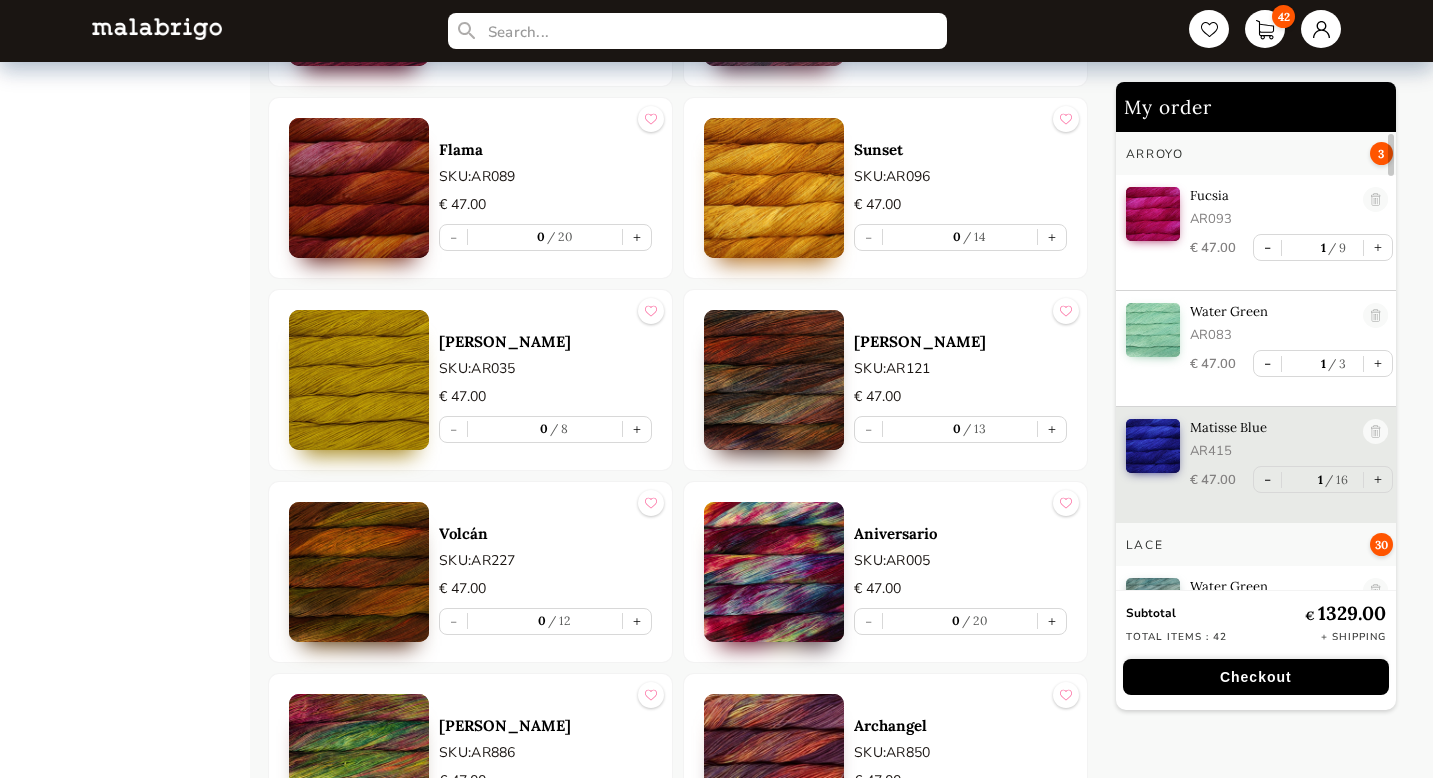 scroll, scrollTop: 4563, scrollLeft: 0, axis: vertical 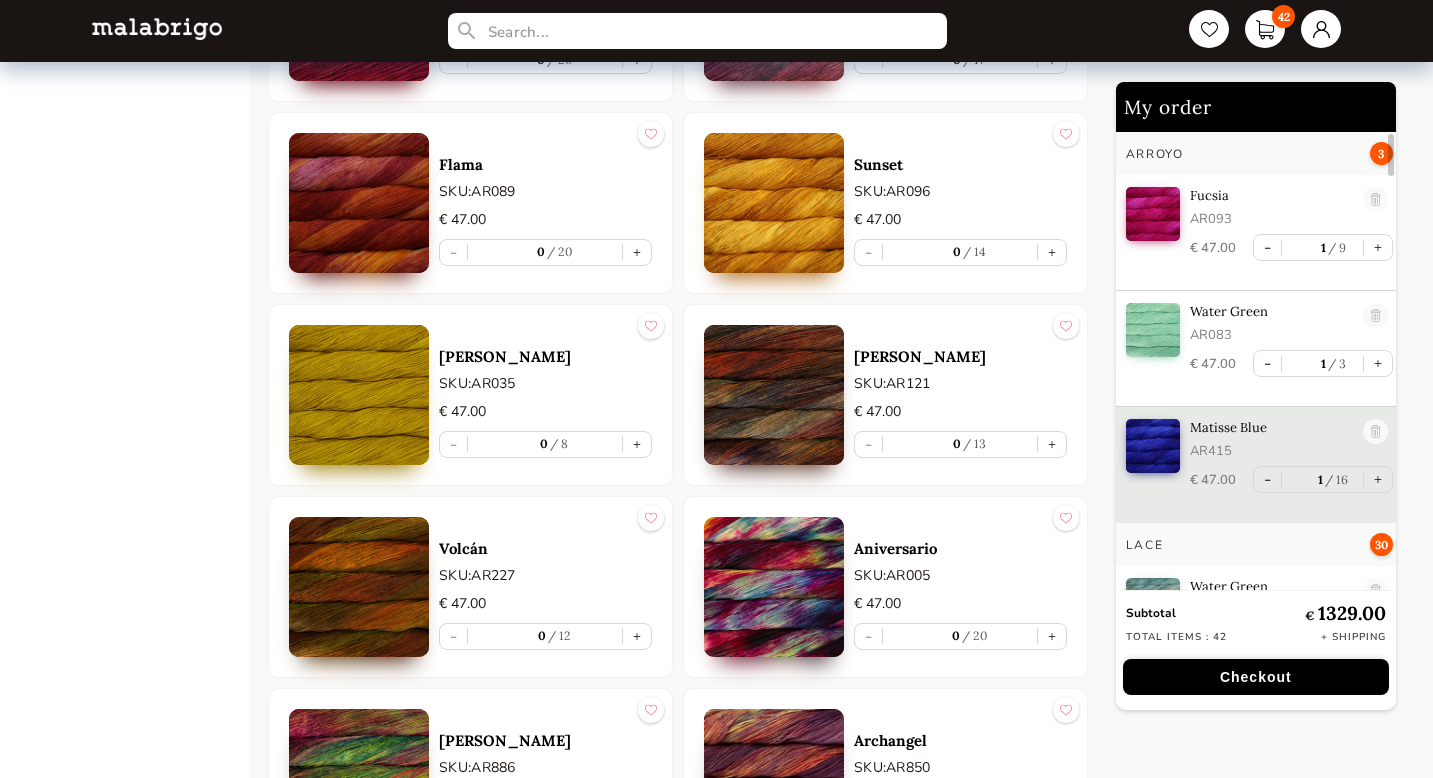 click at bounding box center (359, 395) 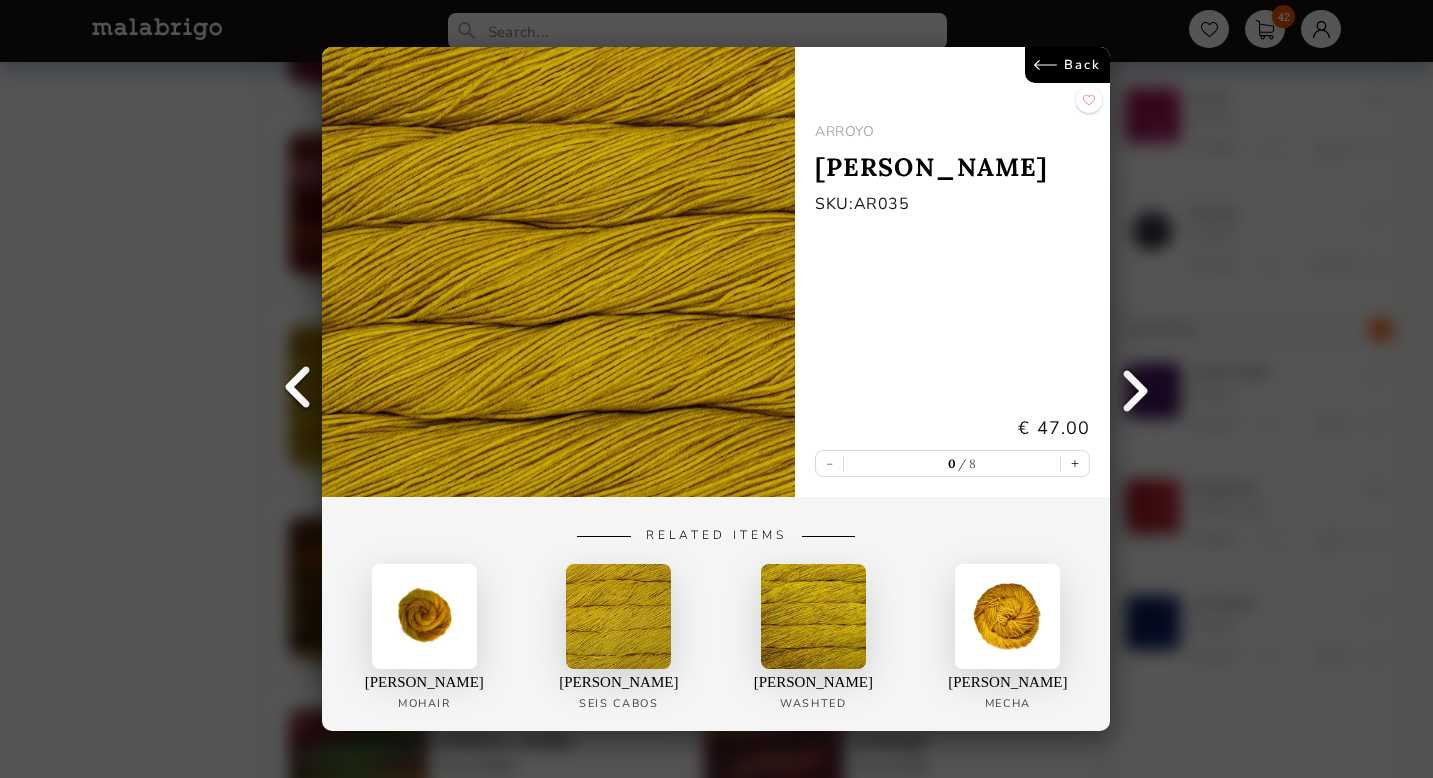 click on "Back" at bounding box center (1068, 65) 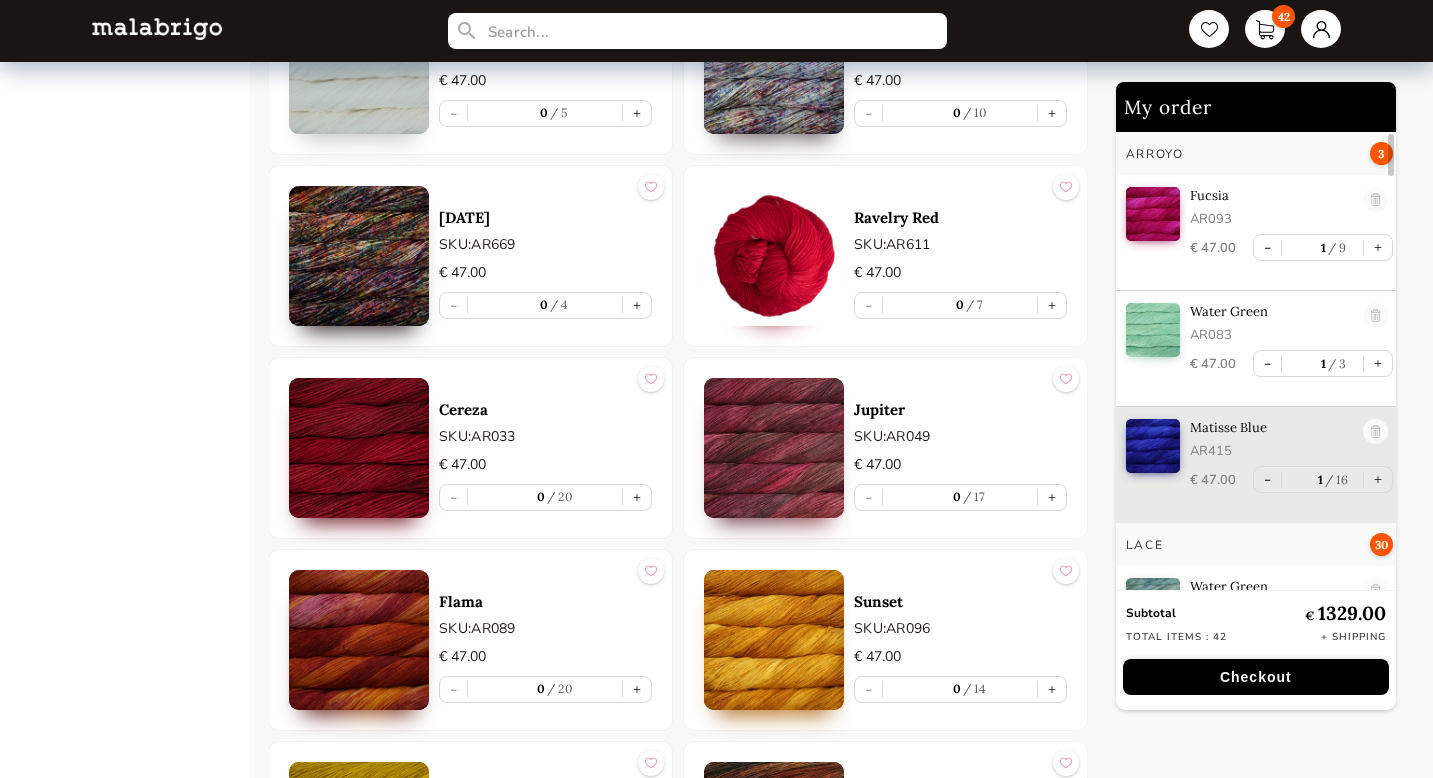 scroll, scrollTop: 4122, scrollLeft: 0, axis: vertical 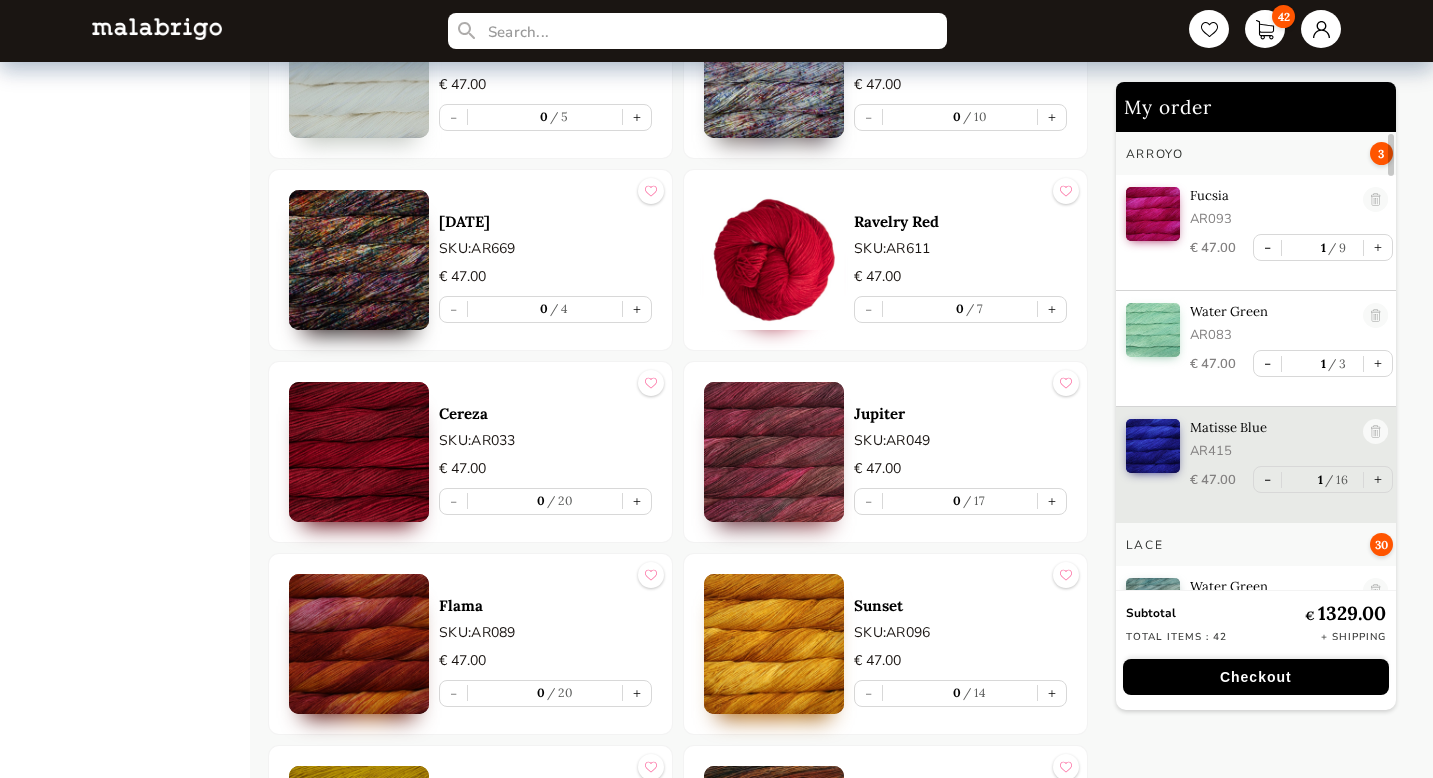 click at bounding box center (774, 644) 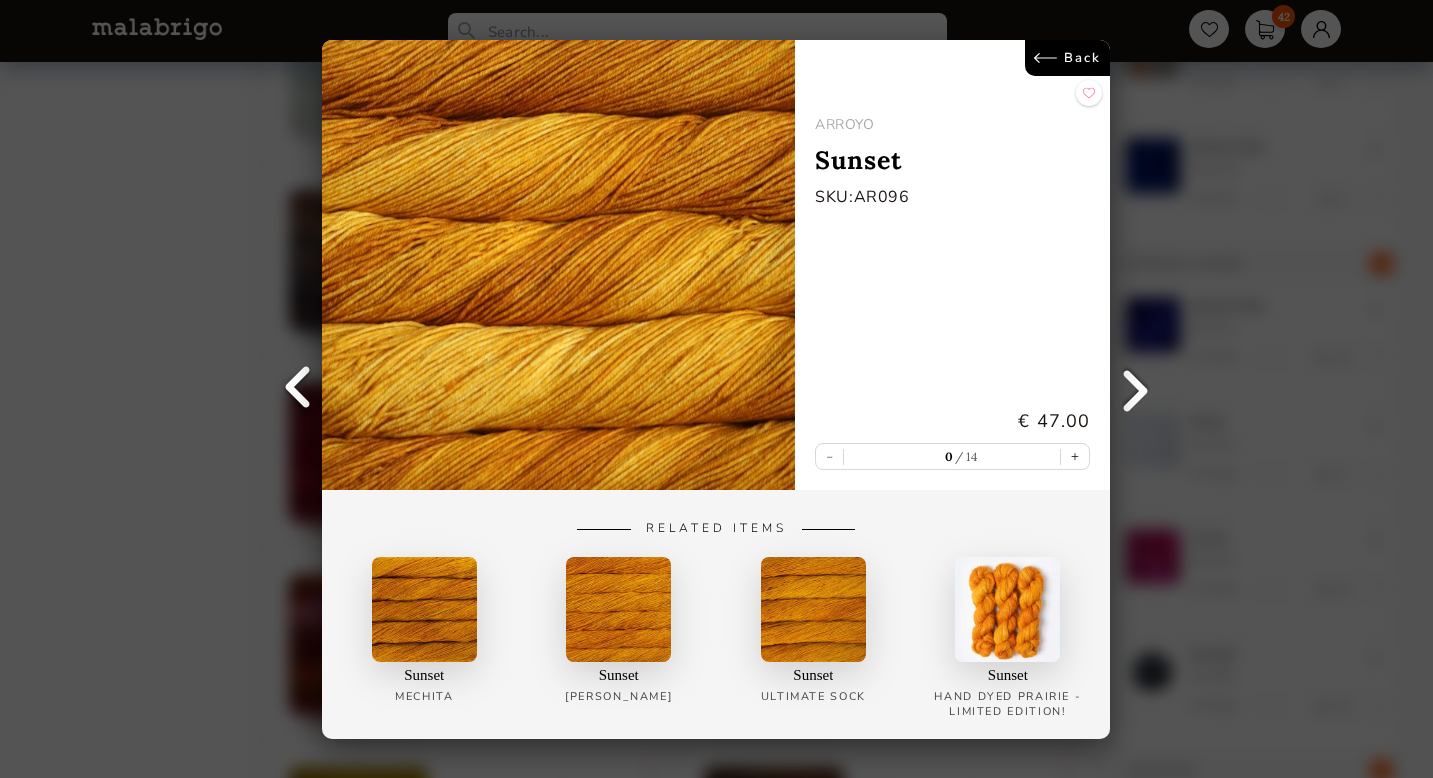 click on "Back" at bounding box center (1068, 58) 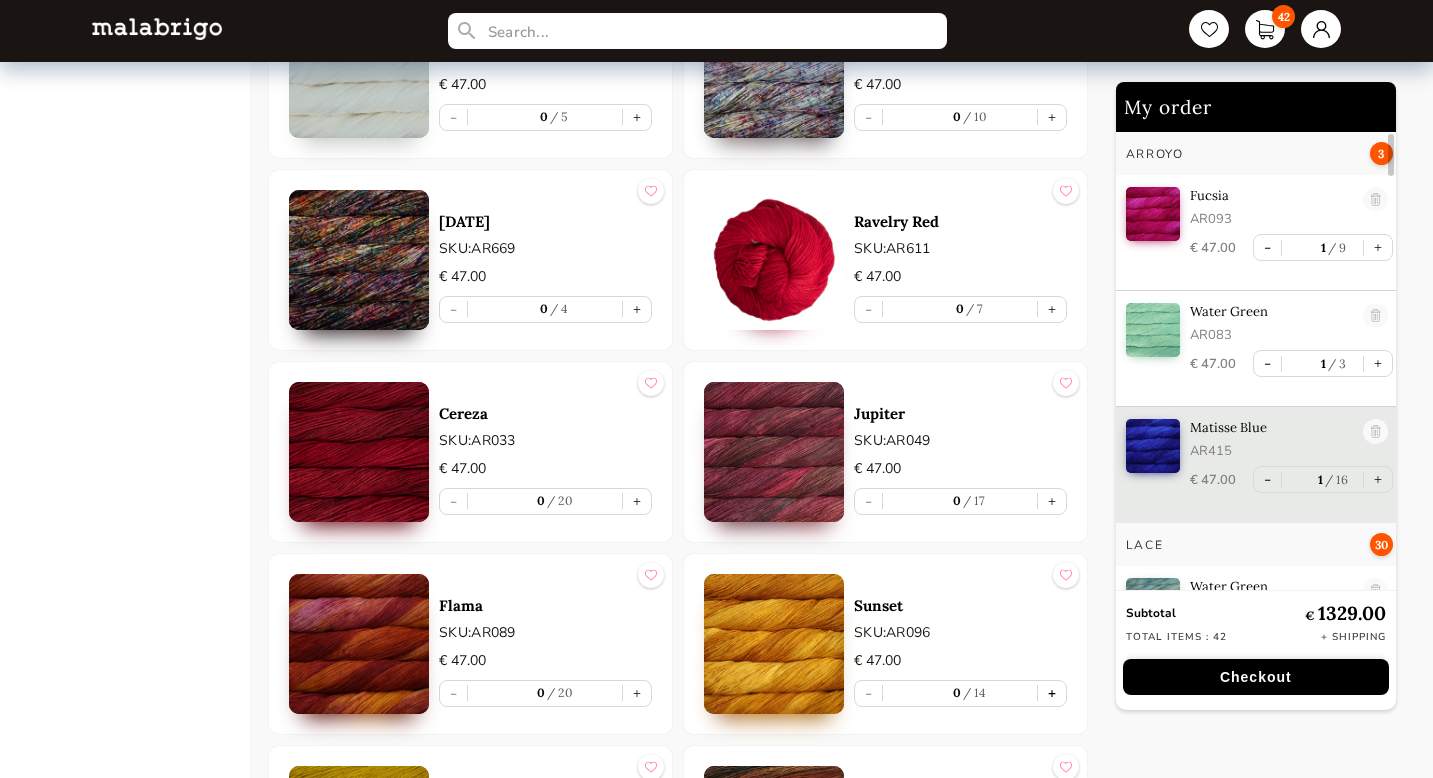 click on "+" at bounding box center [1052, 693] 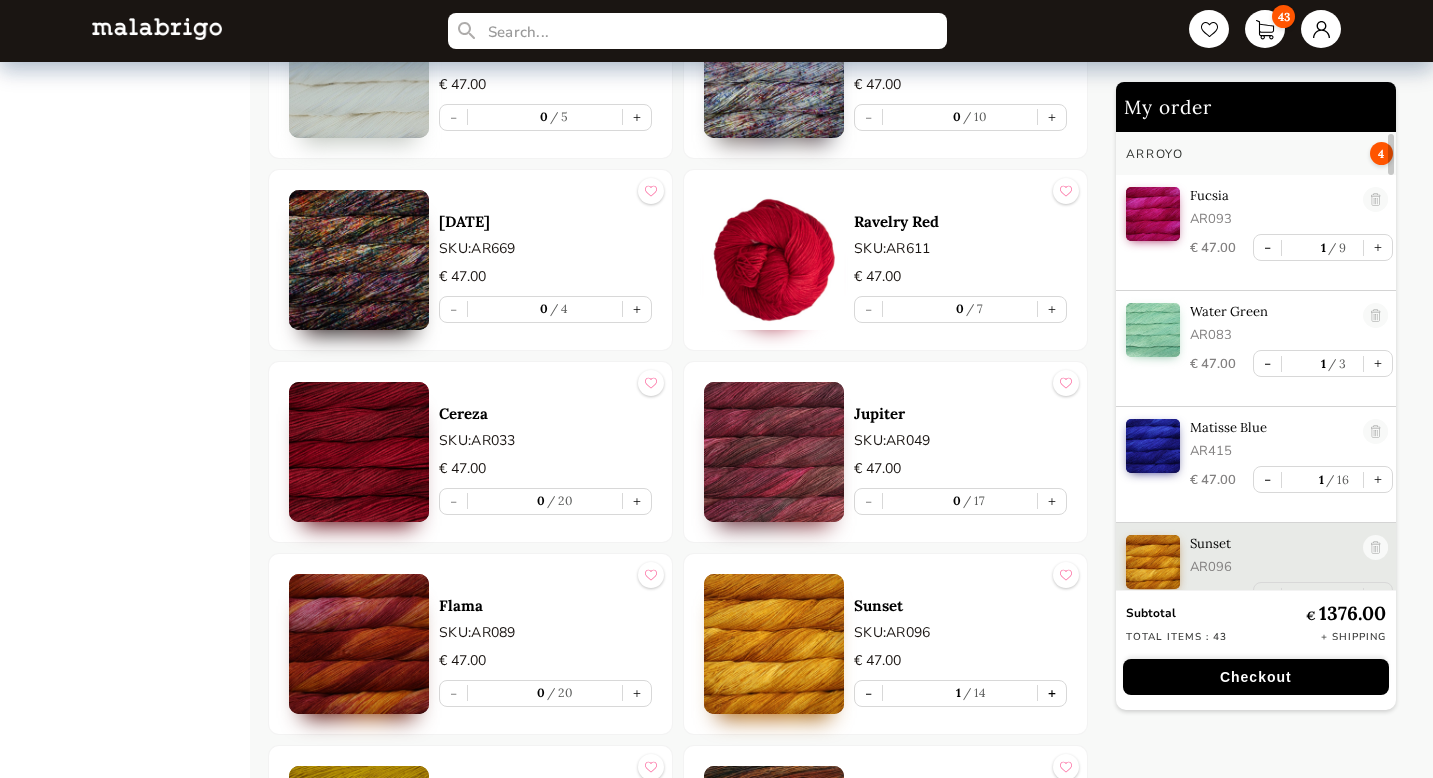 scroll, scrollTop: 24, scrollLeft: 0, axis: vertical 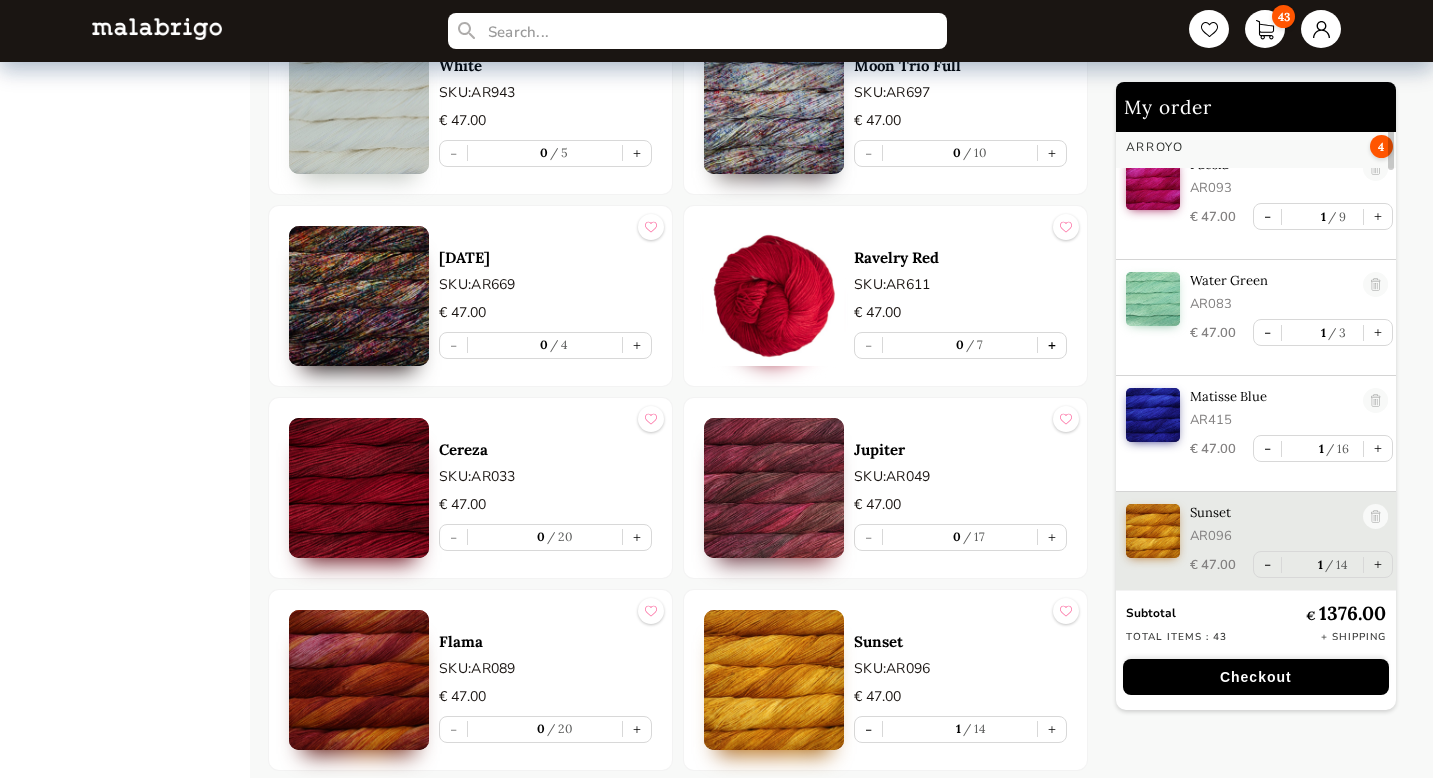 click on "+" at bounding box center [1052, 345] 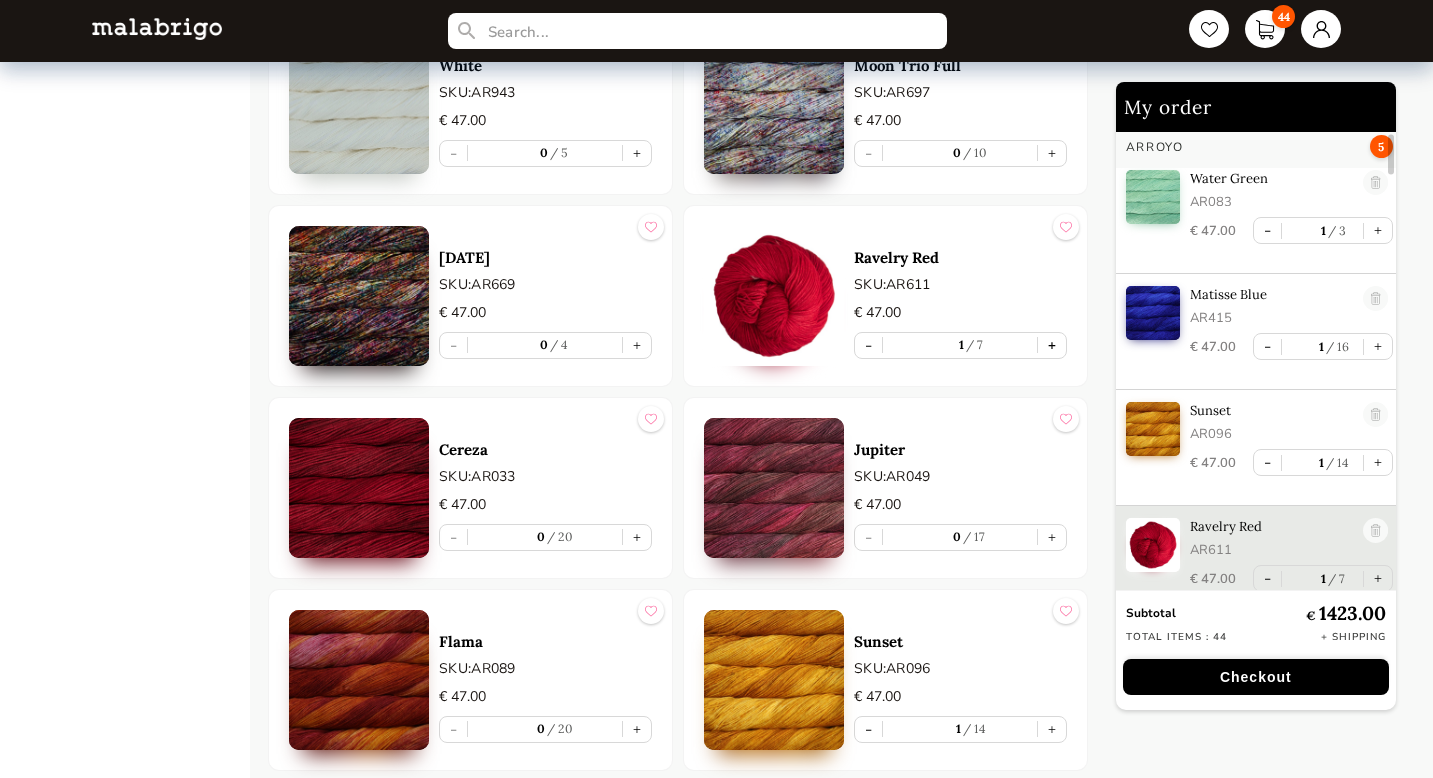 scroll, scrollTop: 140, scrollLeft: 0, axis: vertical 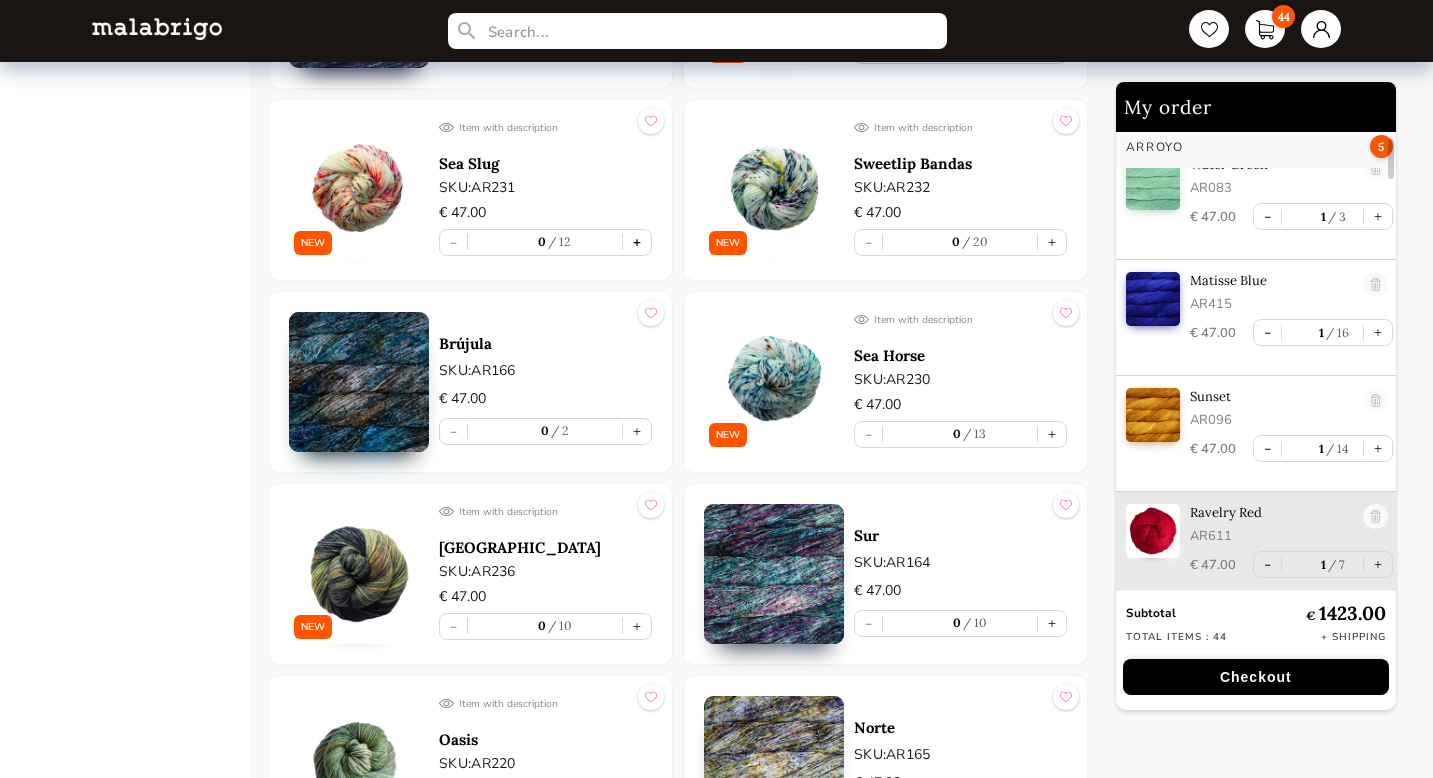 click on "+" at bounding box center [637, 242] 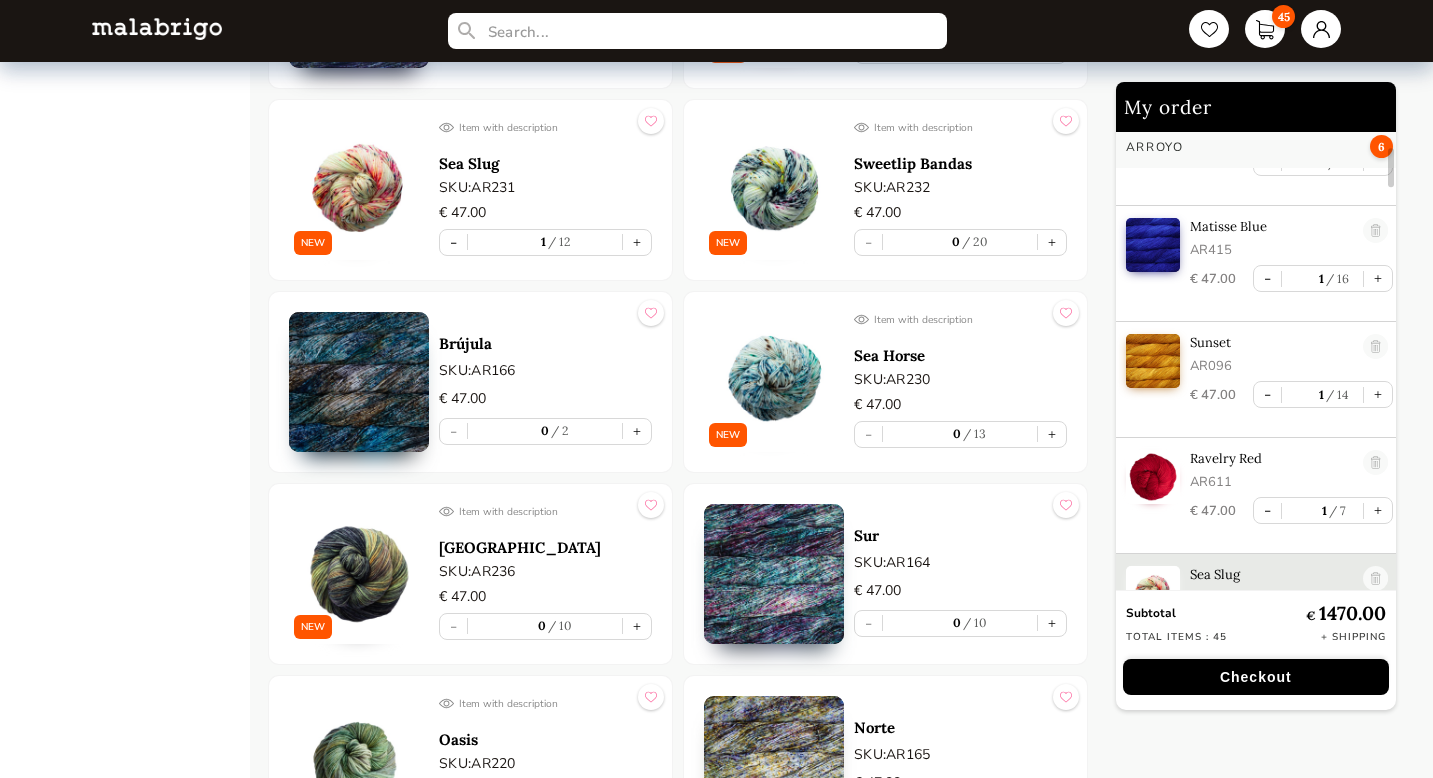 scroll, scrollTop: 256, scrollLeft: 0, axis: vertical 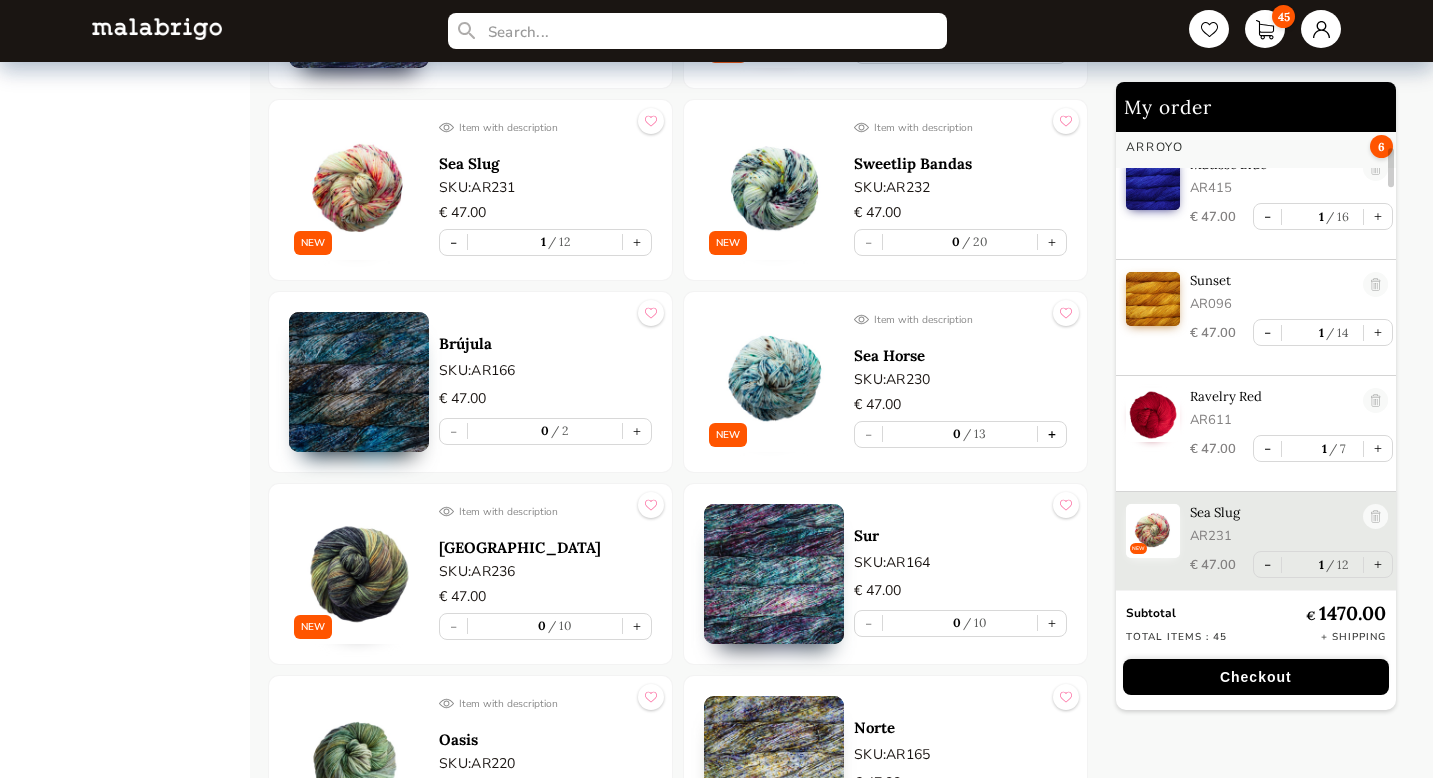 click on "+" at bounding box center (1052, 434) 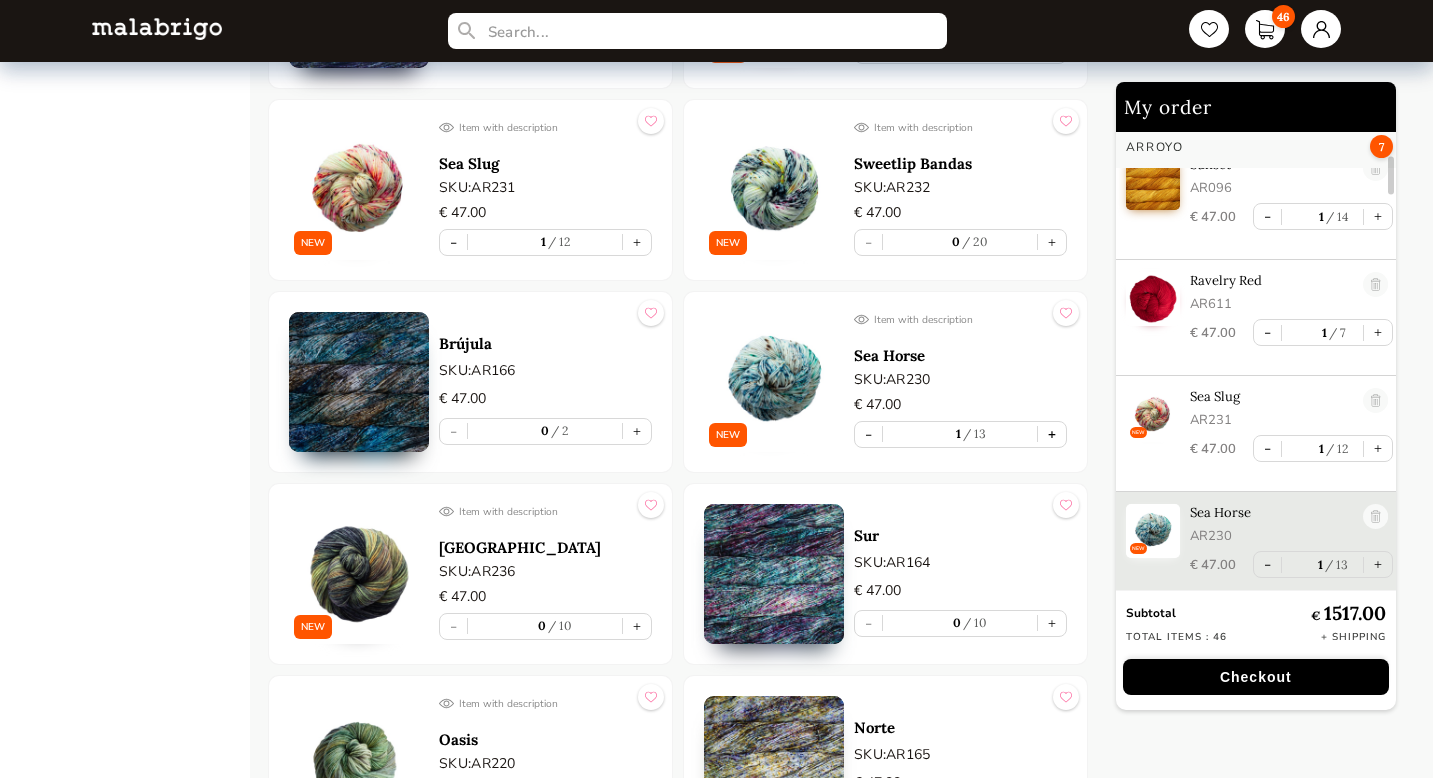 scroll, scrollTop: 372, scrollLeft: 0, axis: vertical 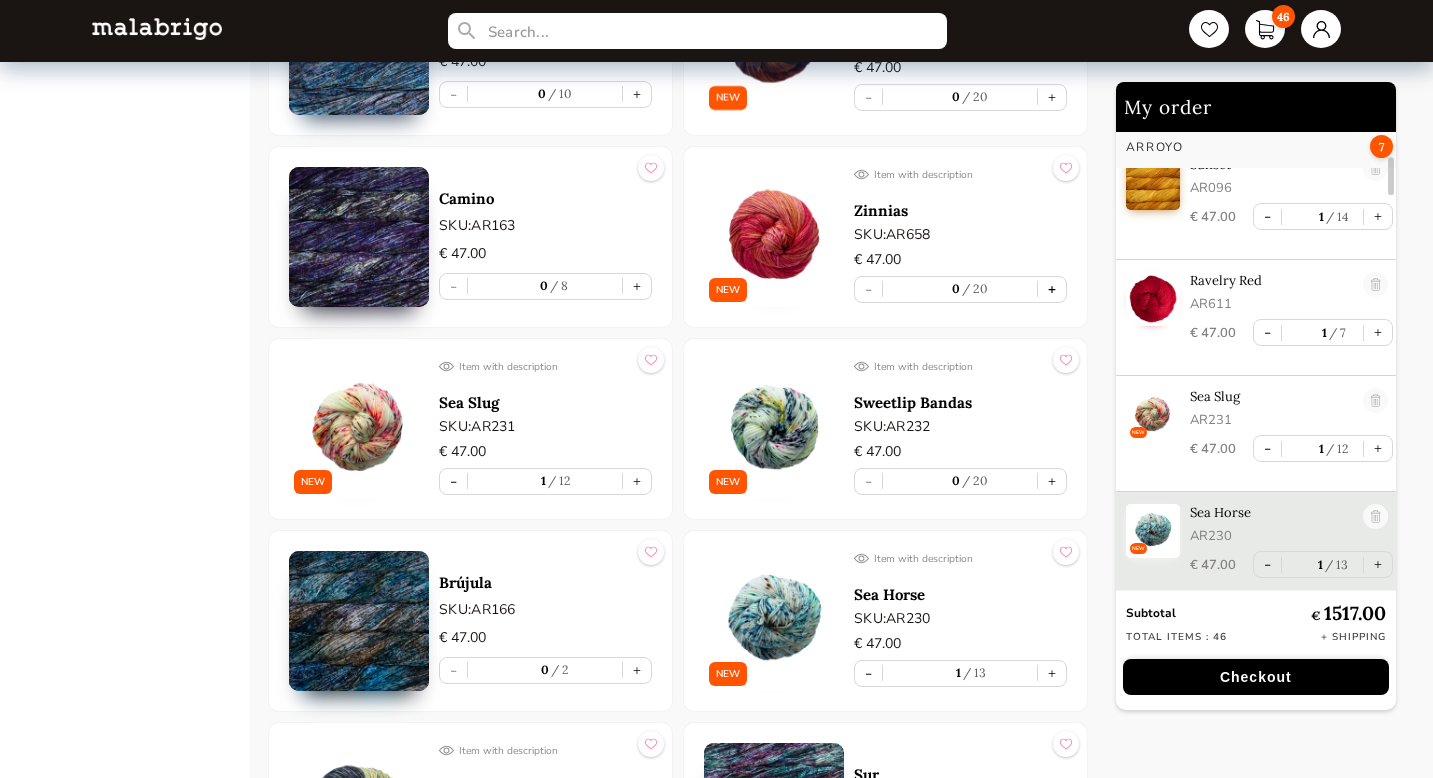 click on "+" at bounding box center [1052, 289] 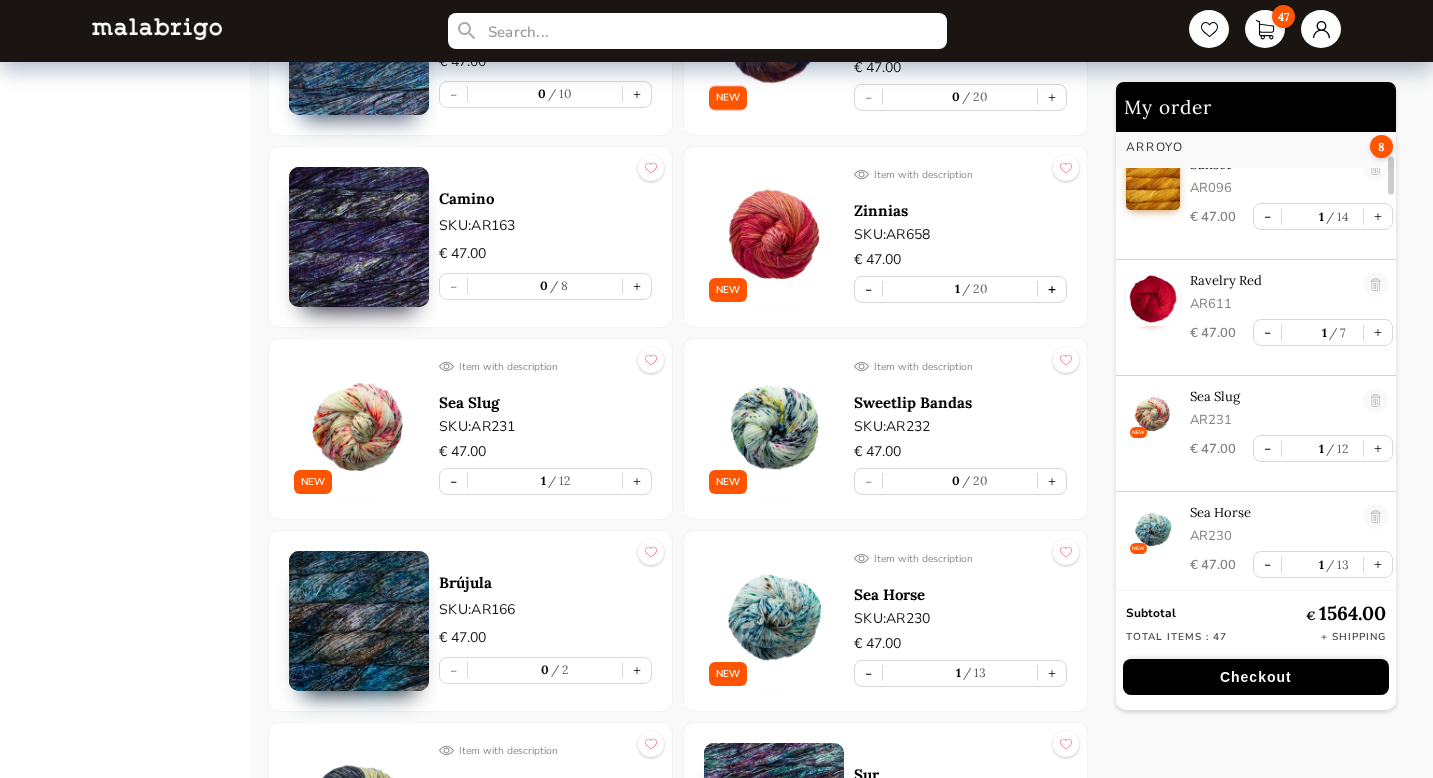 type on "1" 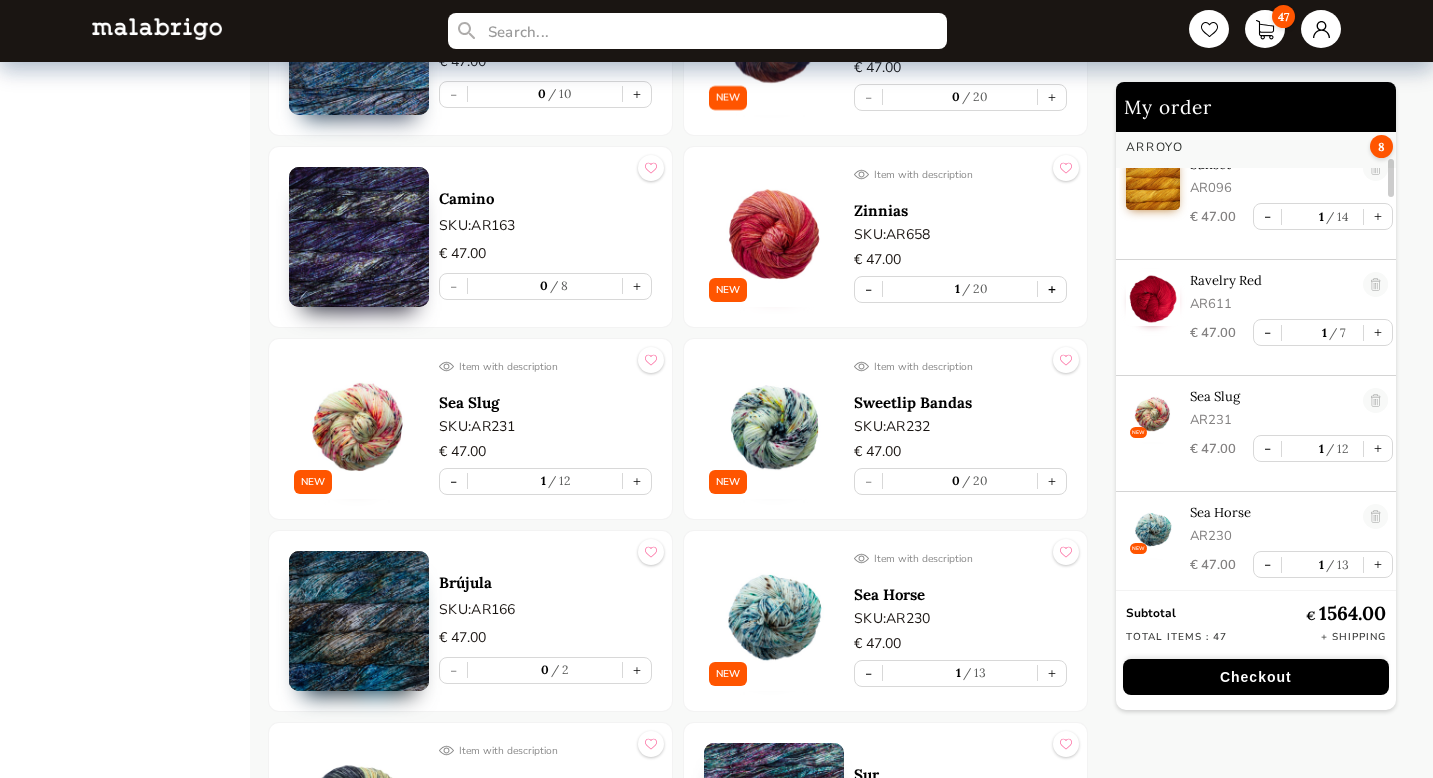 scroll, scrollTop: 488, scrollLeft: 0, axis: vertical 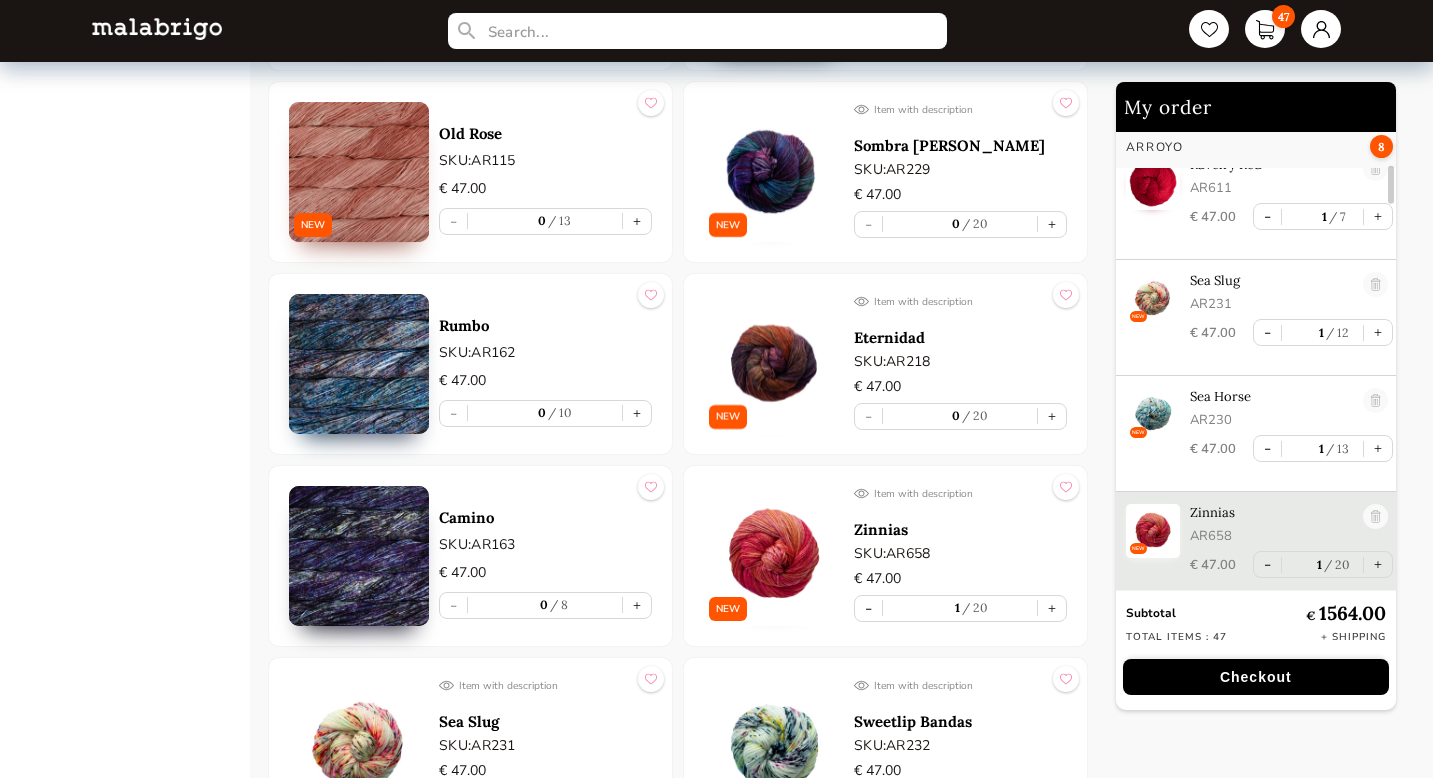 click at bounding box center [774, 364] 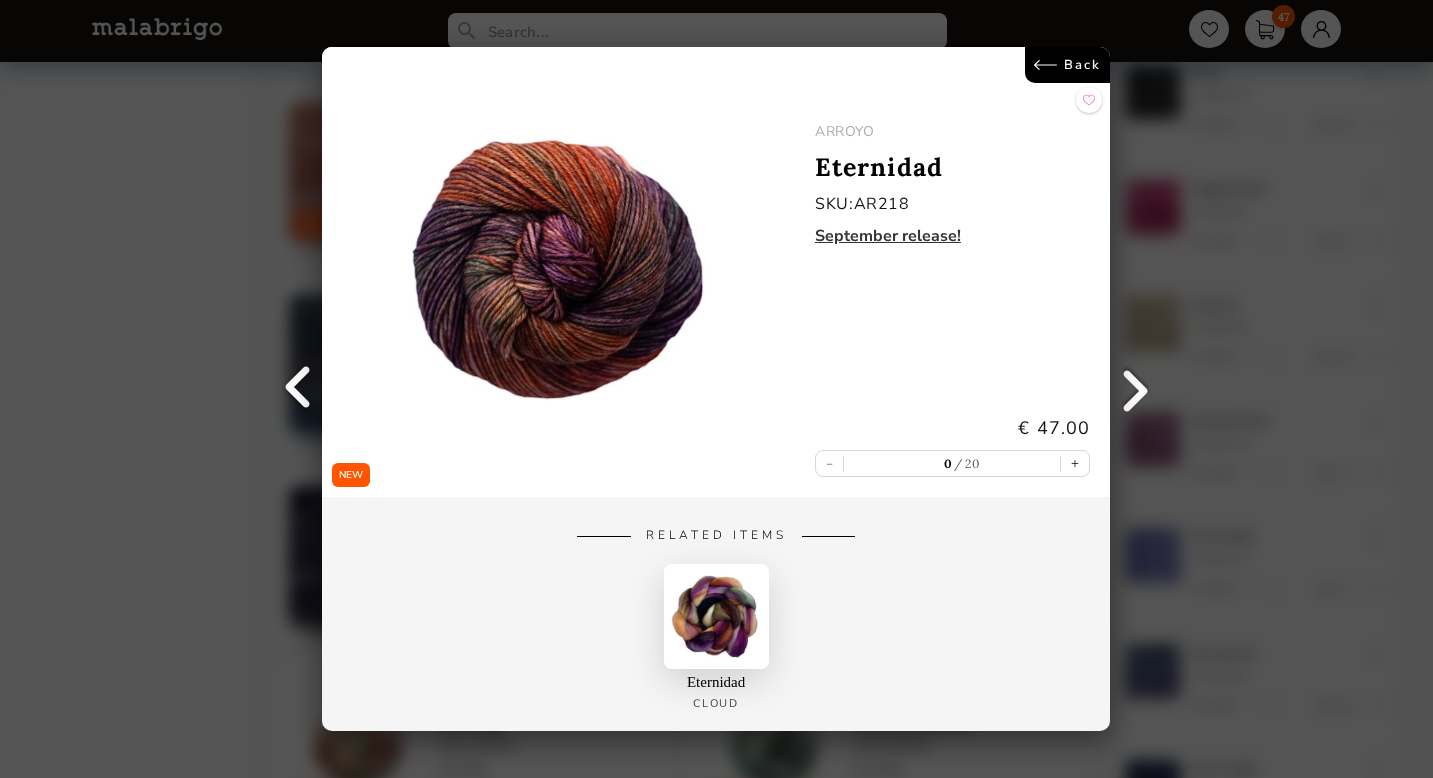 scroll, scrollTop: 0, scrollLeft: 0, axis: both 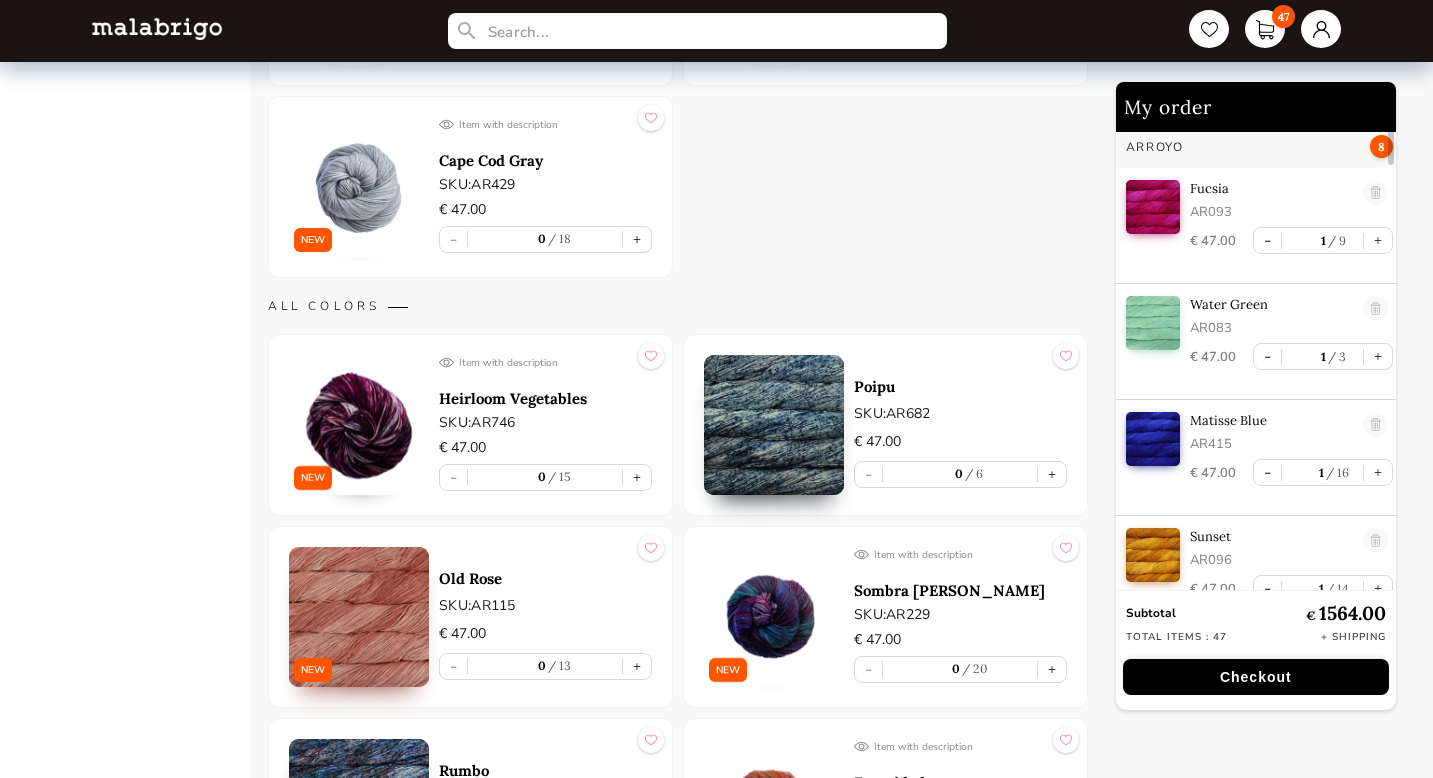 click at bounding box center [359, 425] 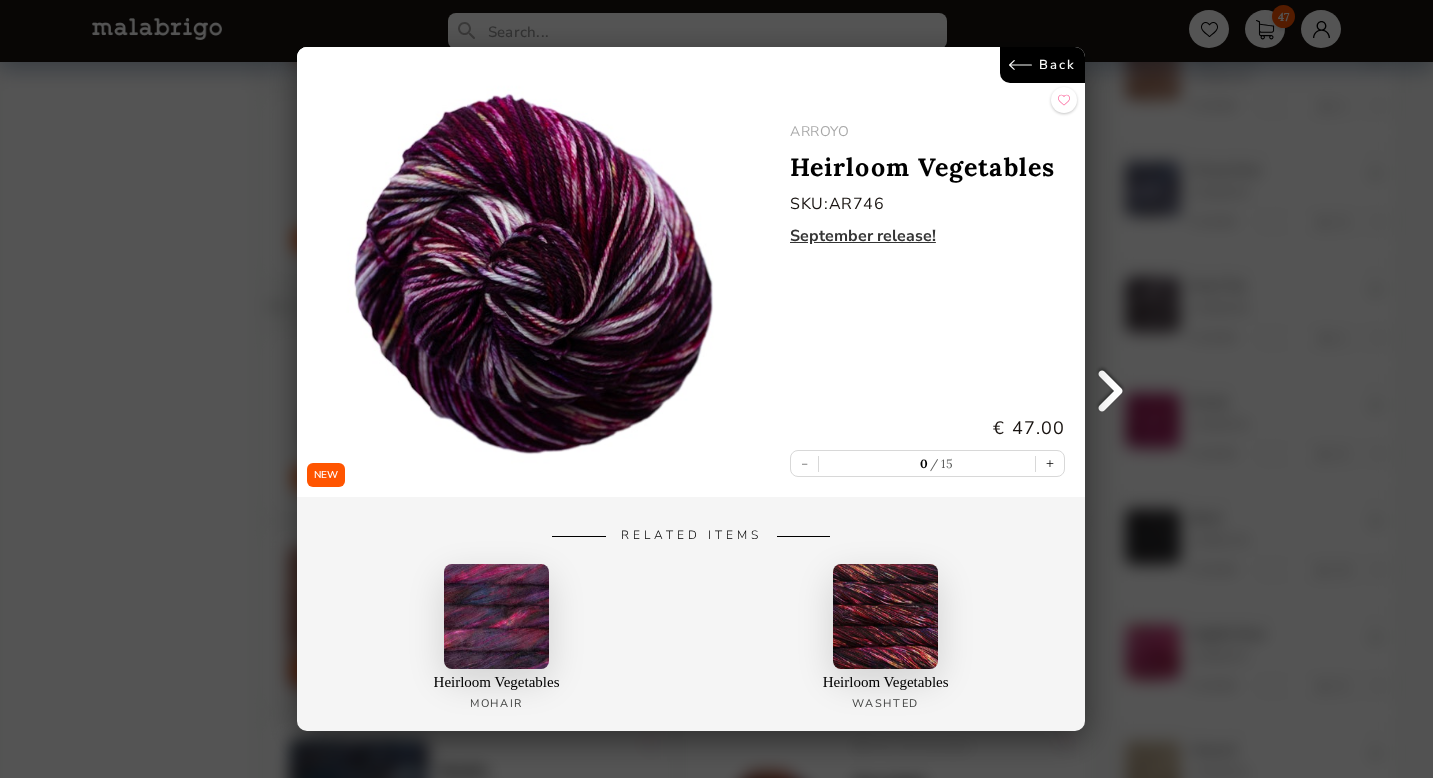 click on "Back" at bounding box center (1043, 65) 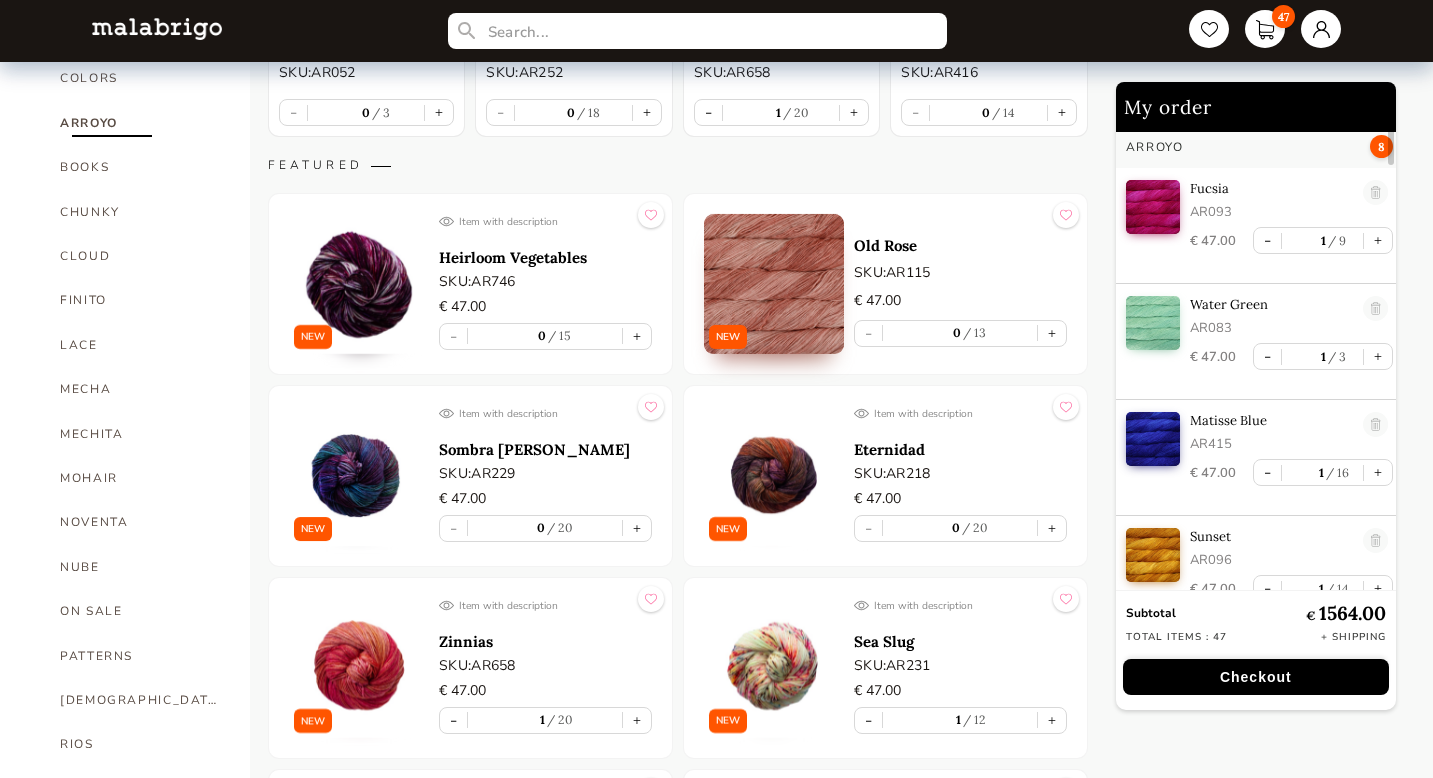 scroll, scrollTop: 599, scrollLeft: 0, axis: vertical 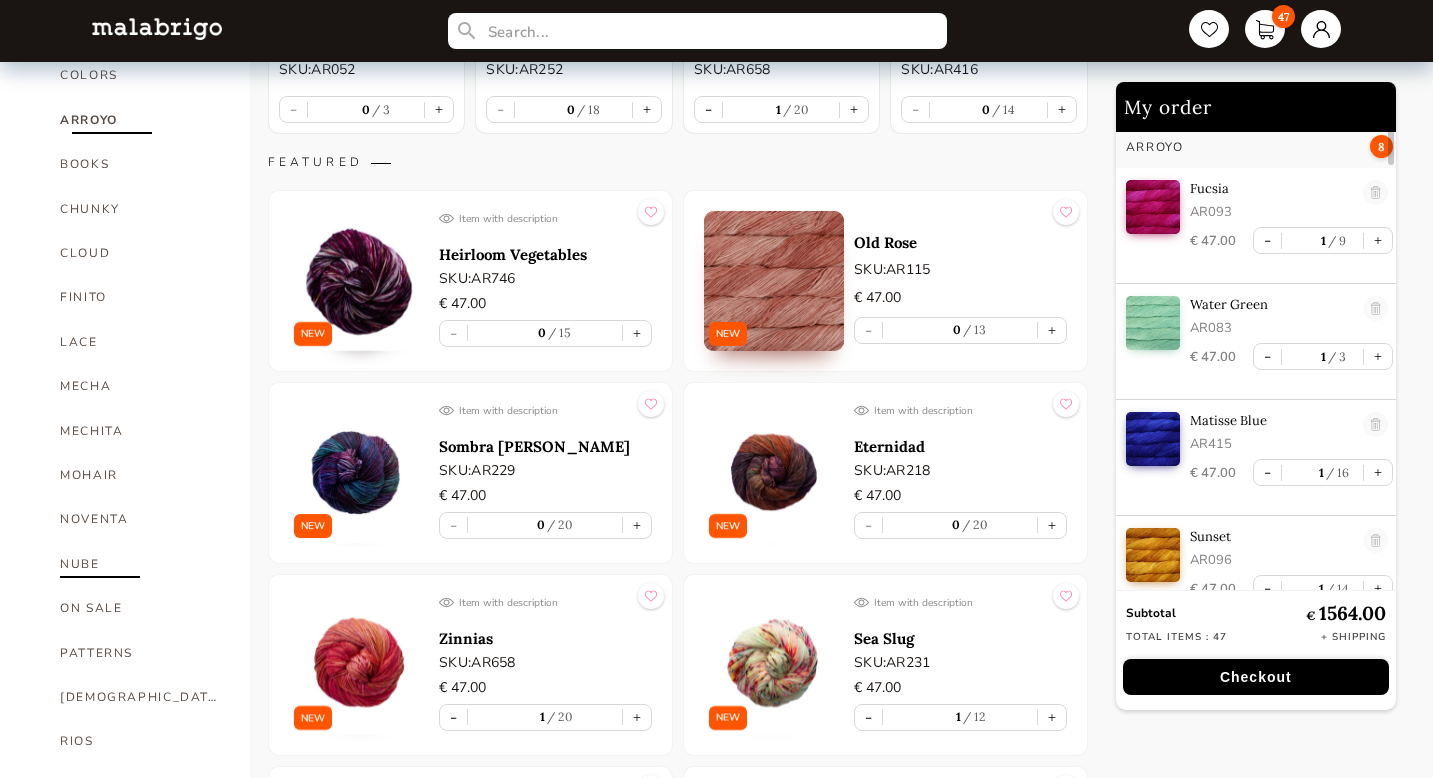 click on "NUBE" at bounding box center [140, 564] 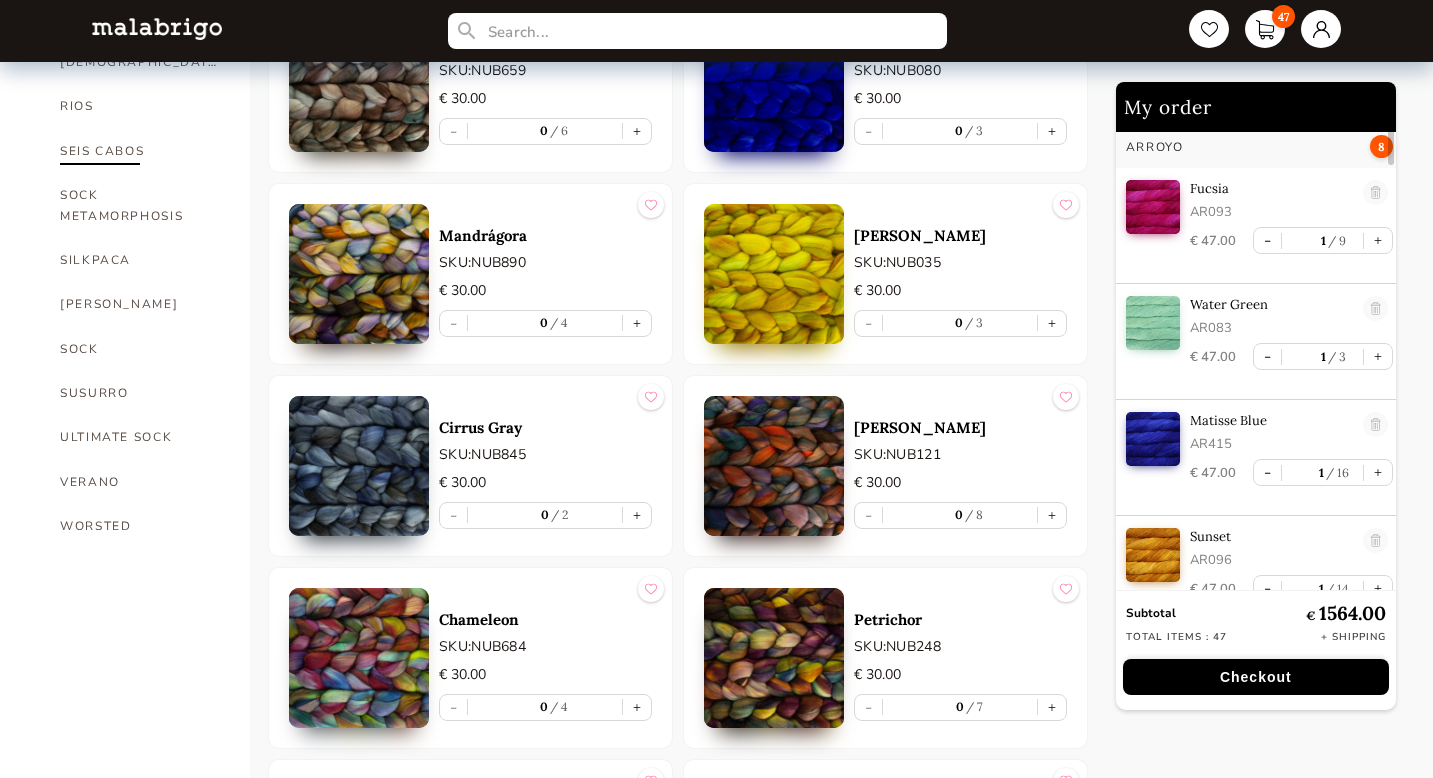 scroll, scrollTop: 1276, scrollLeft: 0, axis: vertical 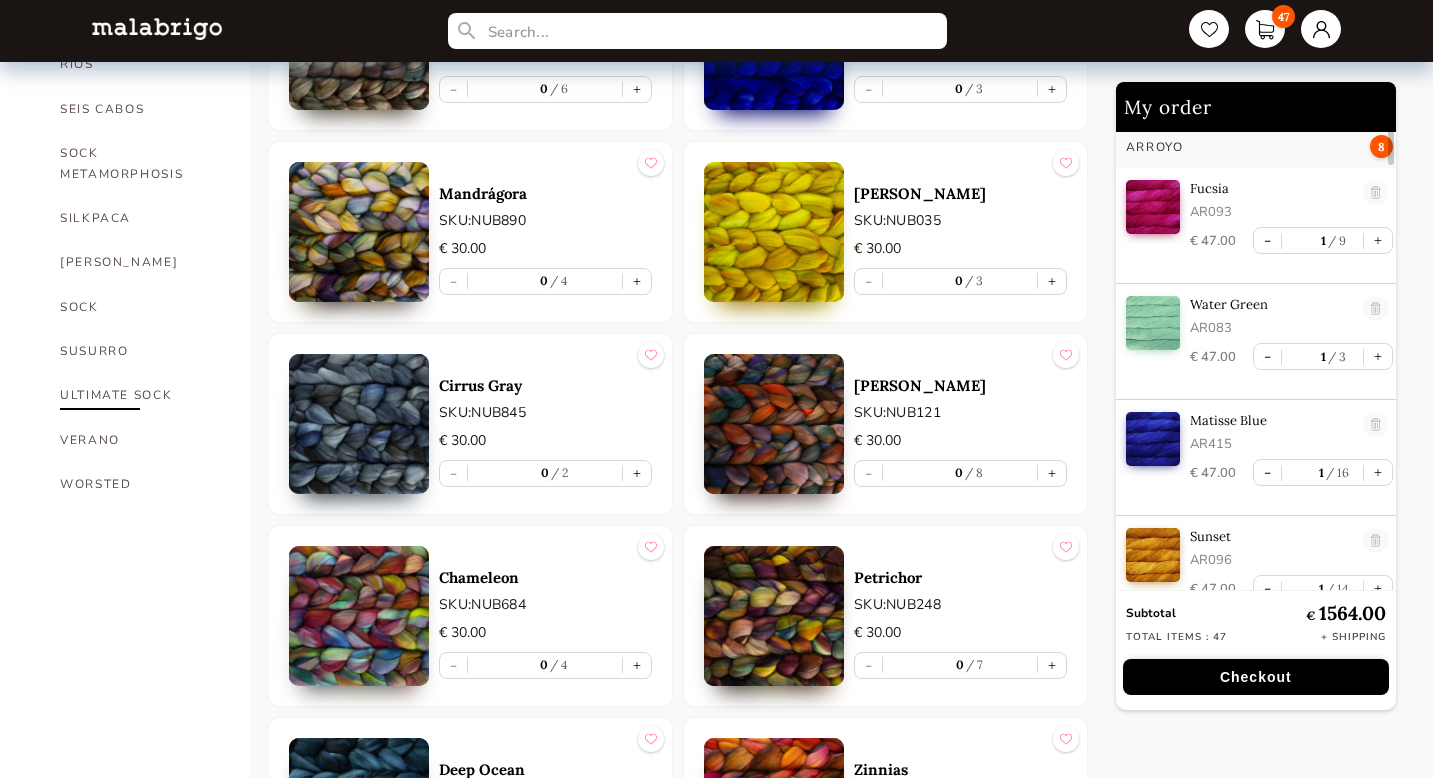click on "ULTIMATE SOCK" at bounding box center [140, 395] 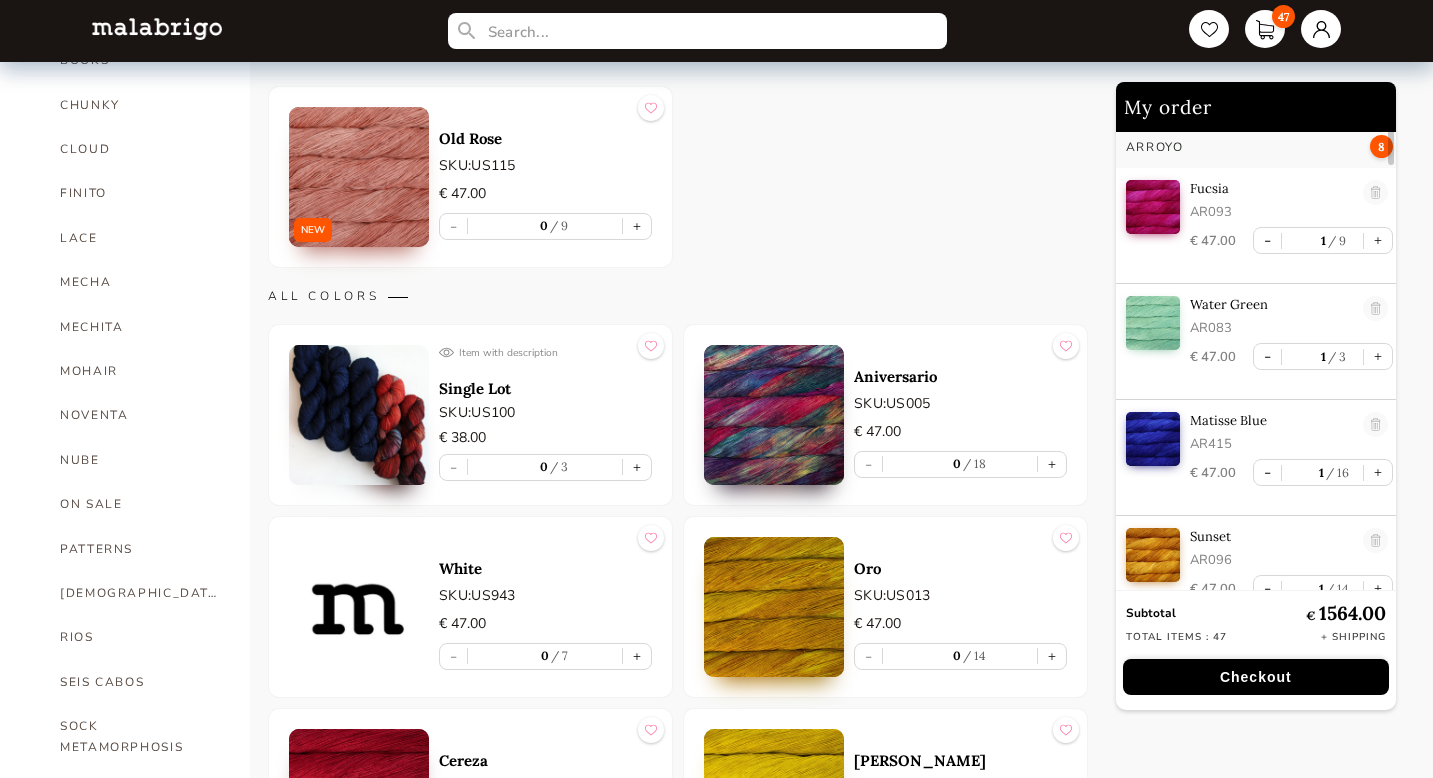 scroll, scrollTop: 0, scrollLeft: 0, axis: both 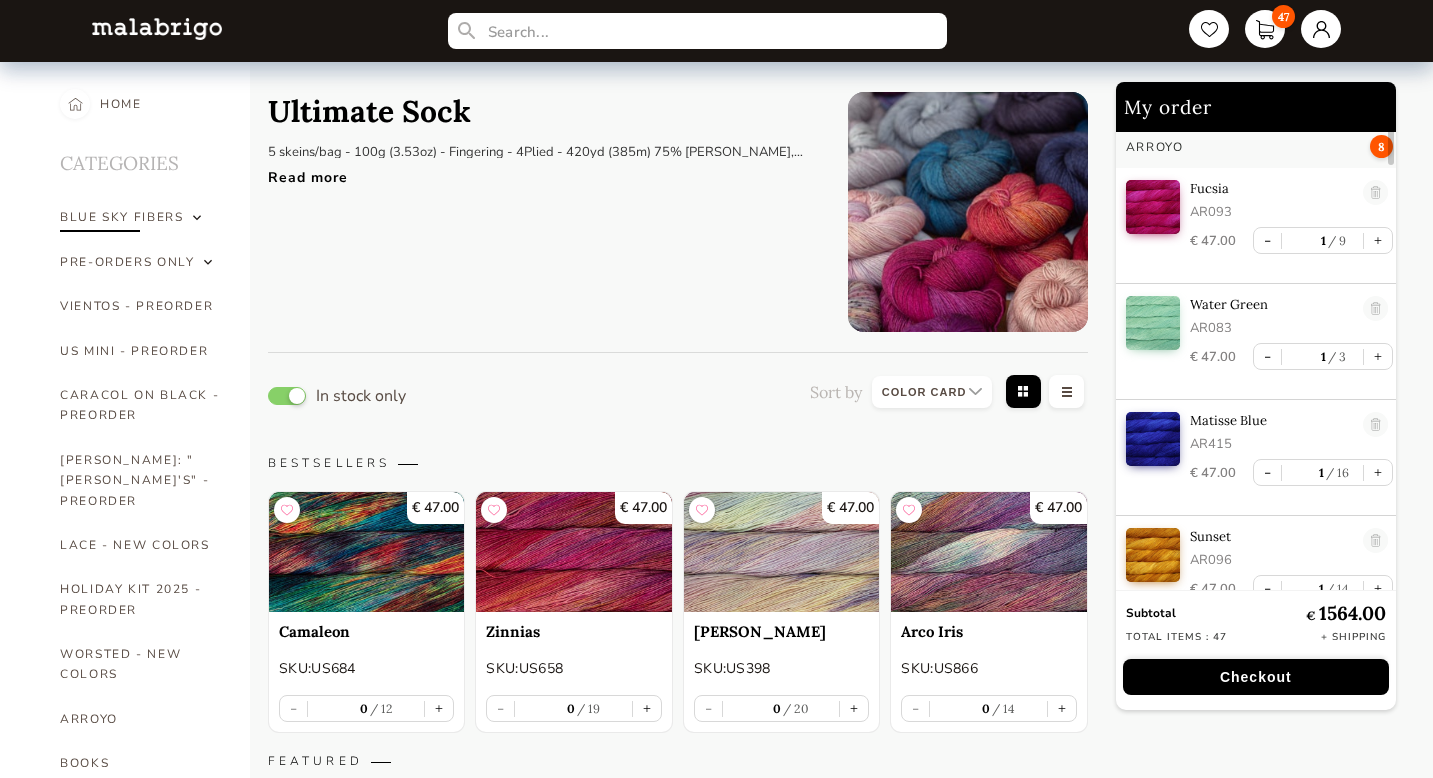 click on "BLUE SKY FIBERS" at bounding box center (121, 217) 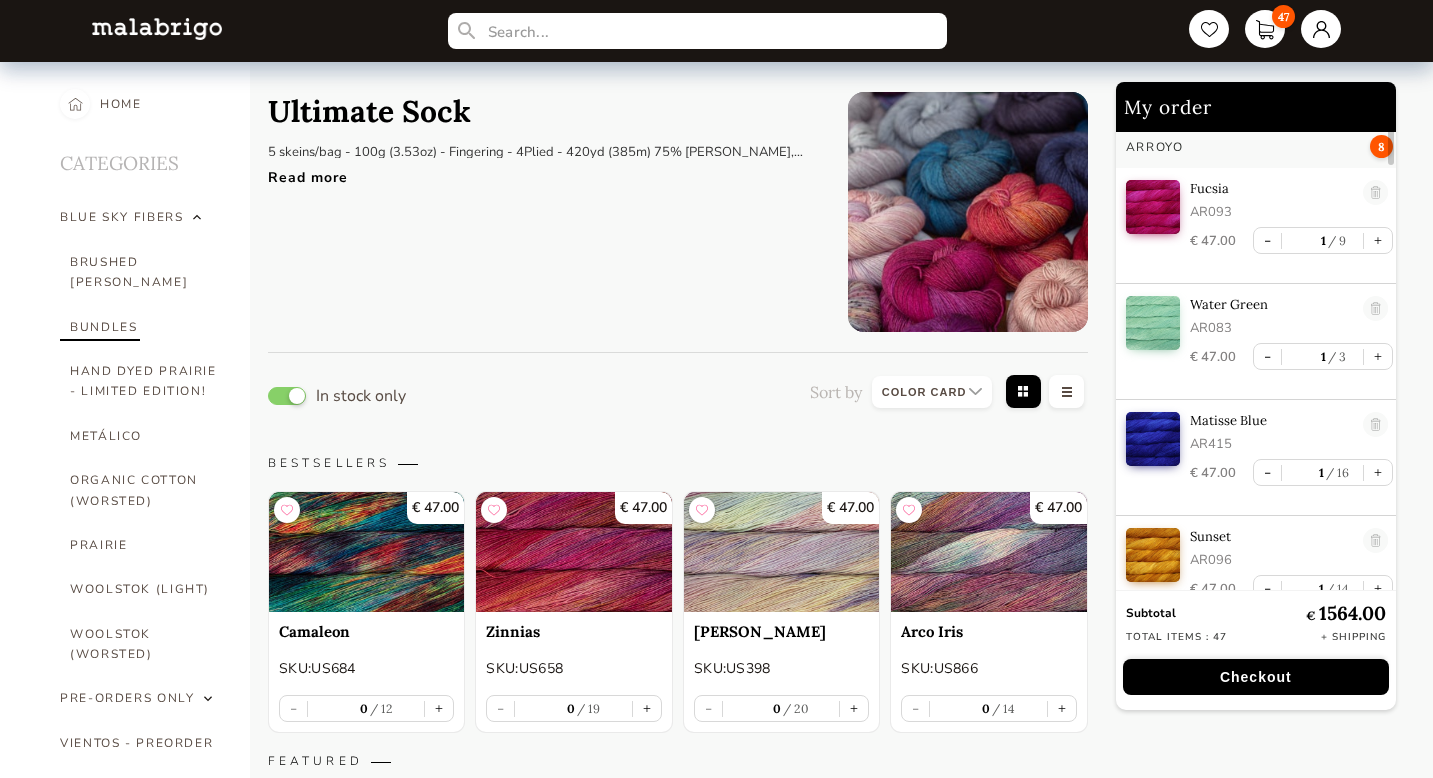 click on "BUNDLES" at bounding box center [145, 327] 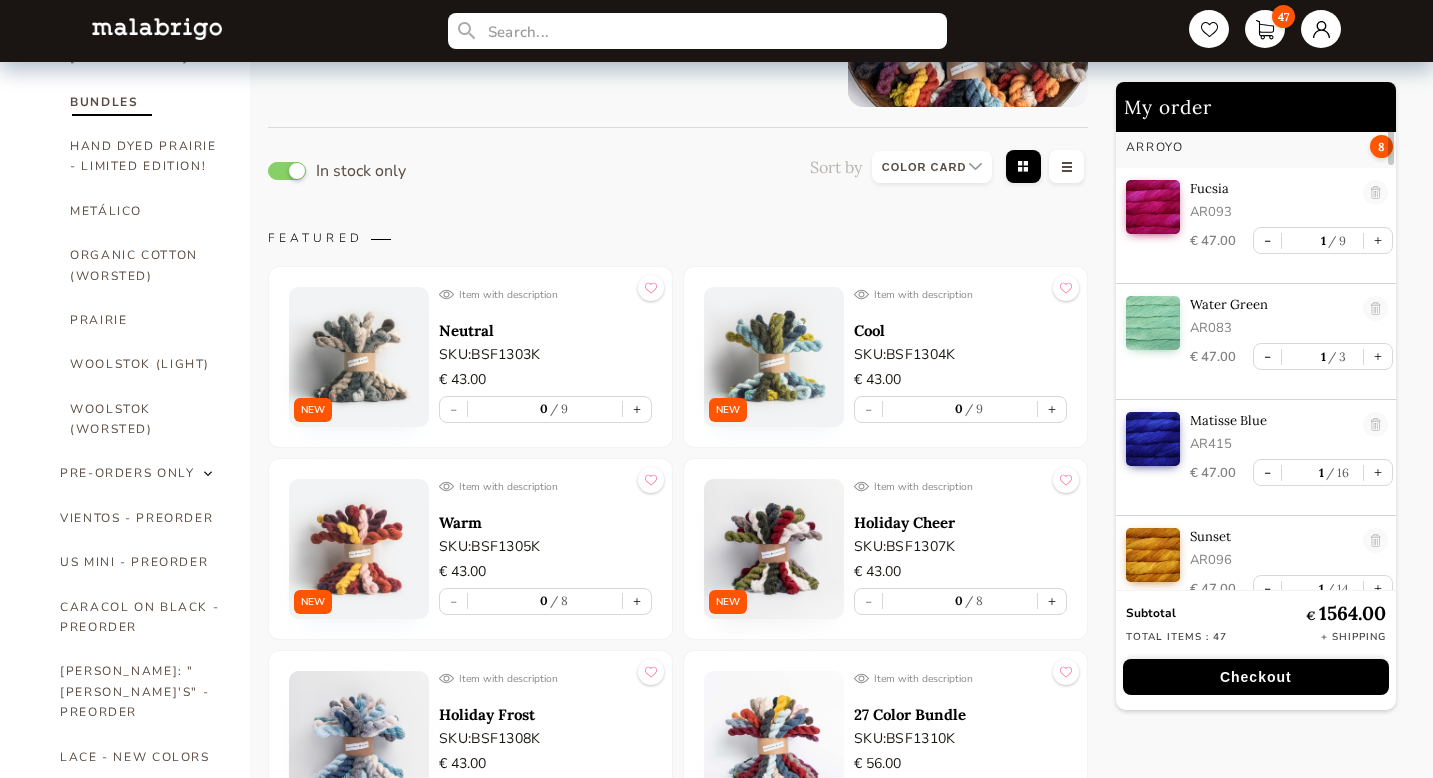 scroll, scrollTop: 0, scrollLeft: 0, axis: both 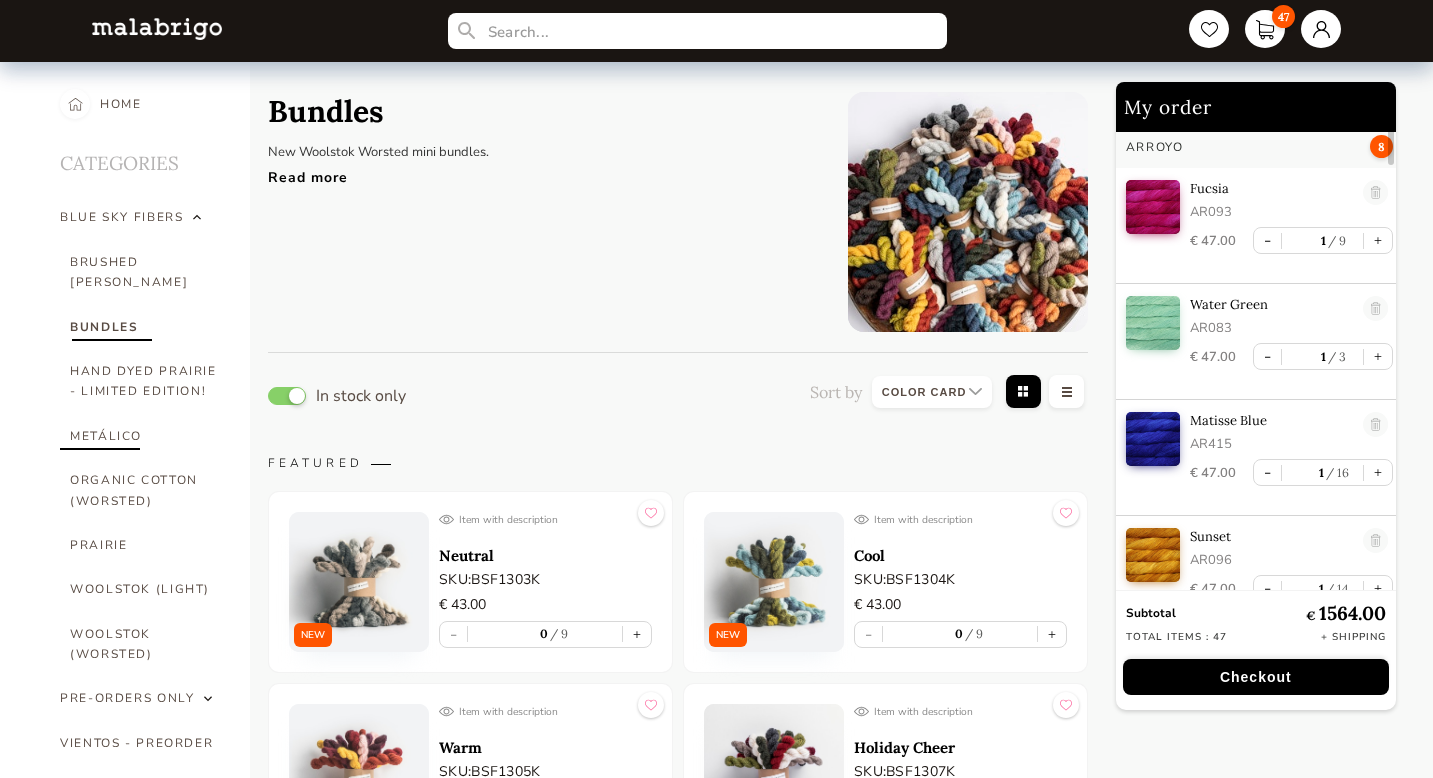 click on "METÁLICO" at bounding box center [145, 436] 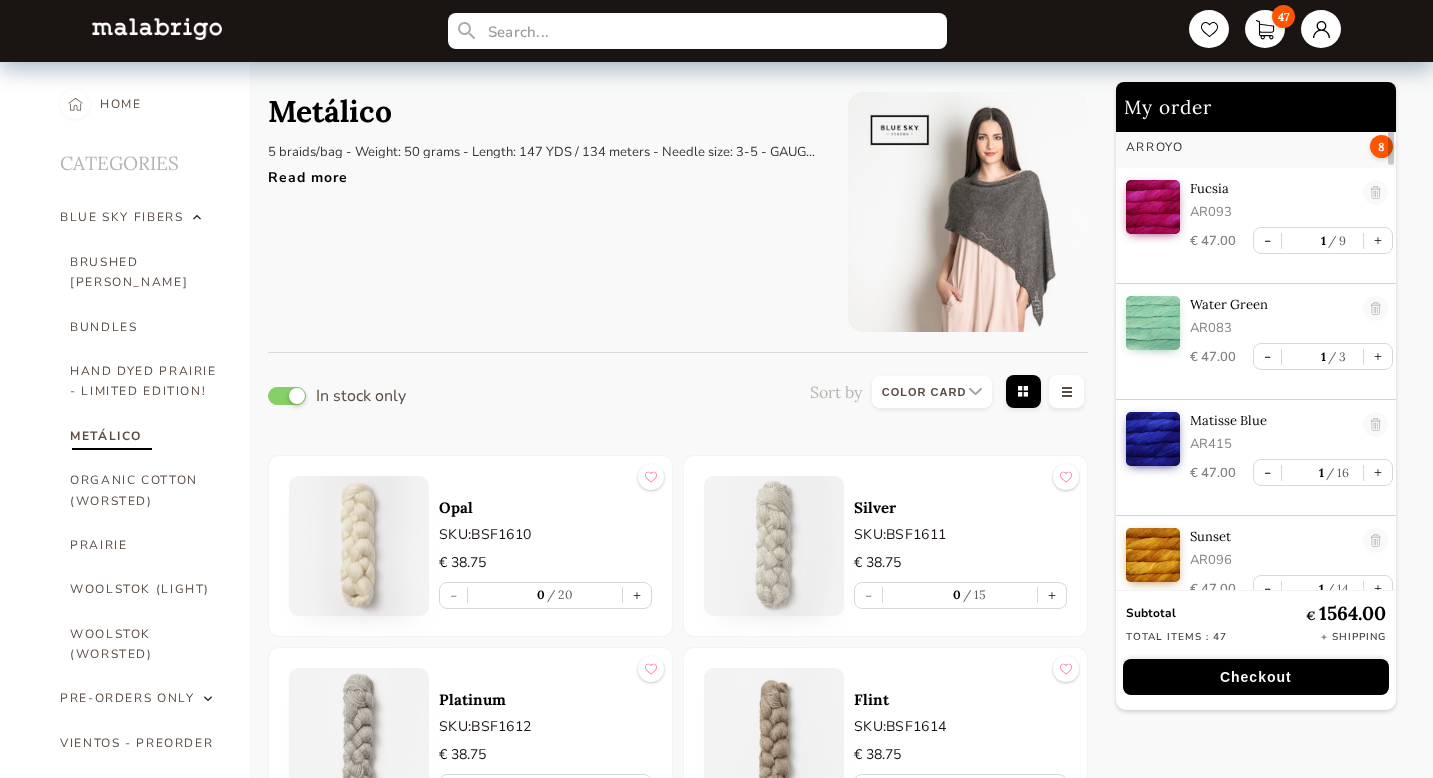 click on "Read more" at bounding box center [543, 172] 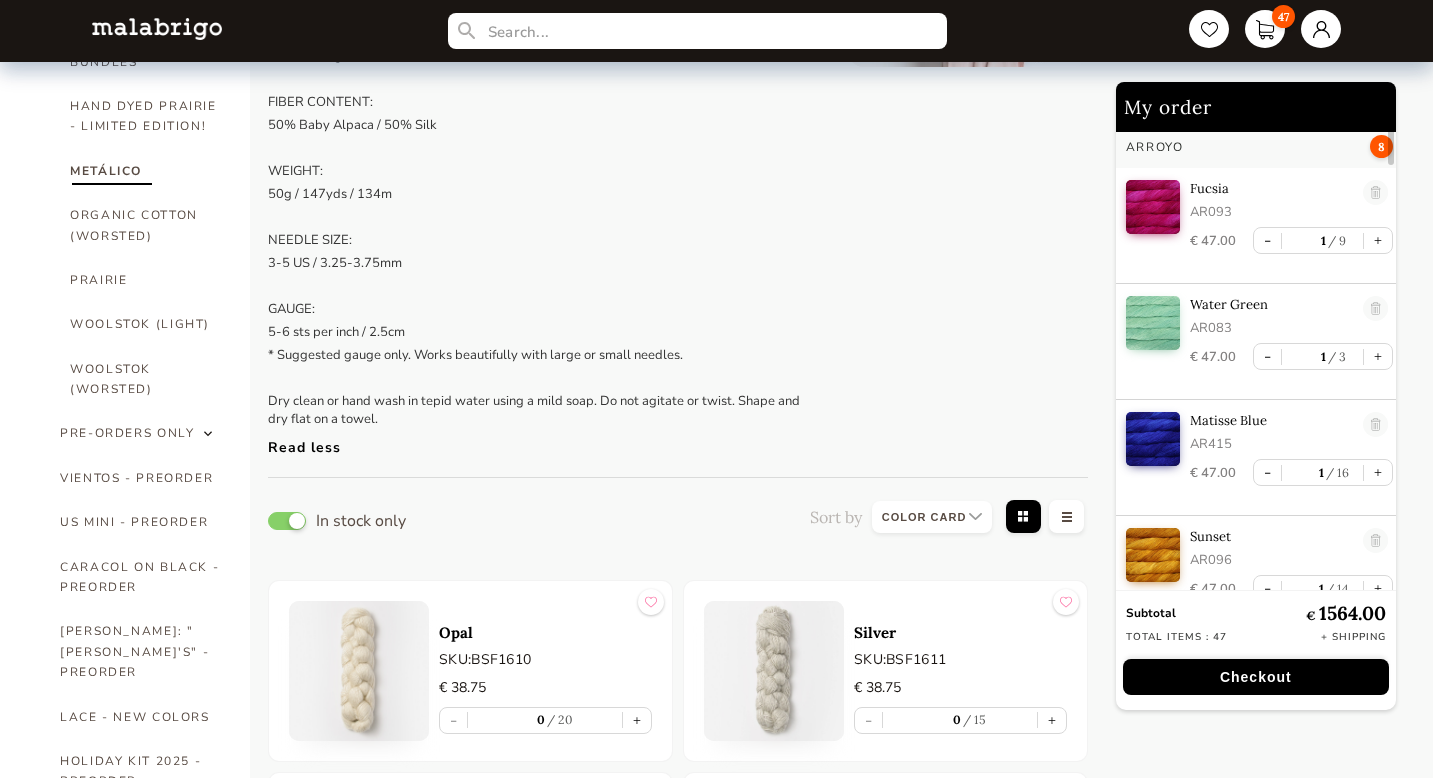 scroll, scrollTop: 500, scrollLeft: 0, axis: vertical 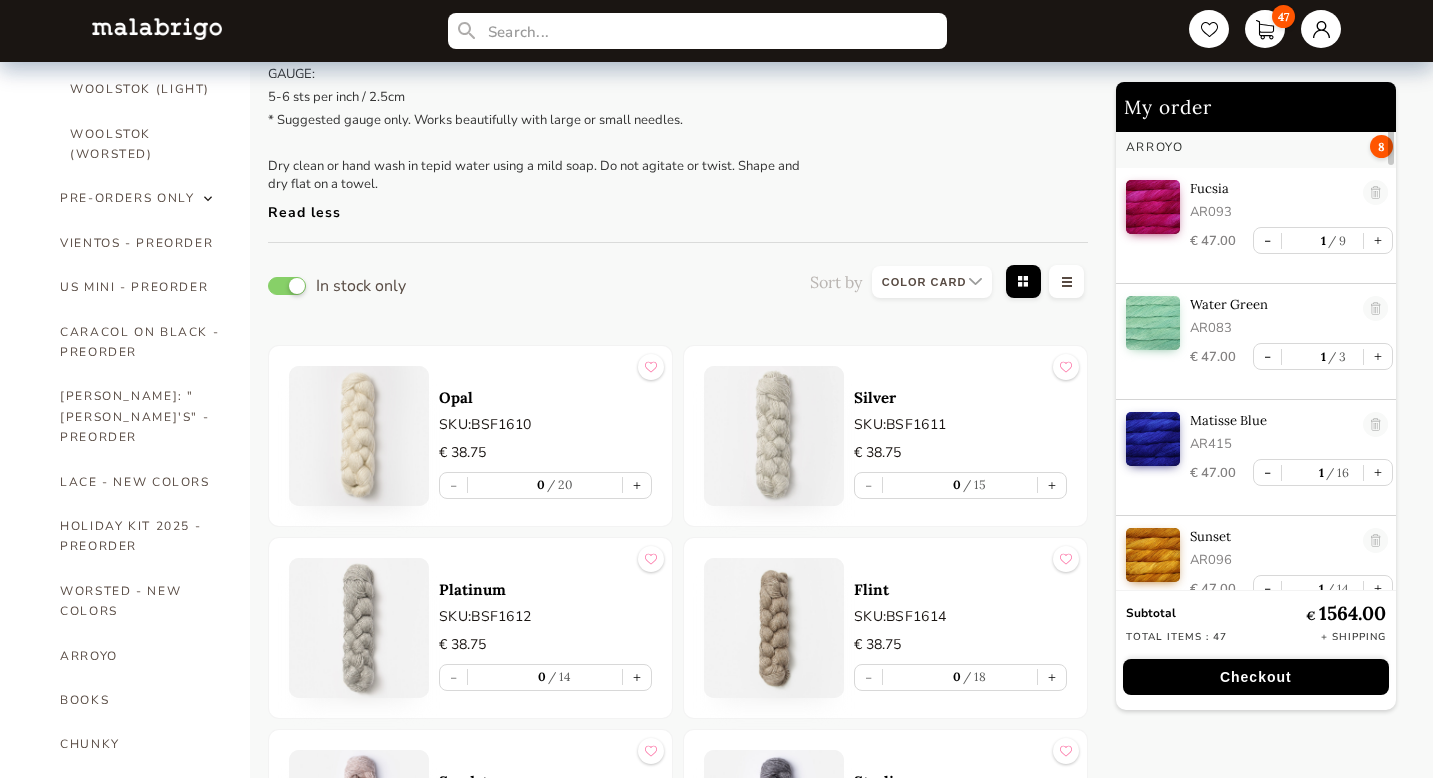 click at bounding box center (359, 436) 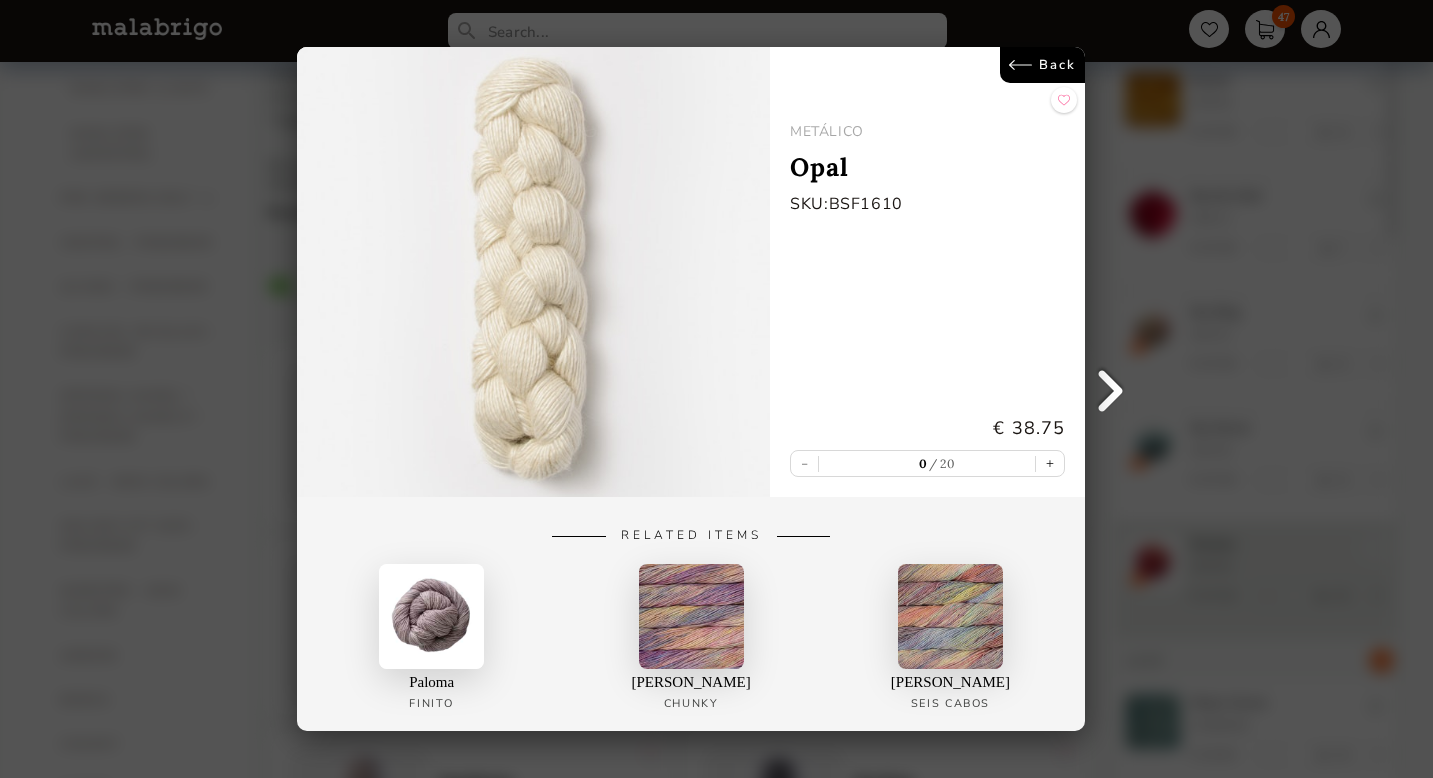 click at bounding box center [533, 272] 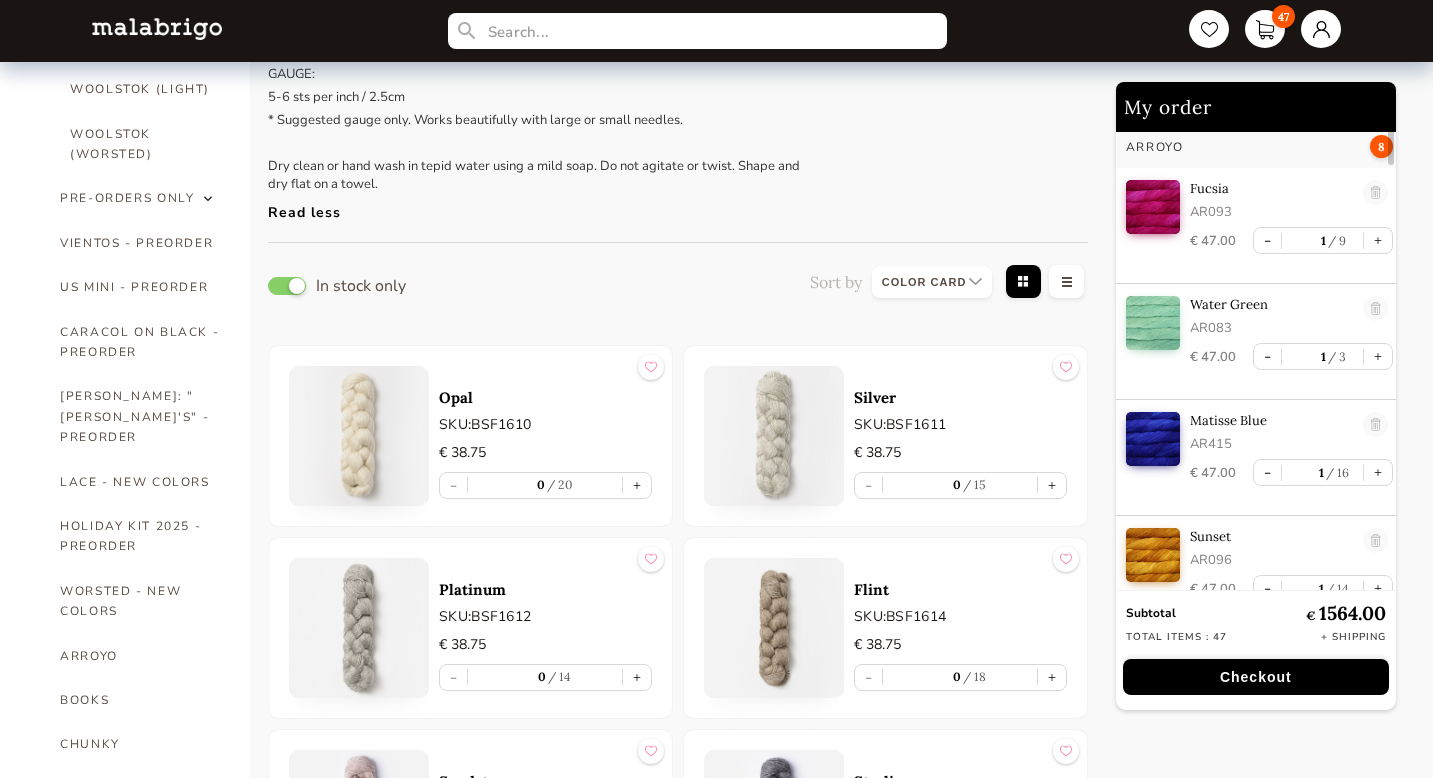 scroll, scrollTop: 7, scrollLeft: 0, axis: vertical 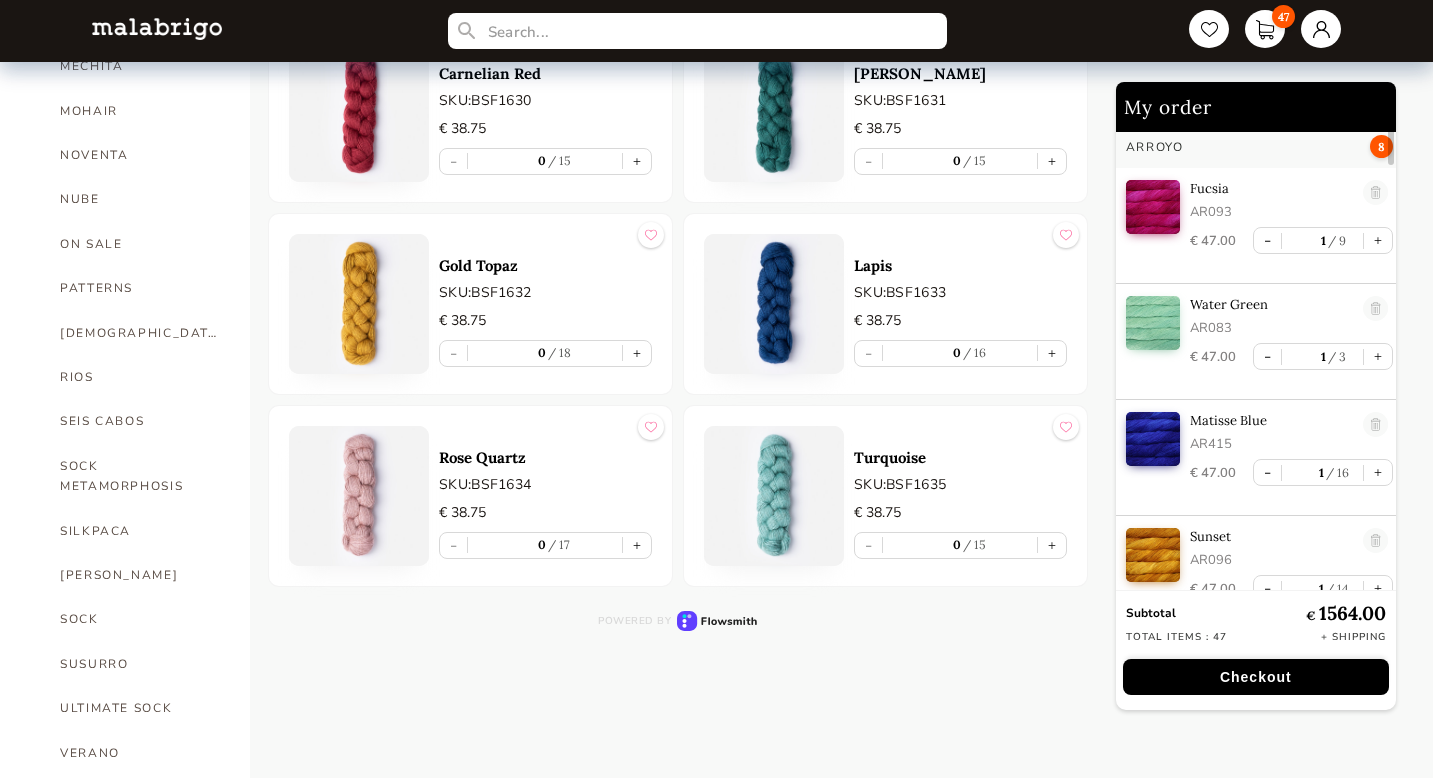 click at bounding box center [774, 304] 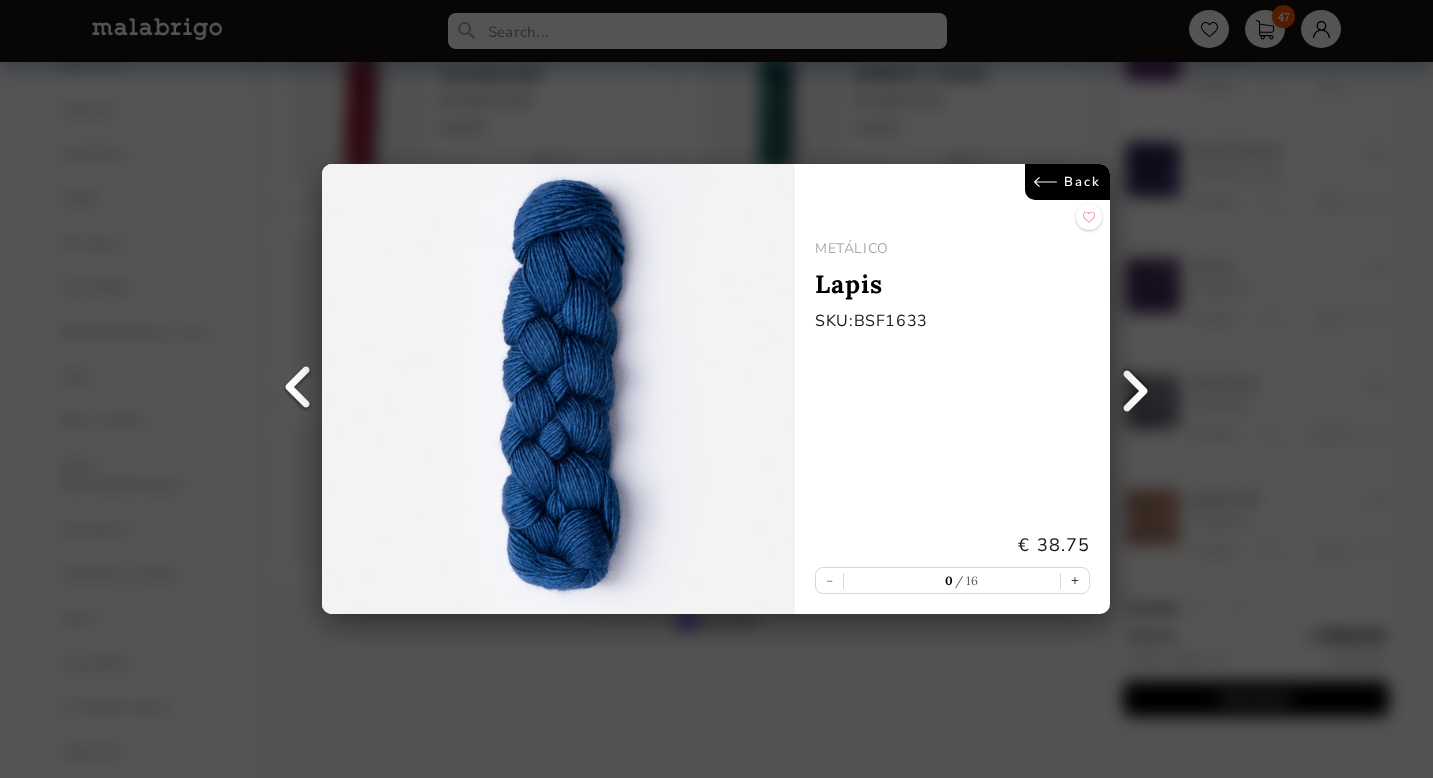 click at bounding box center (558, 389) 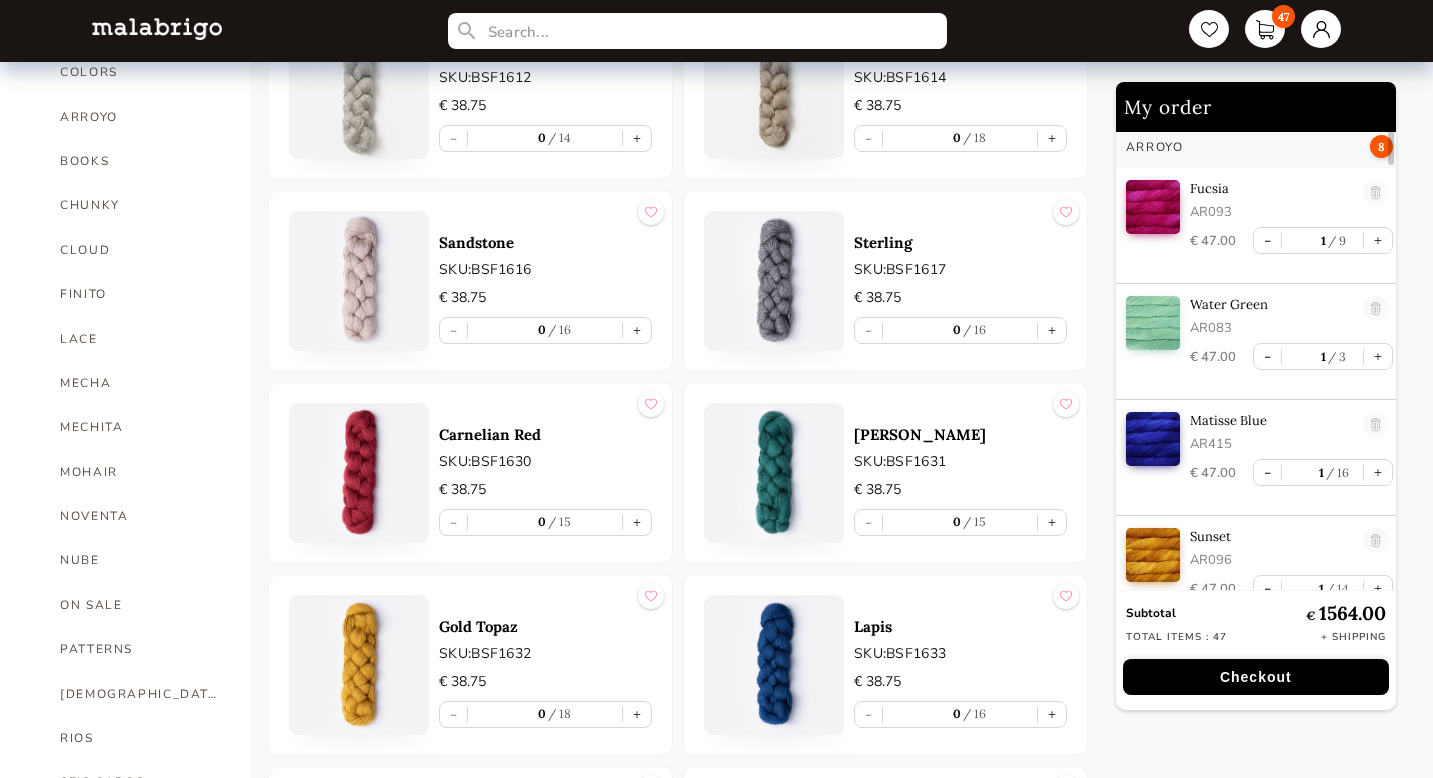 scroll, scrollTop: 1036, scrollLeft: 0, axis: vertical 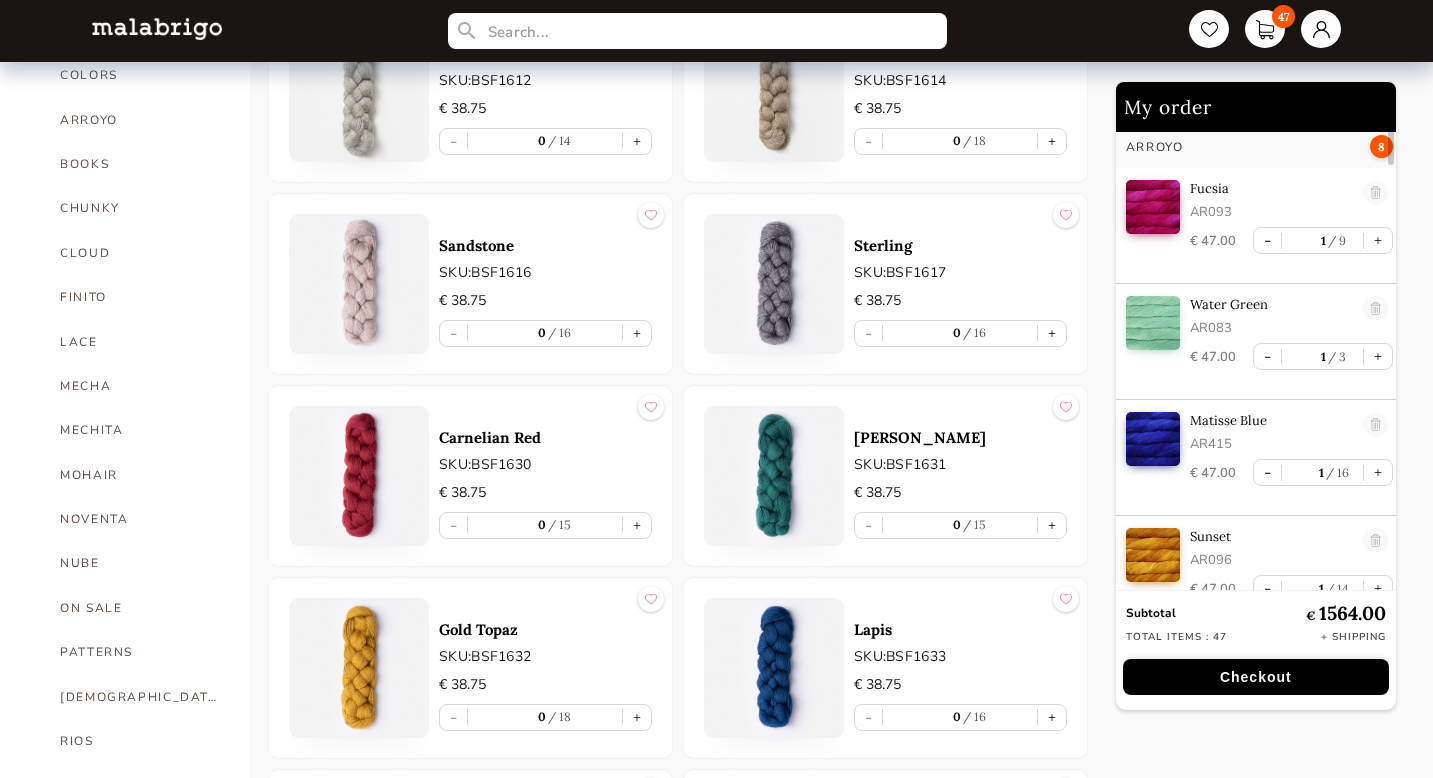 click at bounding box center (359, 284) 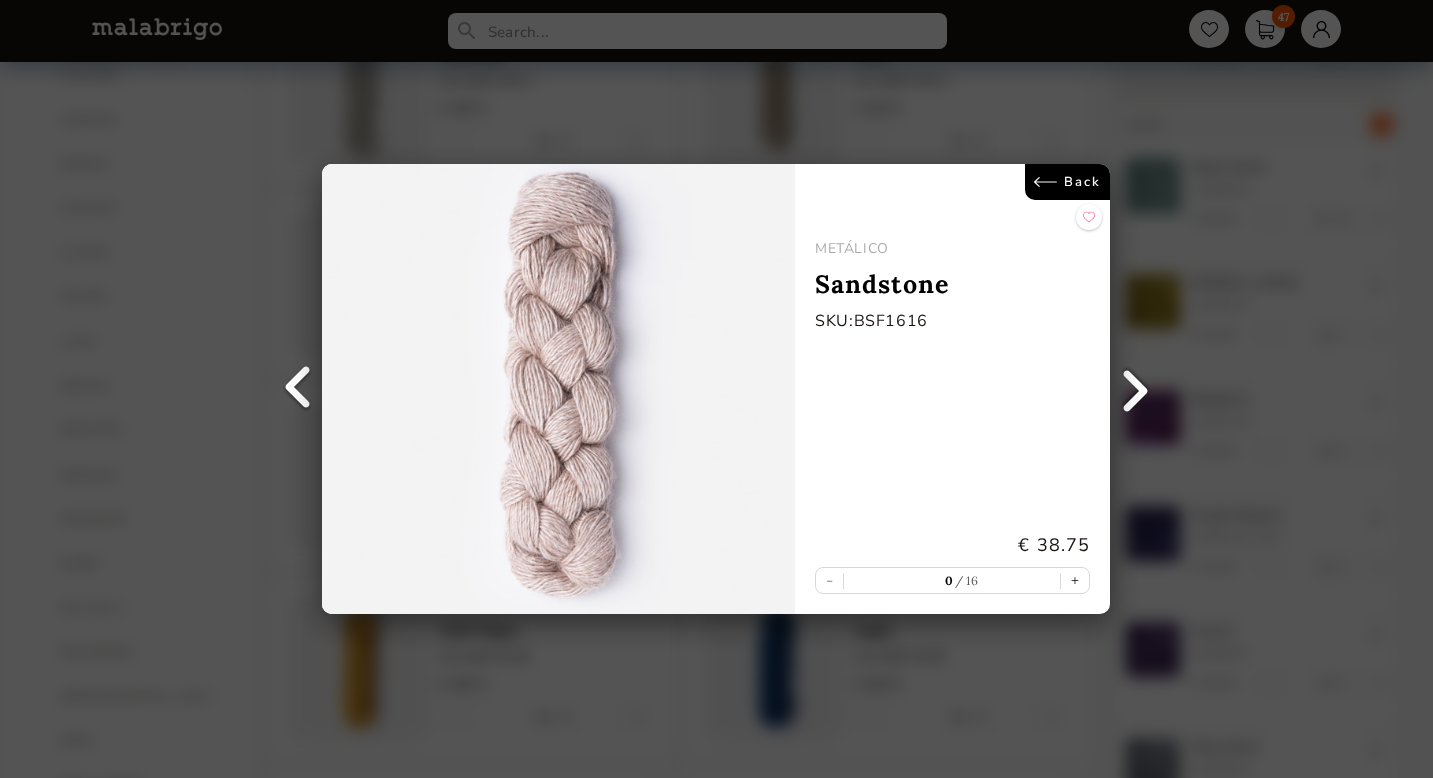click on "Back" at bounding box center (1068, 182) 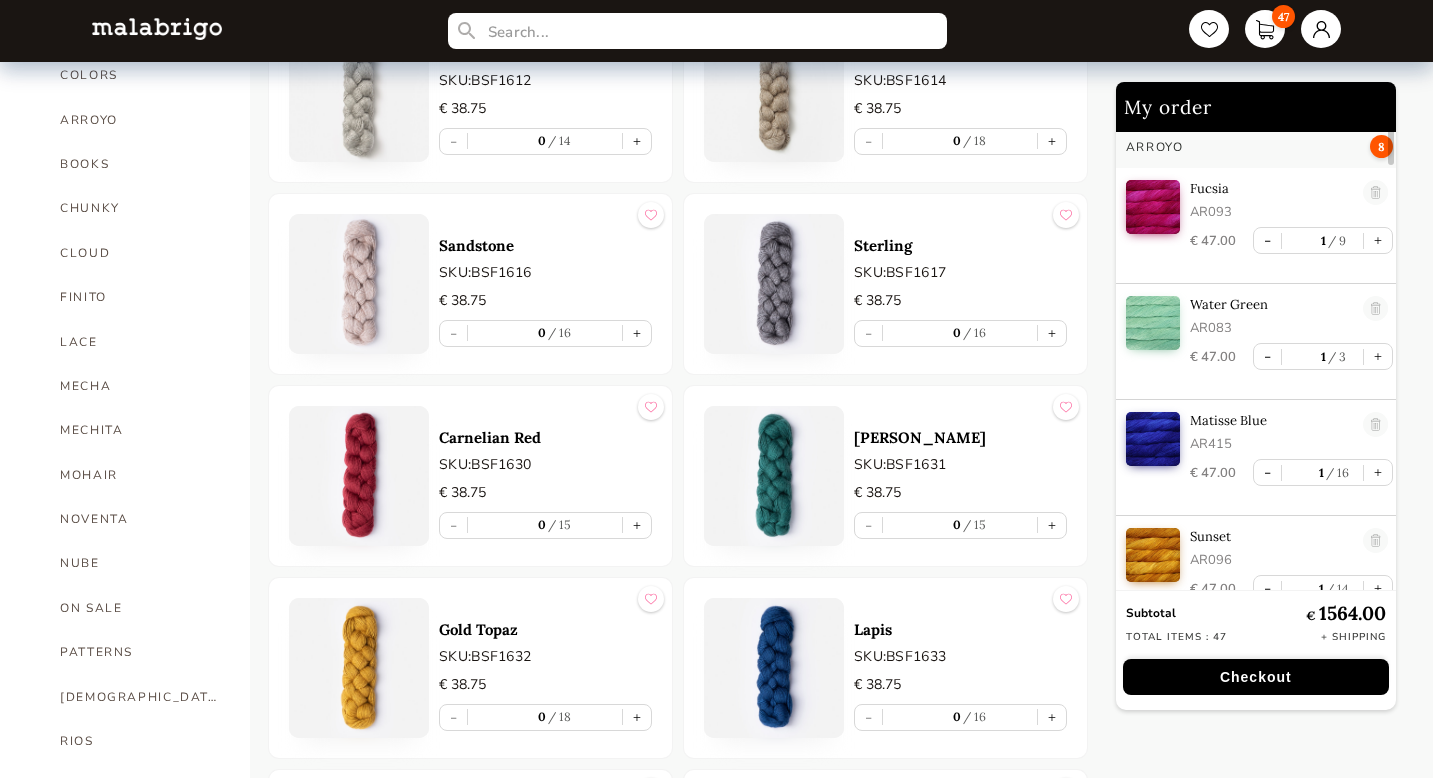 scroll, scrollTop: 7, scrollLeft: 0, axis: vertical 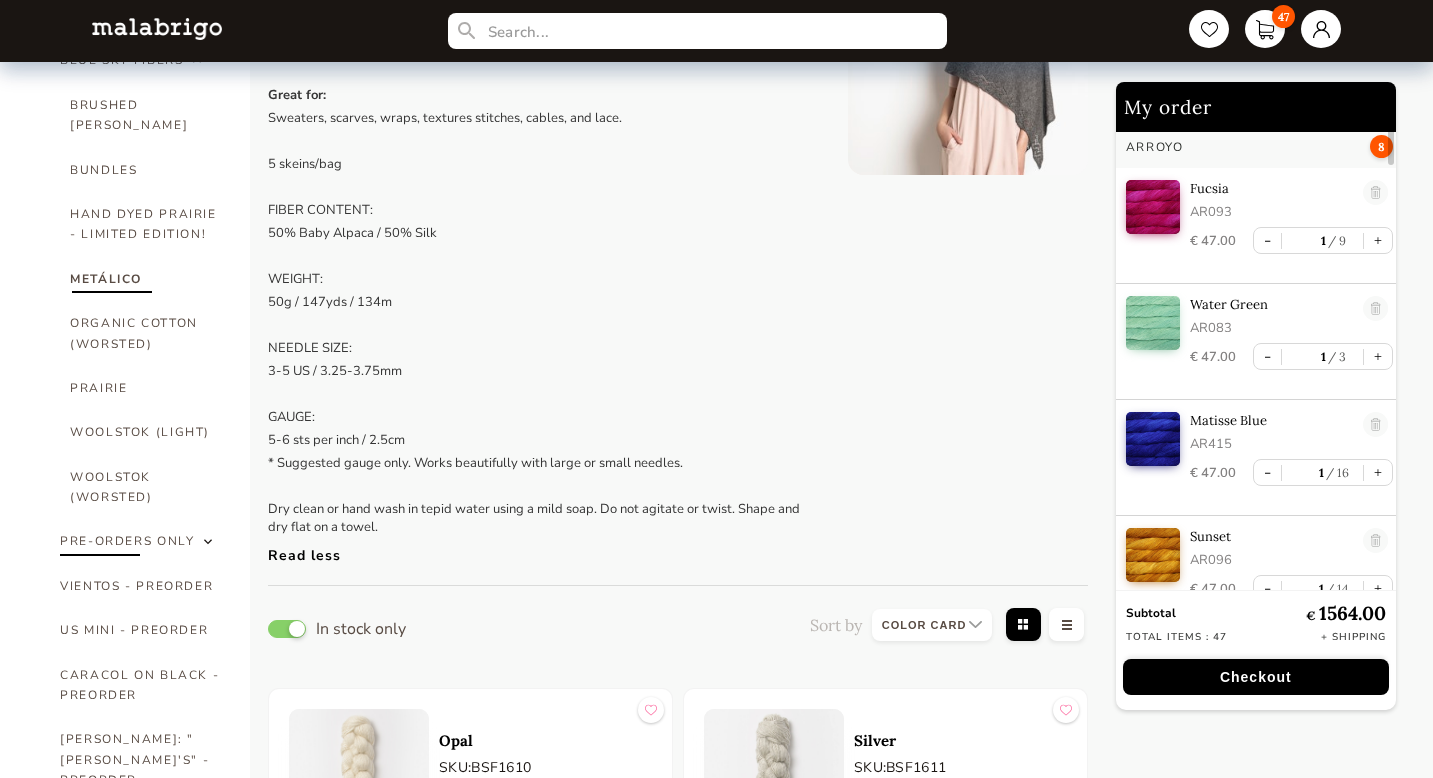 click on "PRE-ORDERS ONLY" at bounding box center [127, 541] 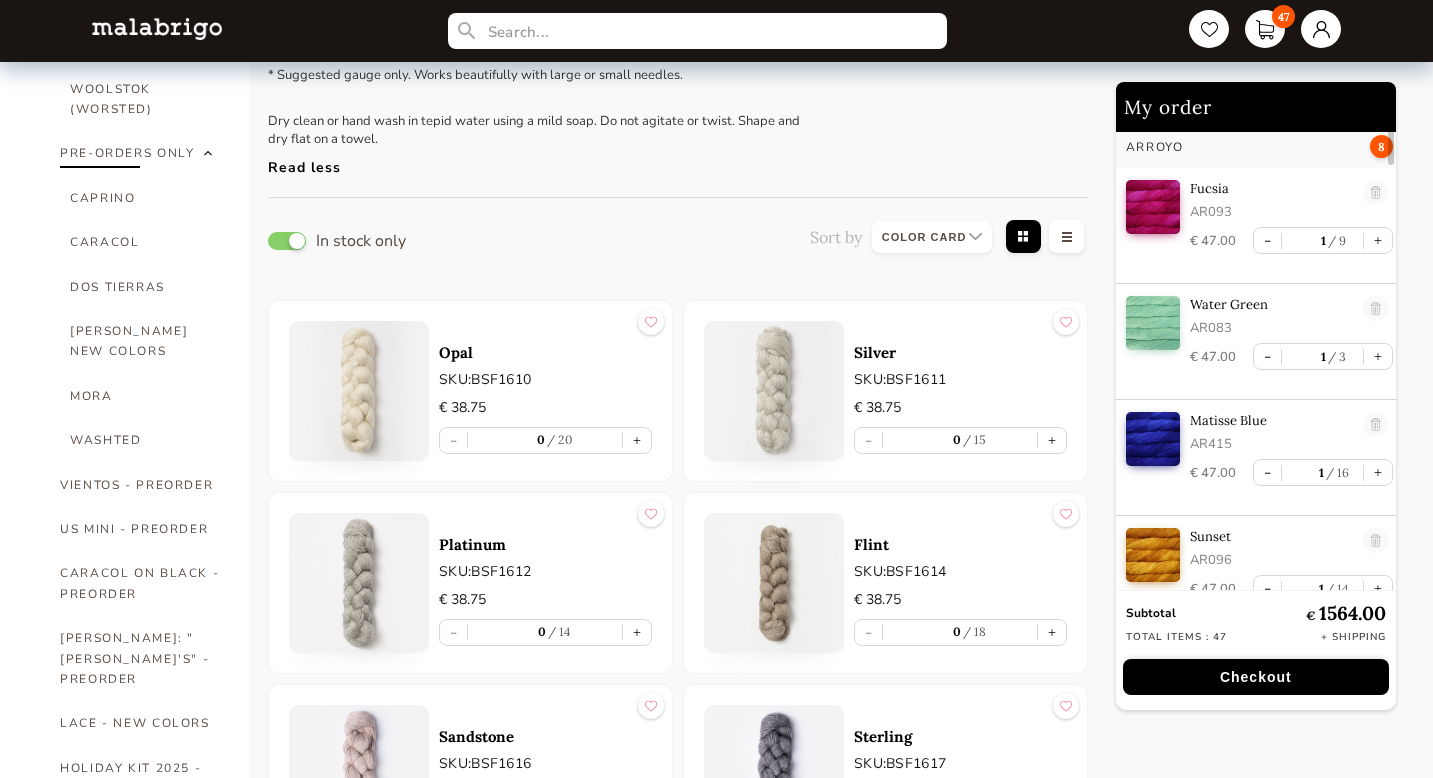 scroll, scrollTop: 0, scrollLeft: 0, axis: both 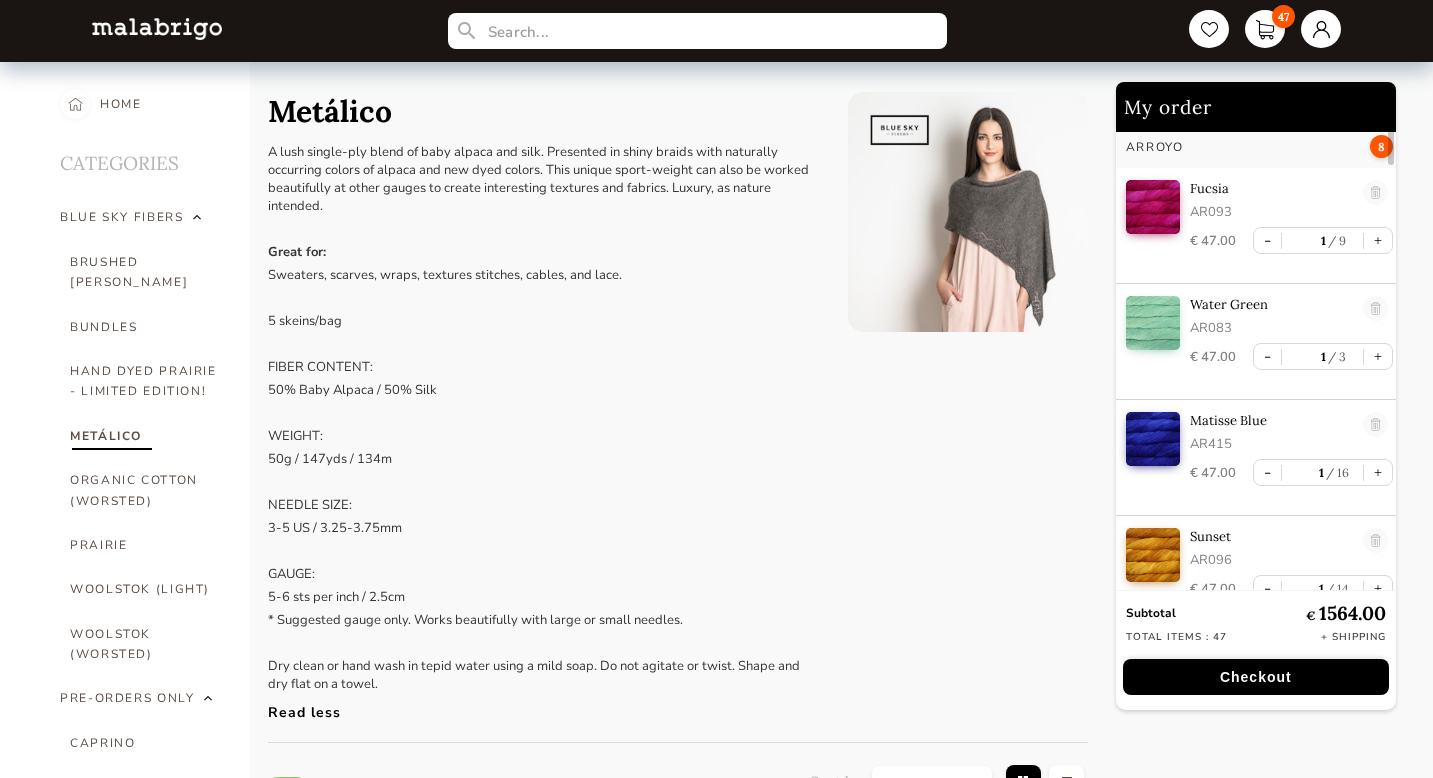 click on "My order" at bounding box center [1256, 107] 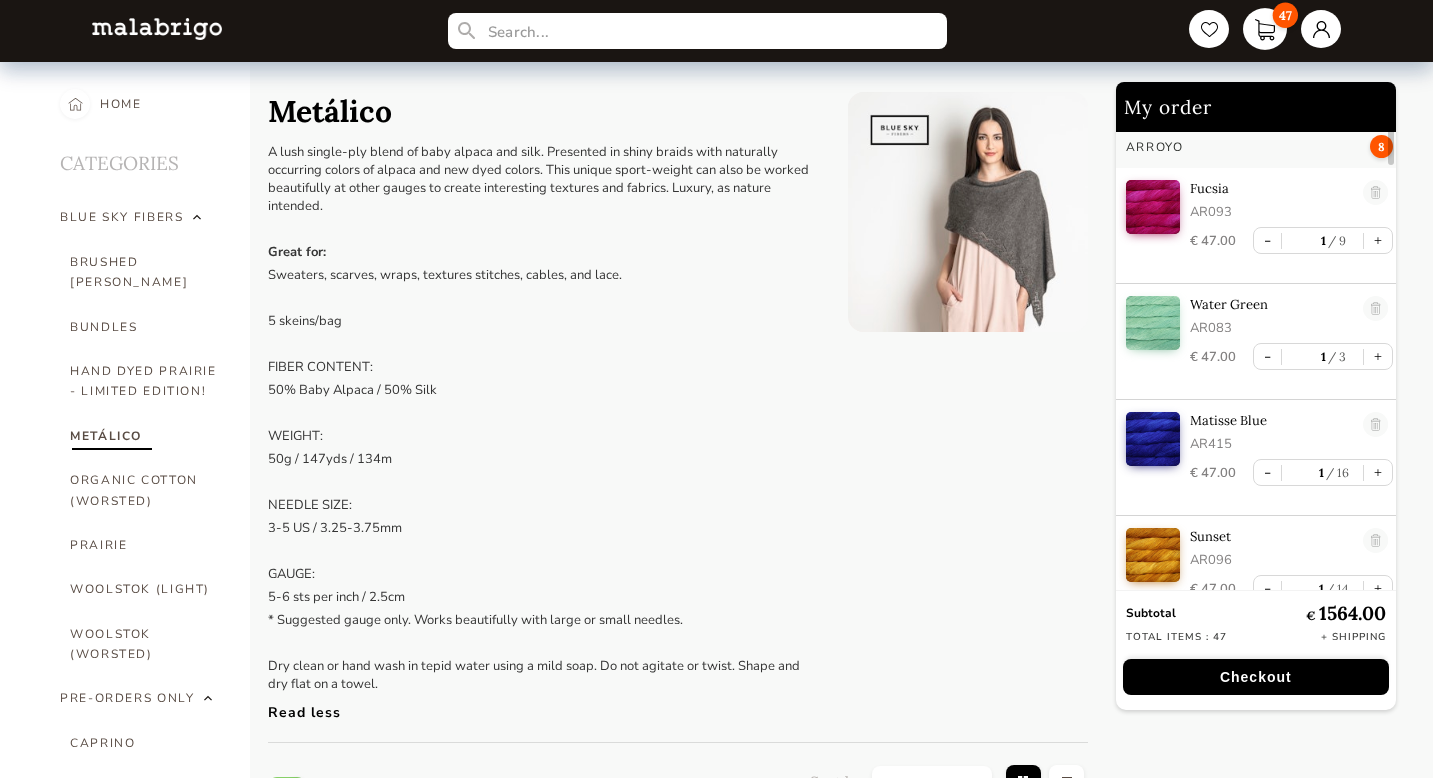 click on "47" at bounding box center (1265, 29) 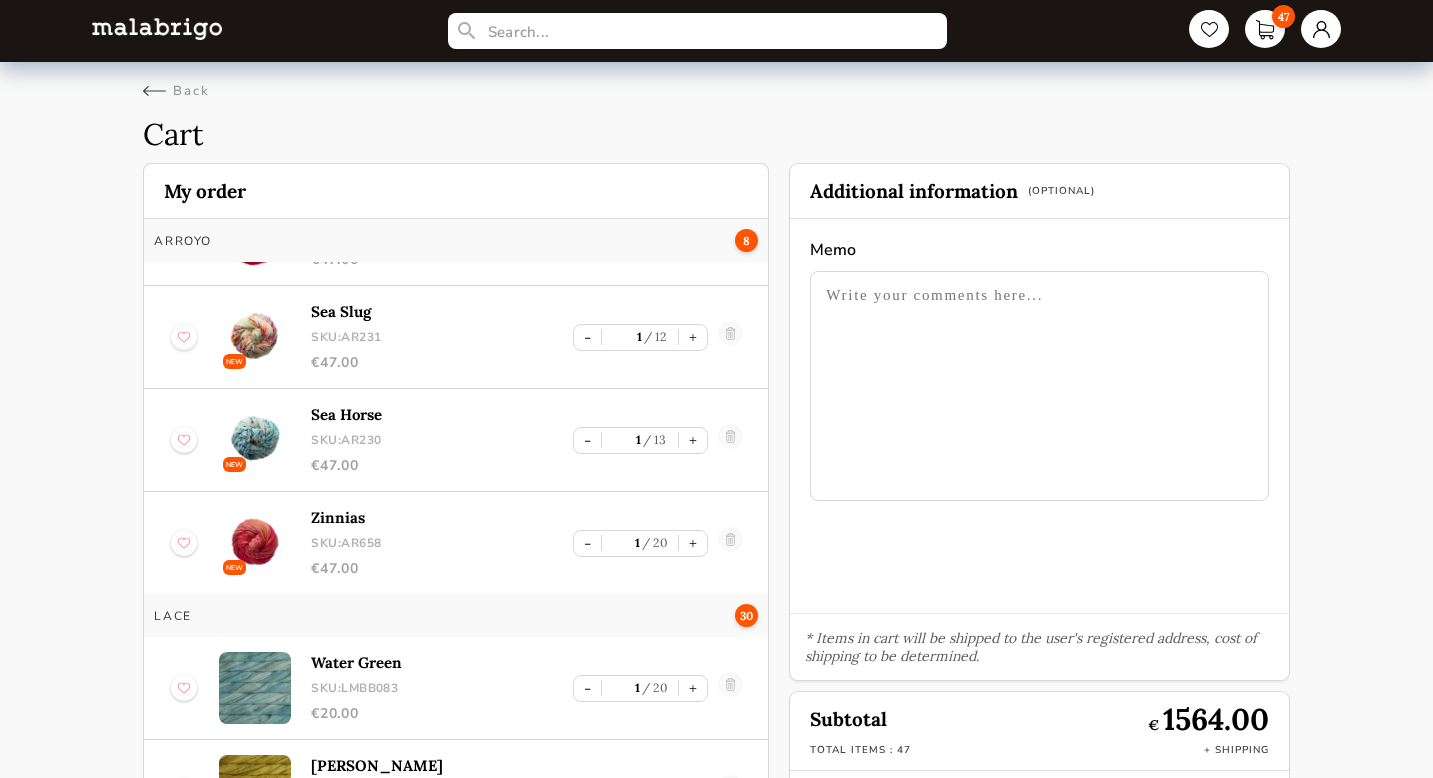 scroll, scrollTop: 500, scrollLeft: 0, axis: vertical 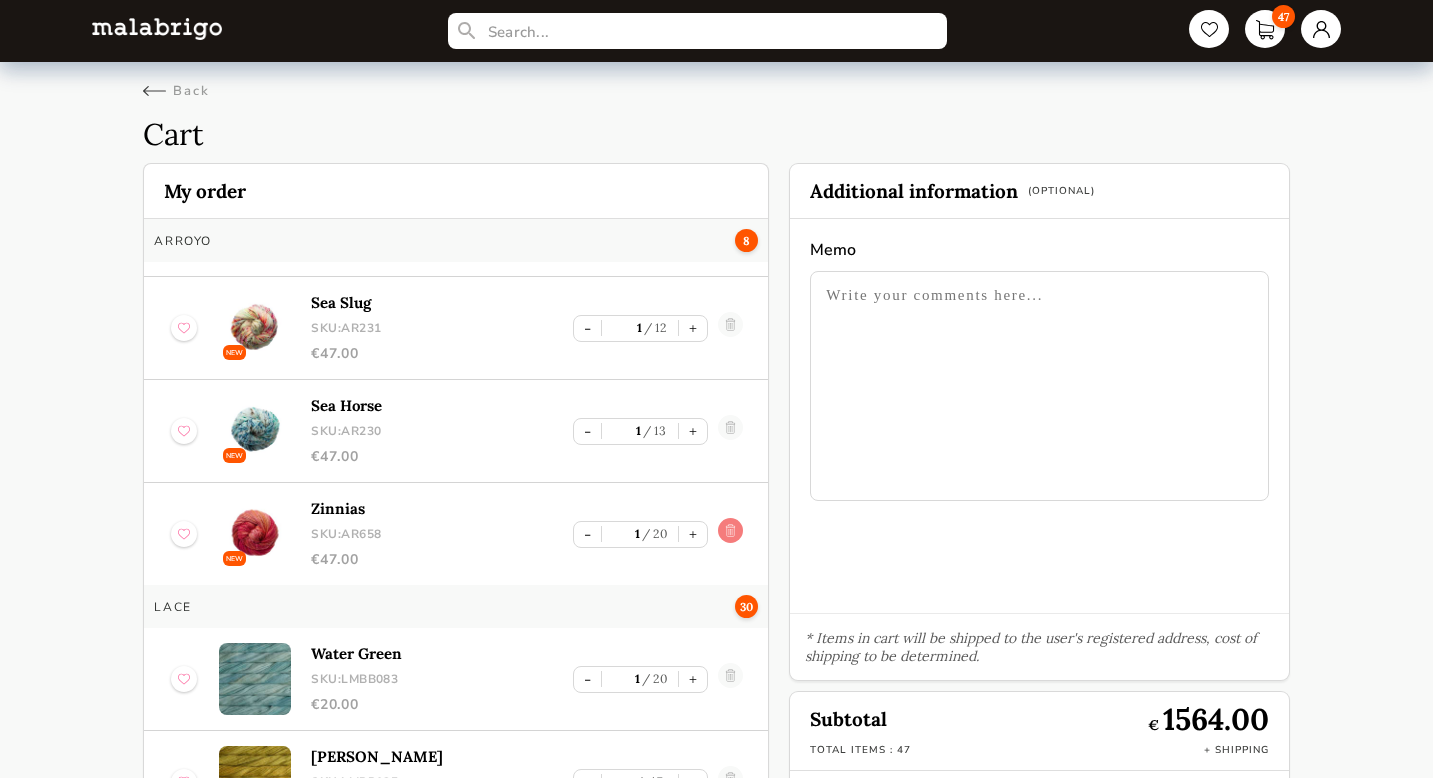 click at bounding box center (730, 534) 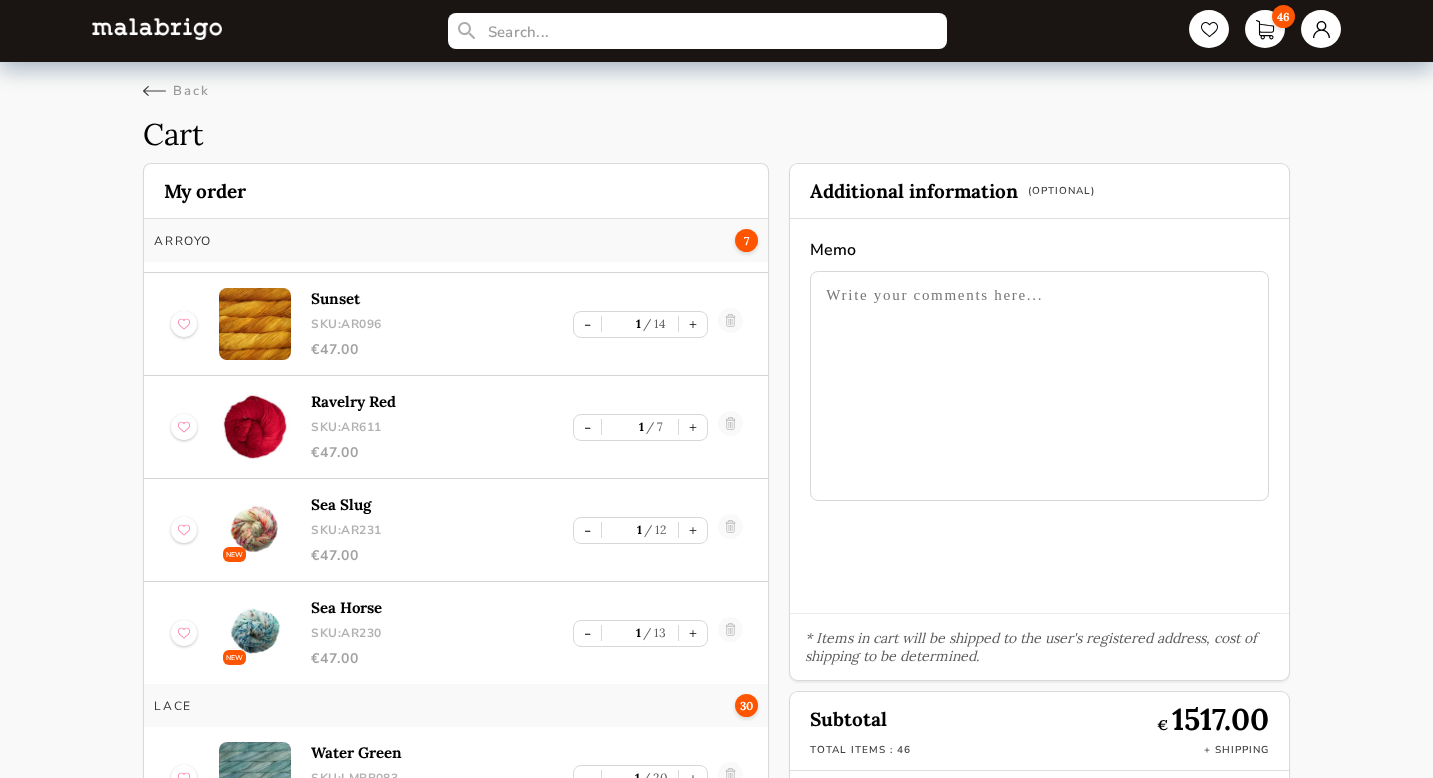 scroll, scrollTop: 300, scrollLeft: 0, axis: vertical 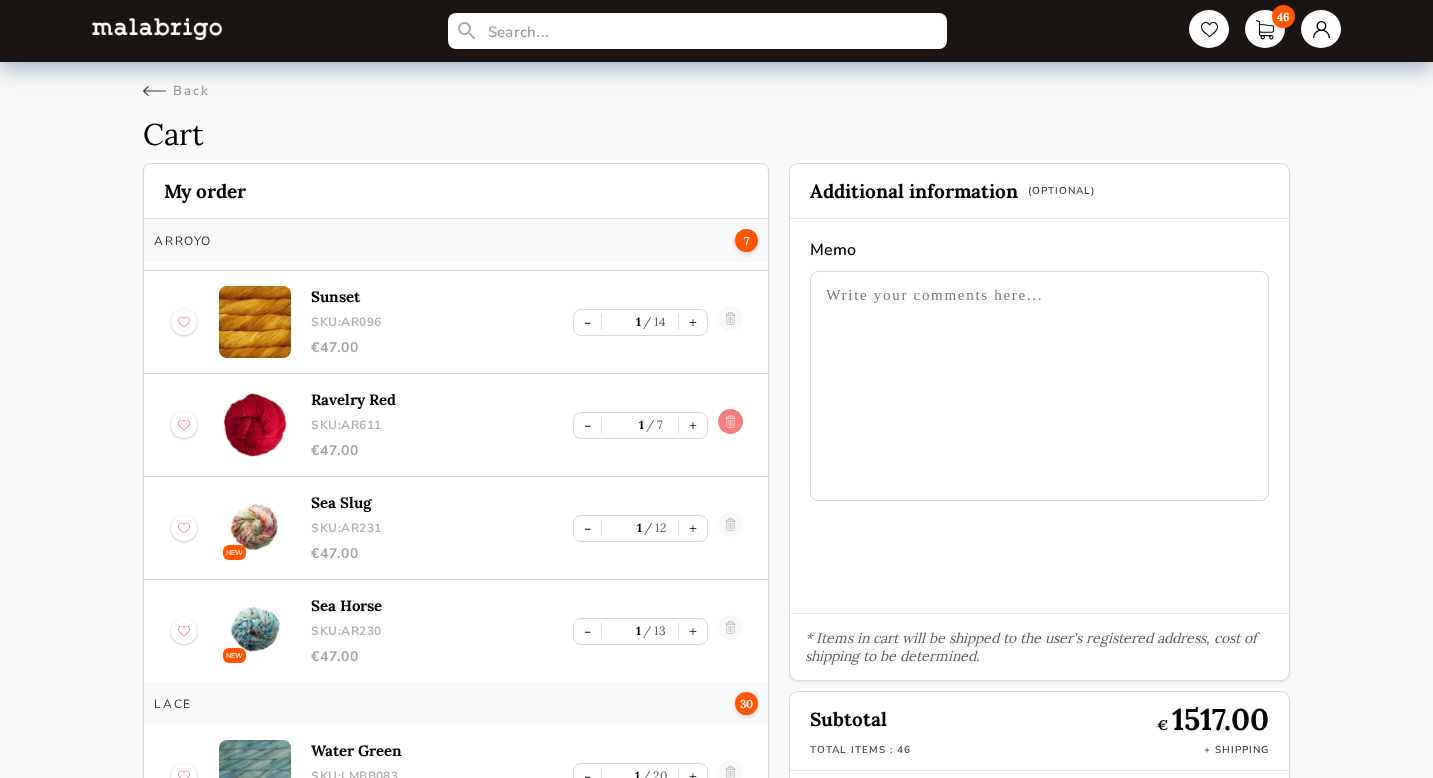 click at bounding box center (730, 425) 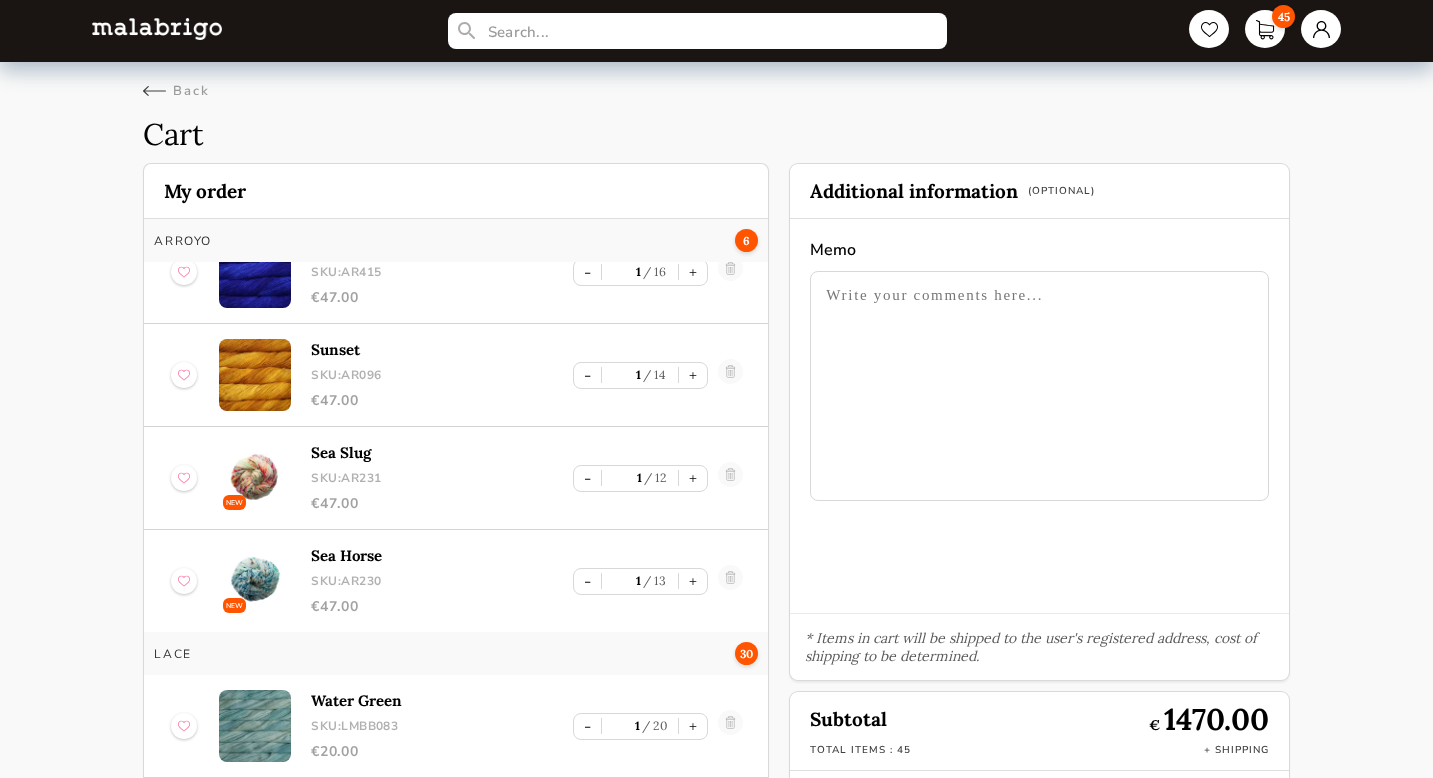 scroll, scrollTop: 220, scrollLeft: 0, axis: vertical 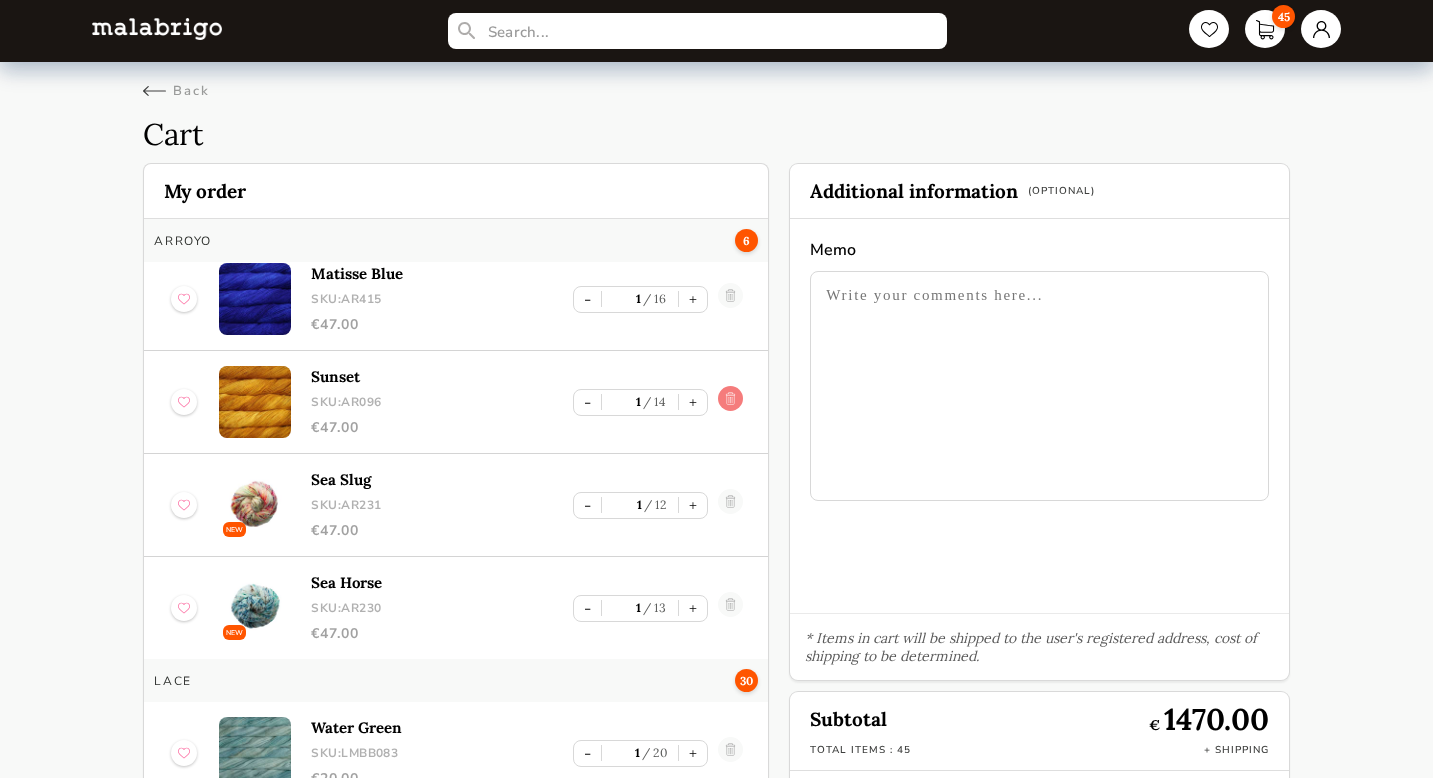 click at bounding box center [730, 402] 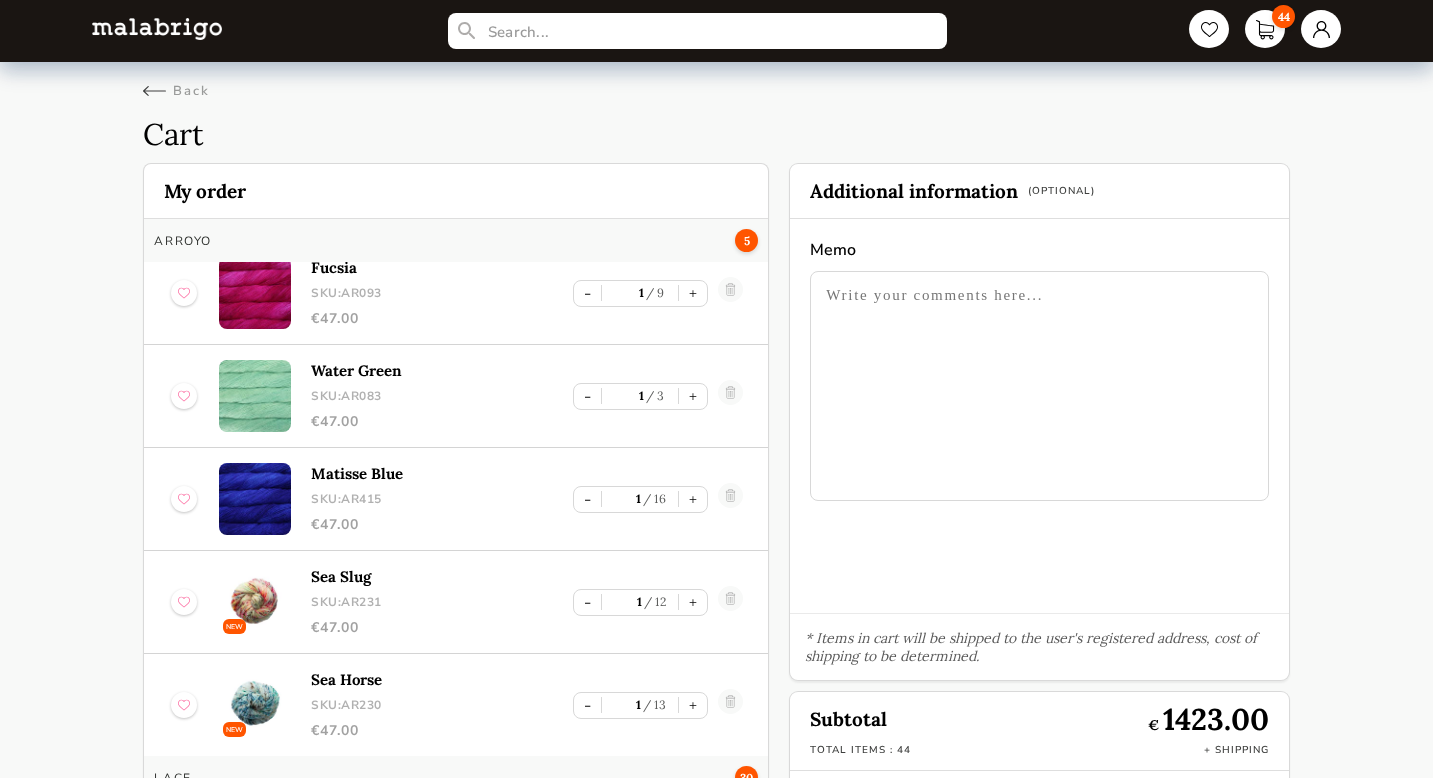 scroll, scrollTop: 0, scrollLeft: 0, axis: both 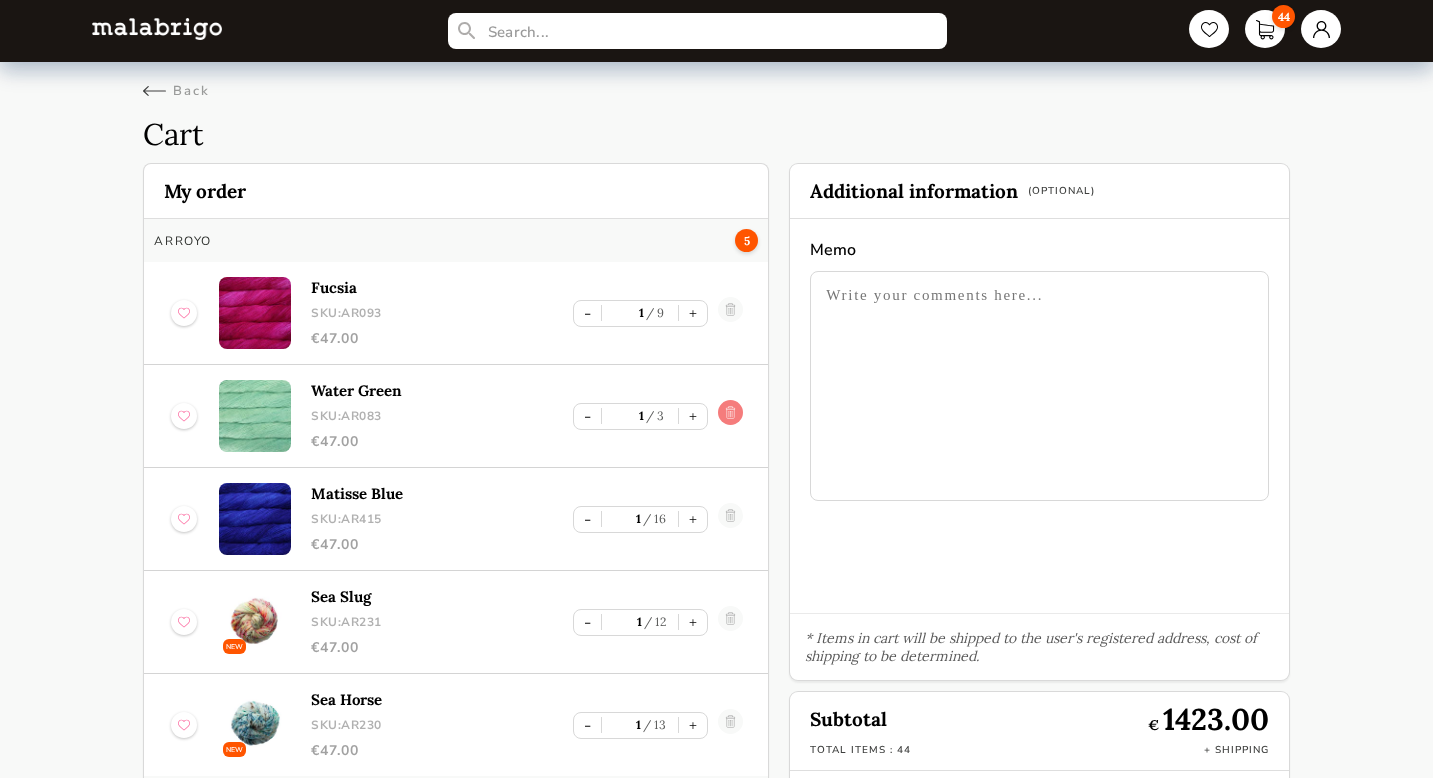 click at bounding box center [730, 416] 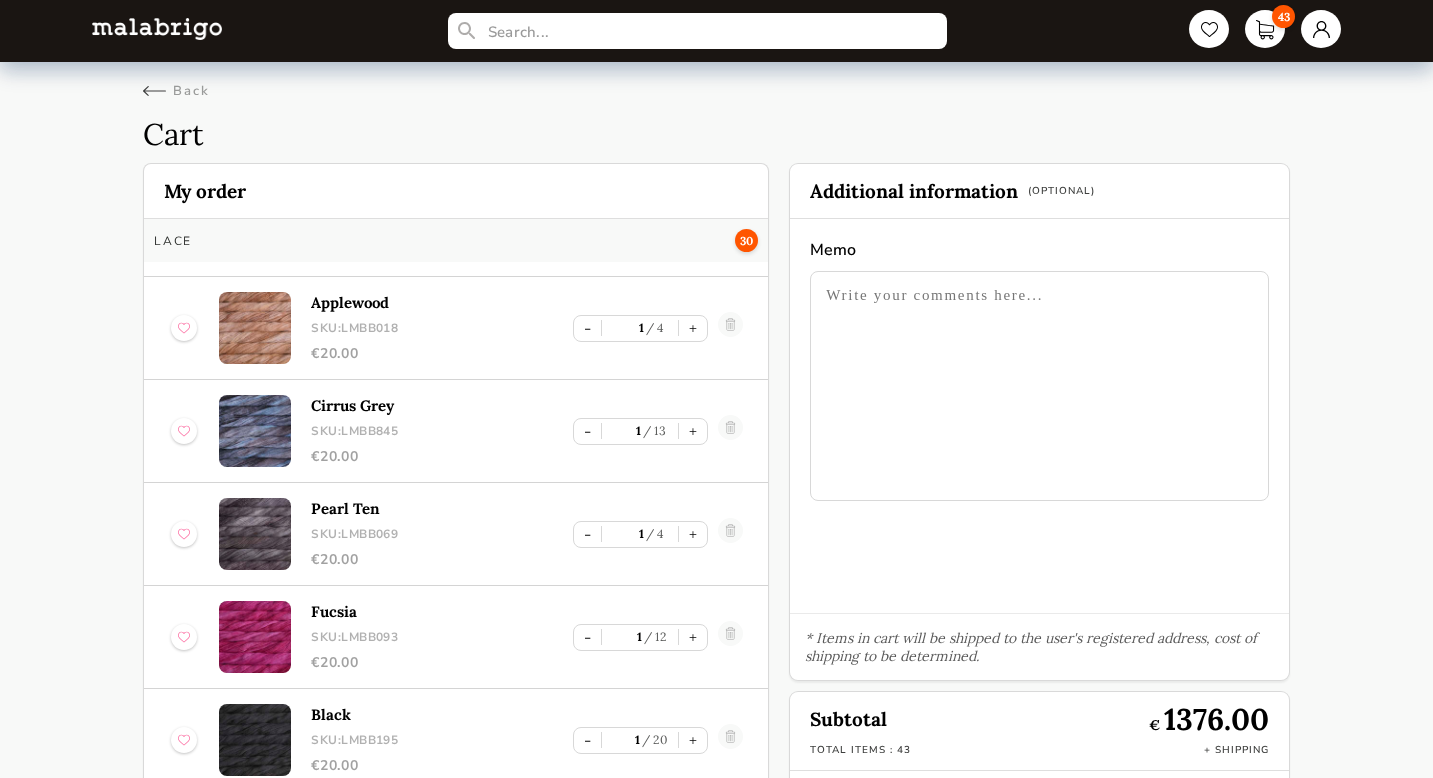 scroll, scrollTop: 1107, scrollLeft: 0, axis: vertical 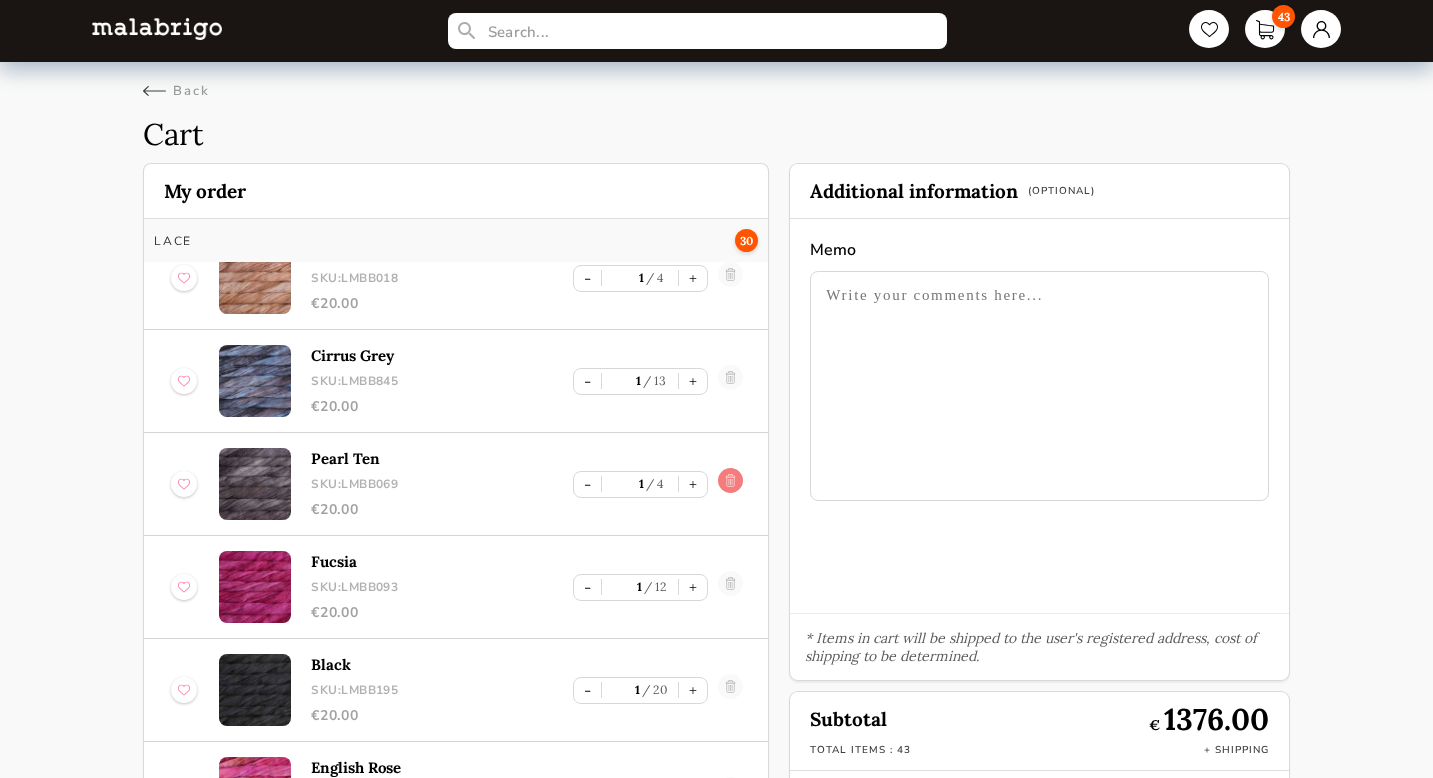 click at bounding box center [730, 484] 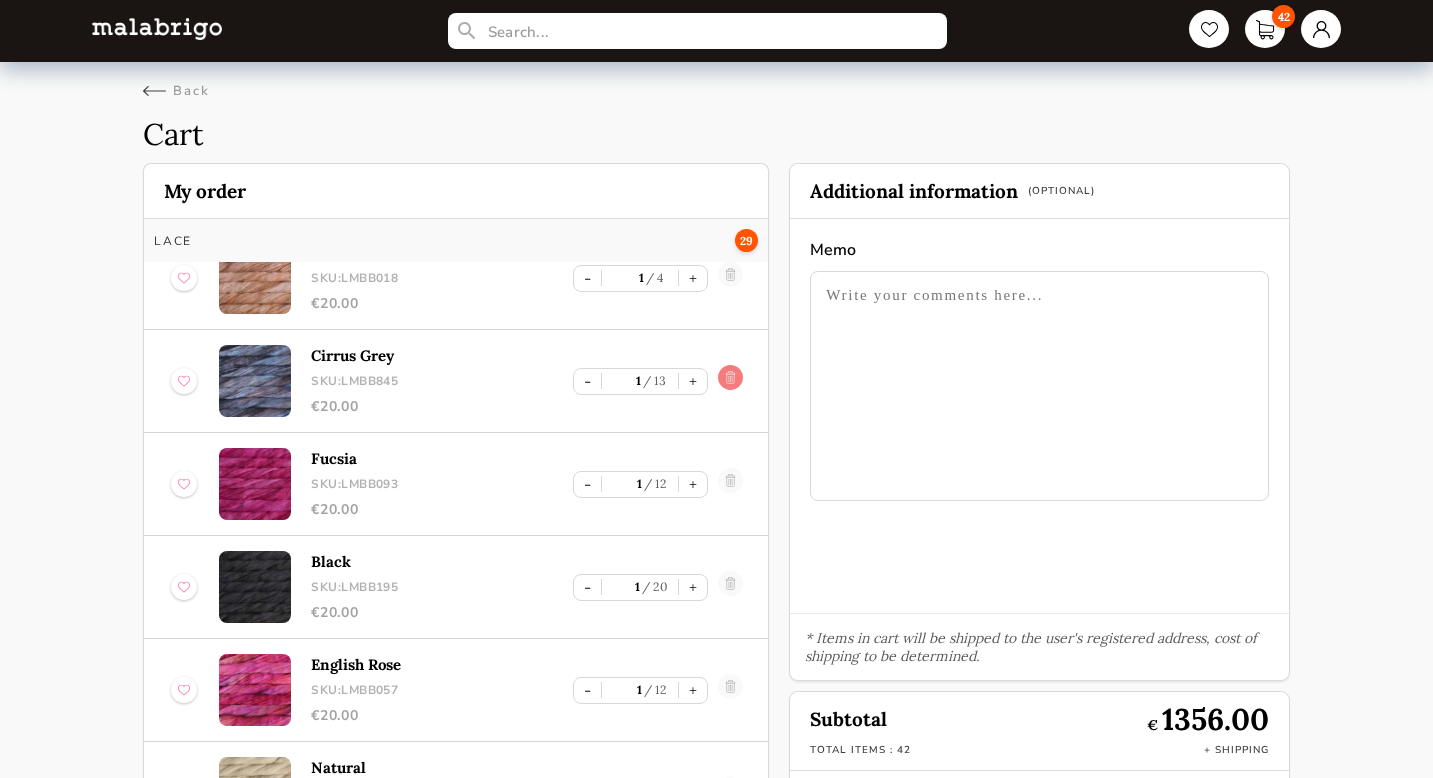 click at bounding box center [730, 381] 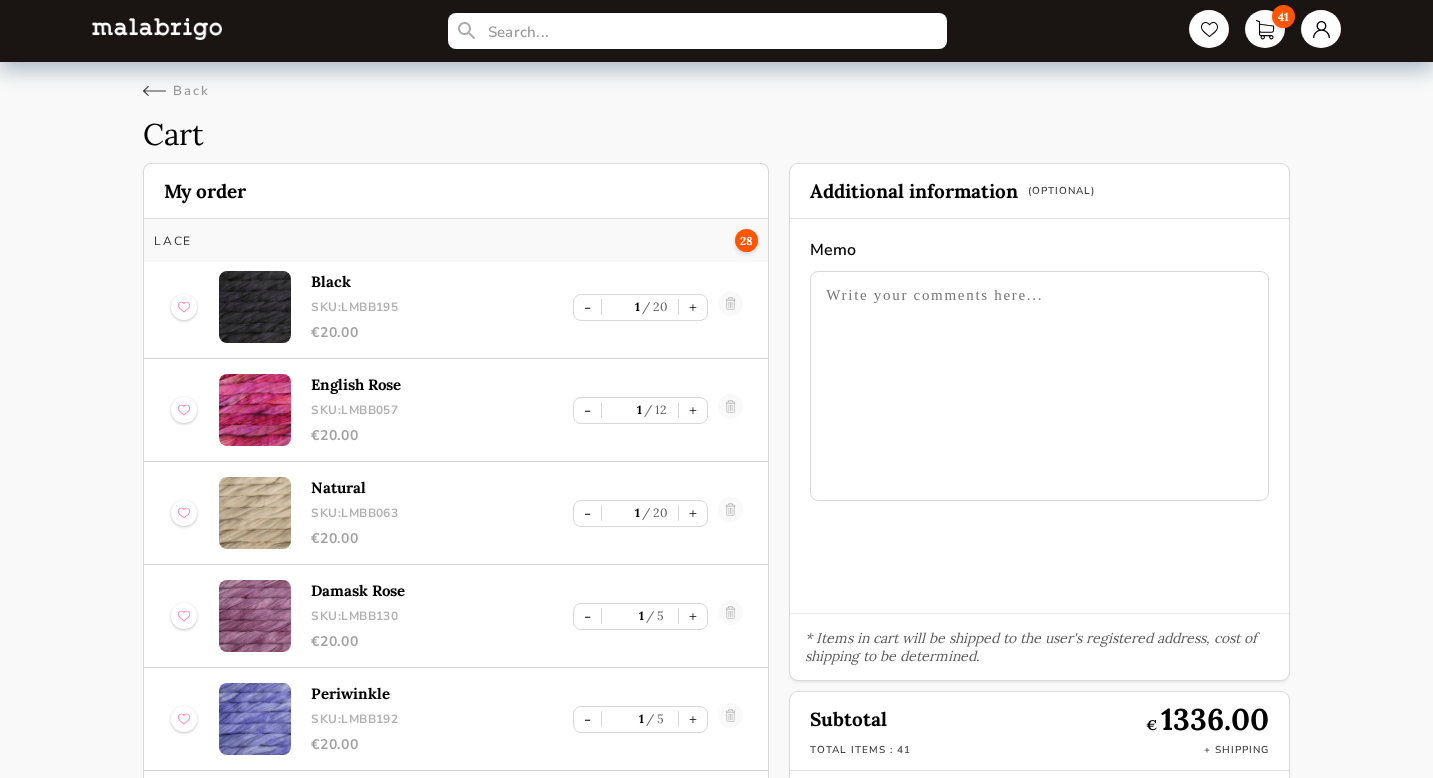 scroll, scrollTop: 1309, scrollLeft: 0, axis: vertical 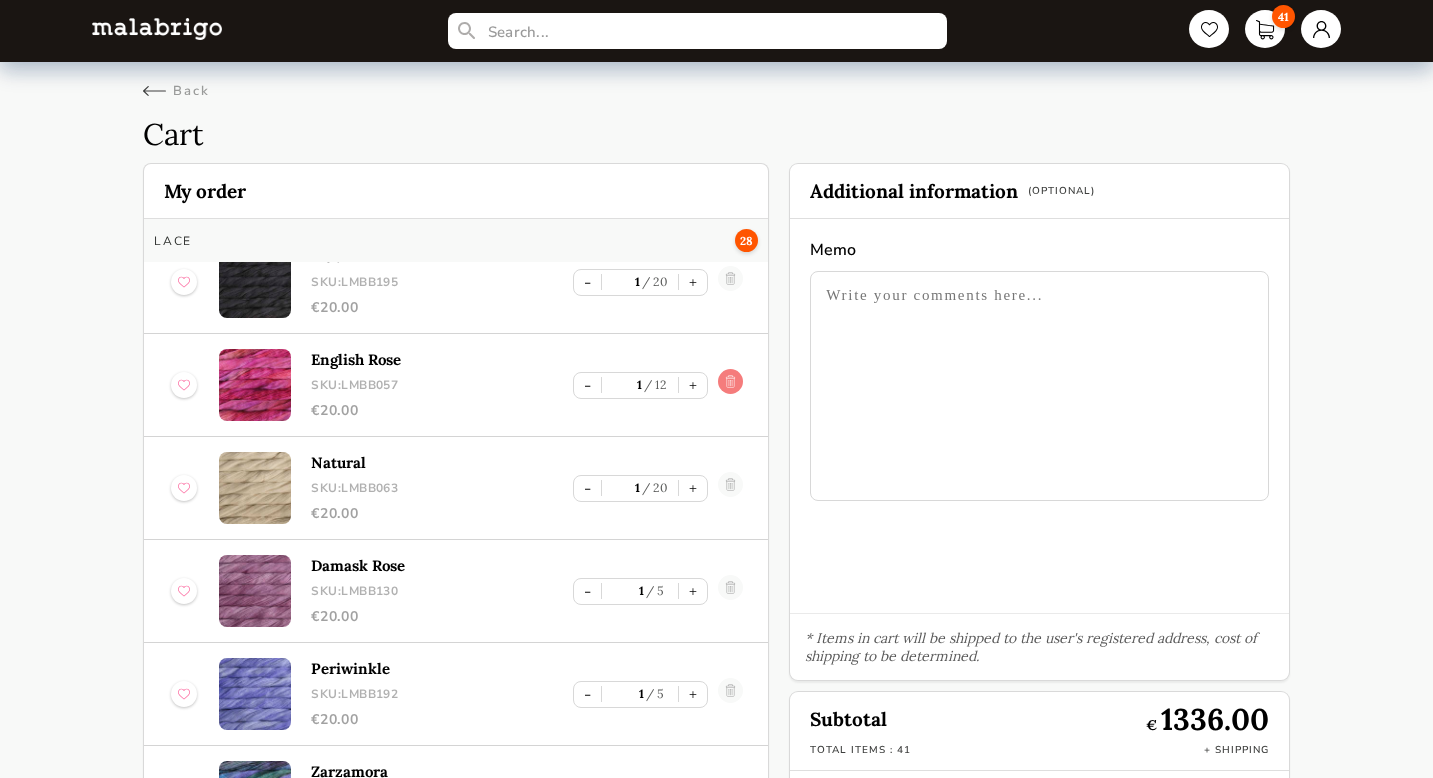 click at bounding box center (730, 385) 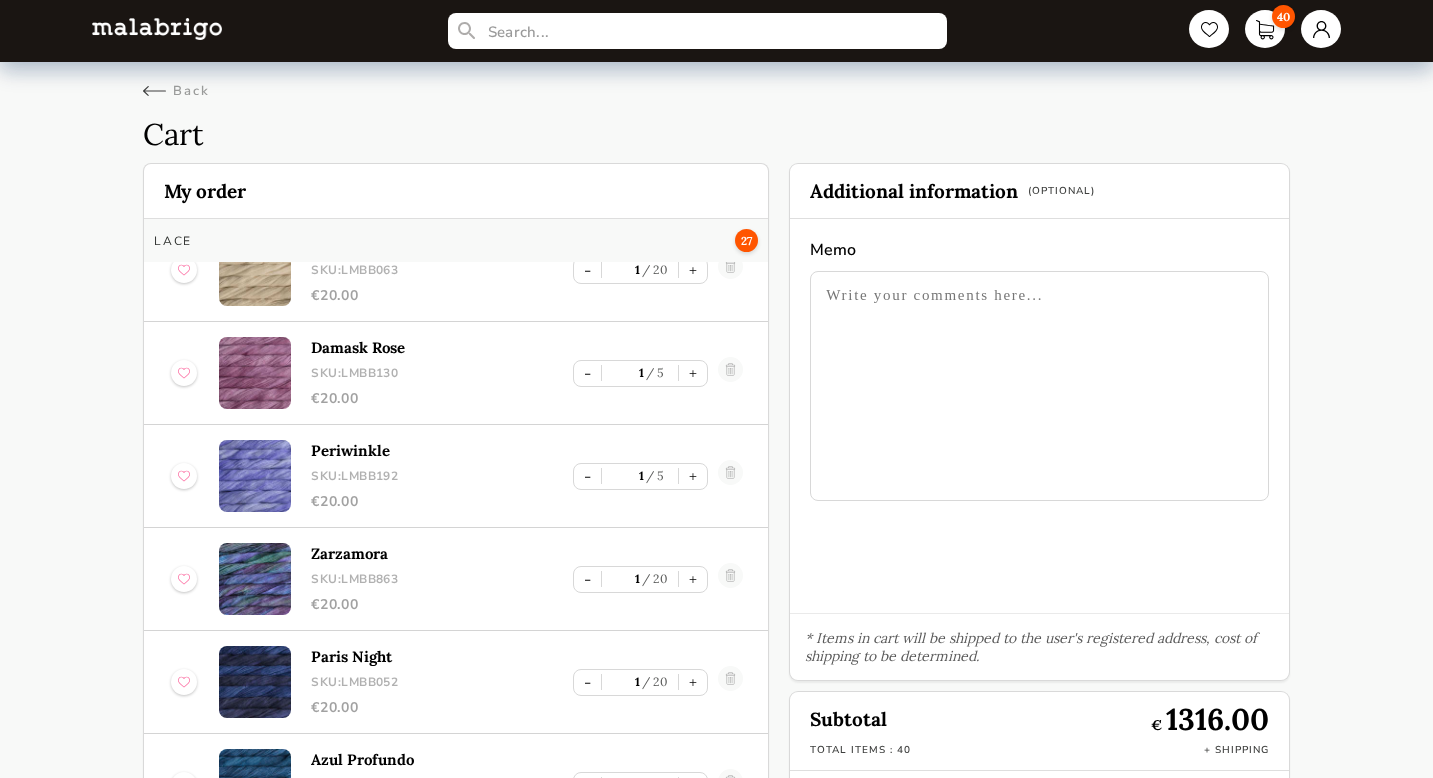 scroll, scrollTop: 1493, scrollLeft: 0, axis: vertical 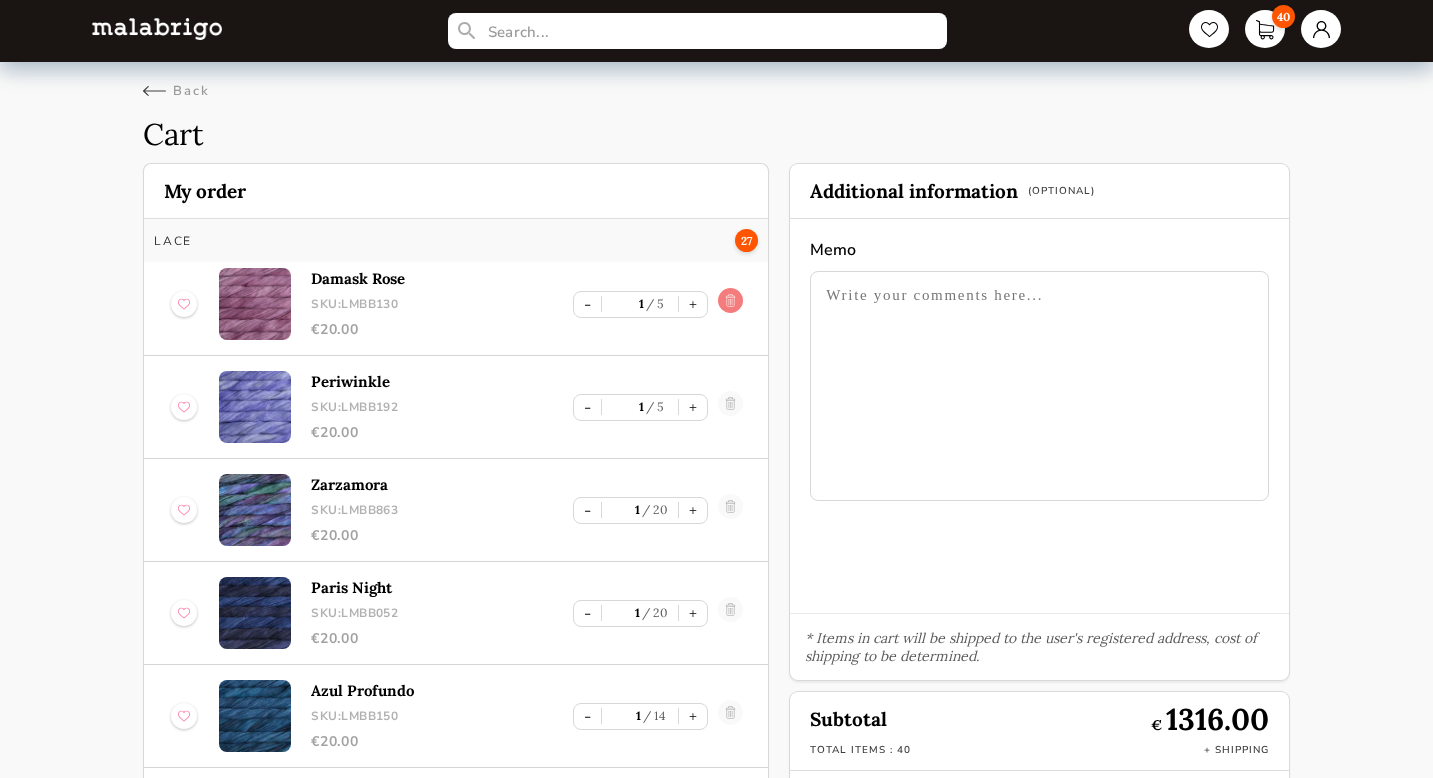 click at bounding box center (730, 304) 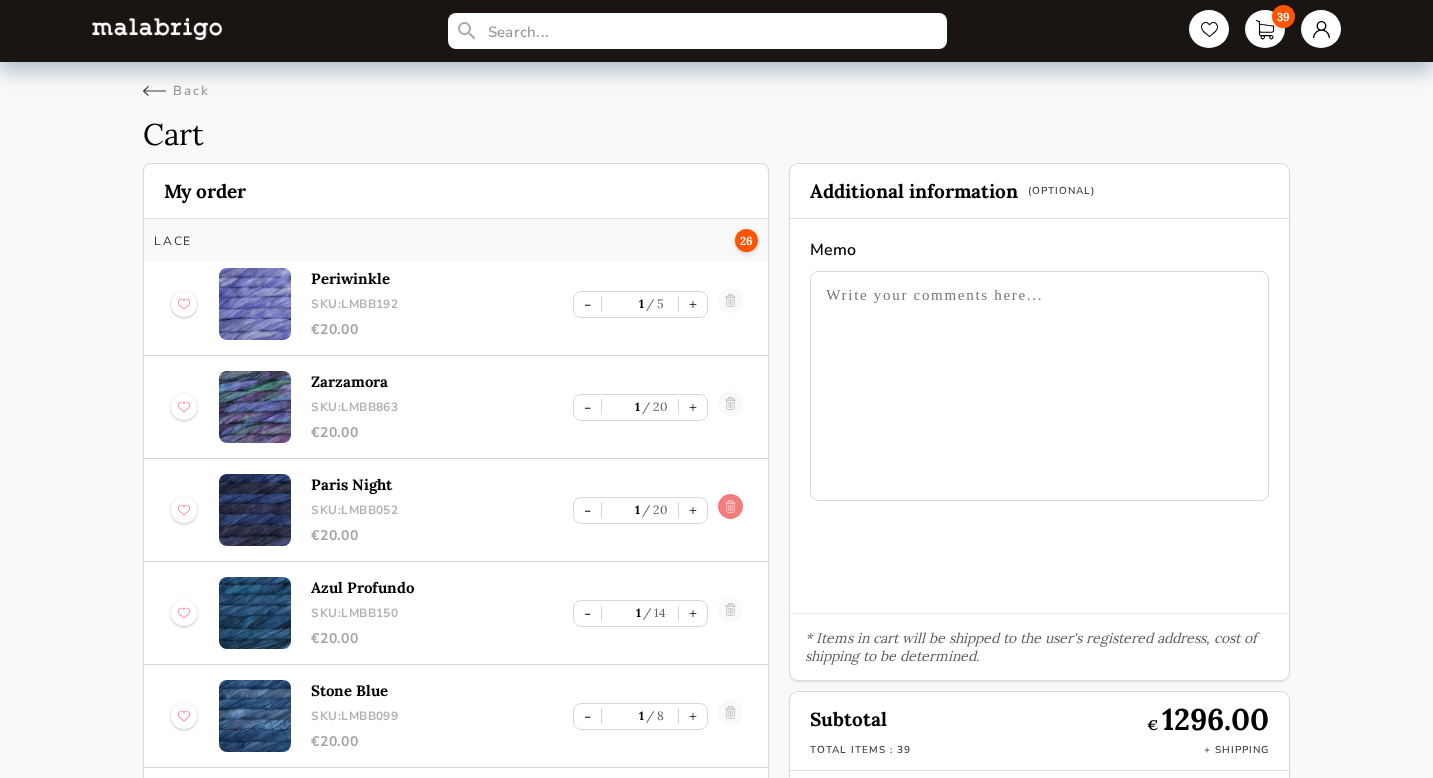 click at bounding box center (730, 510) 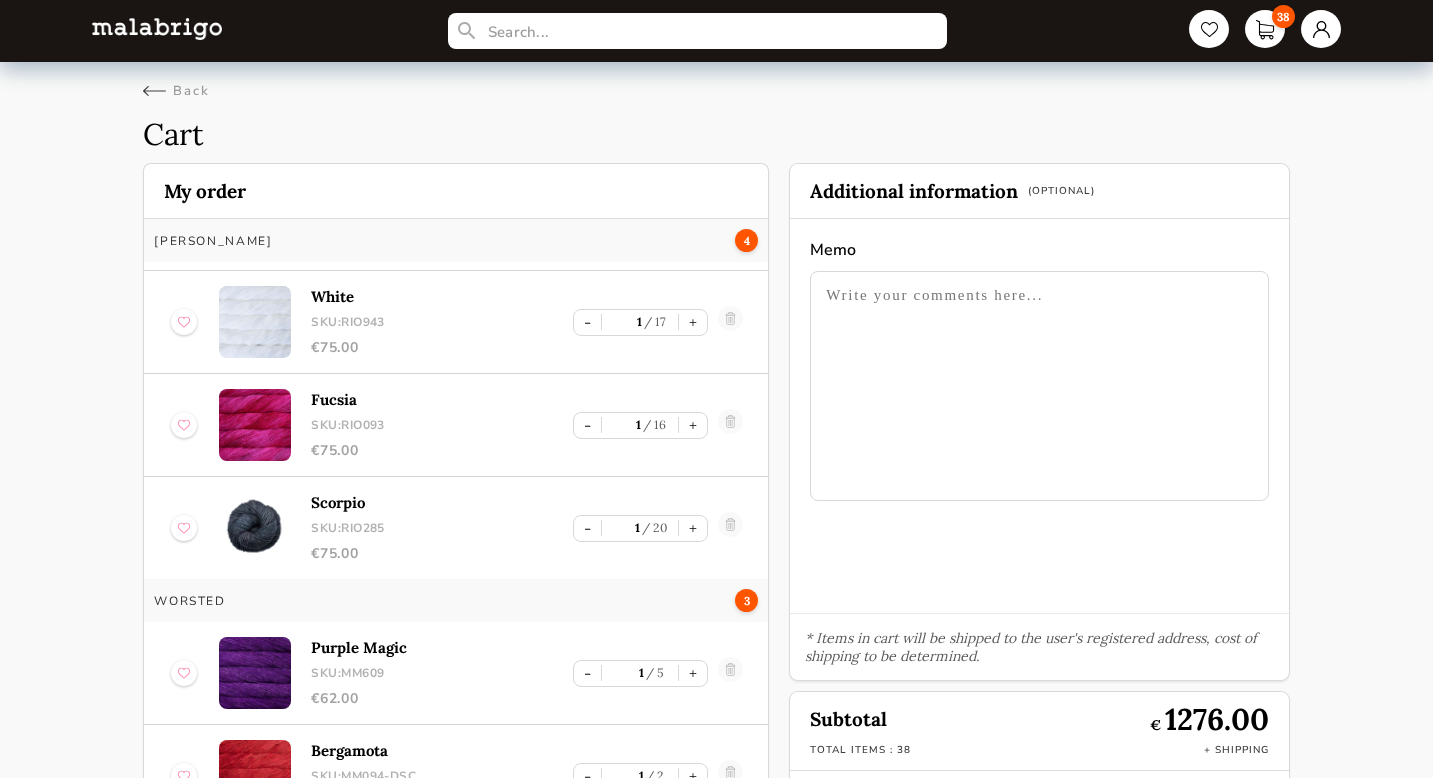 scroll, scrollTop: 3474, scrollLeft: 0, axis: vertical 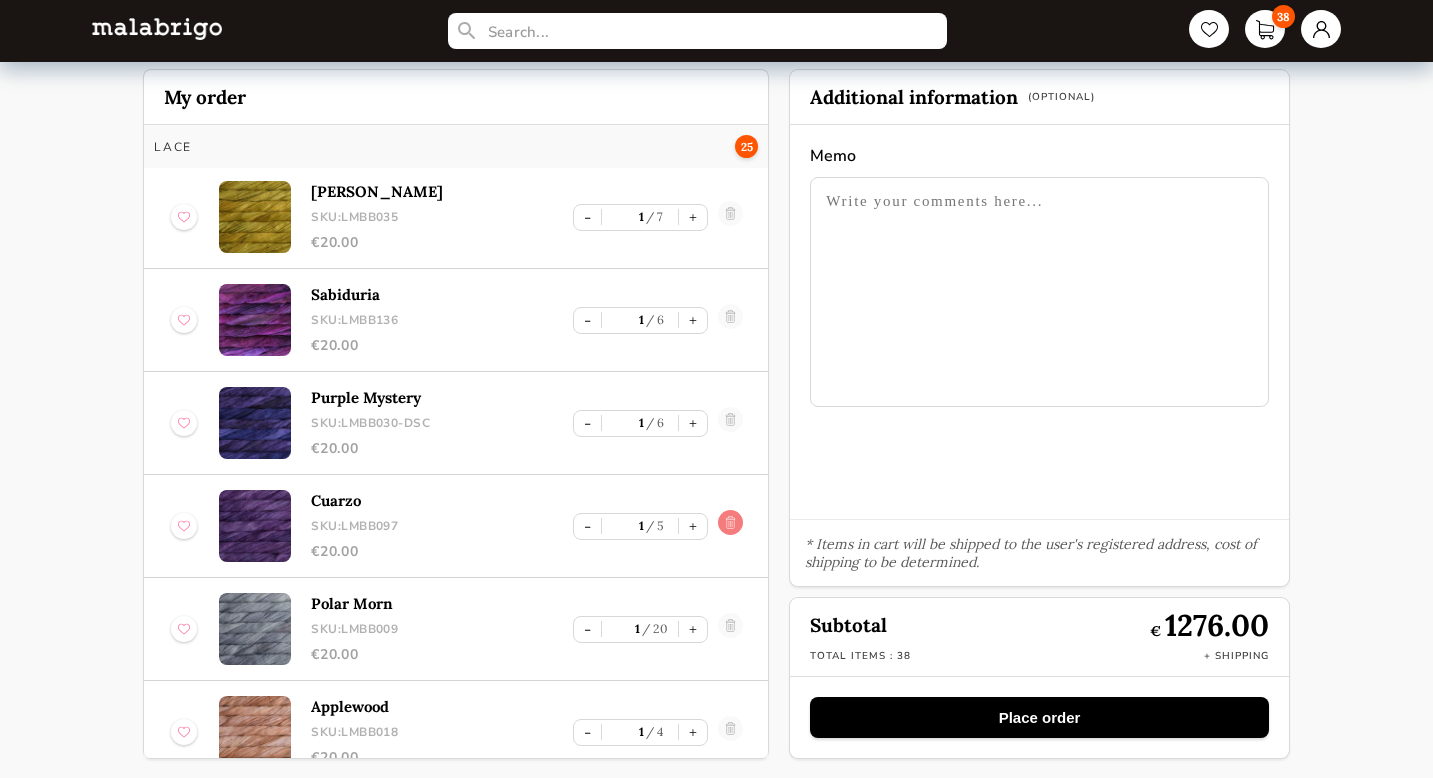click at bounding box center [730, 526] 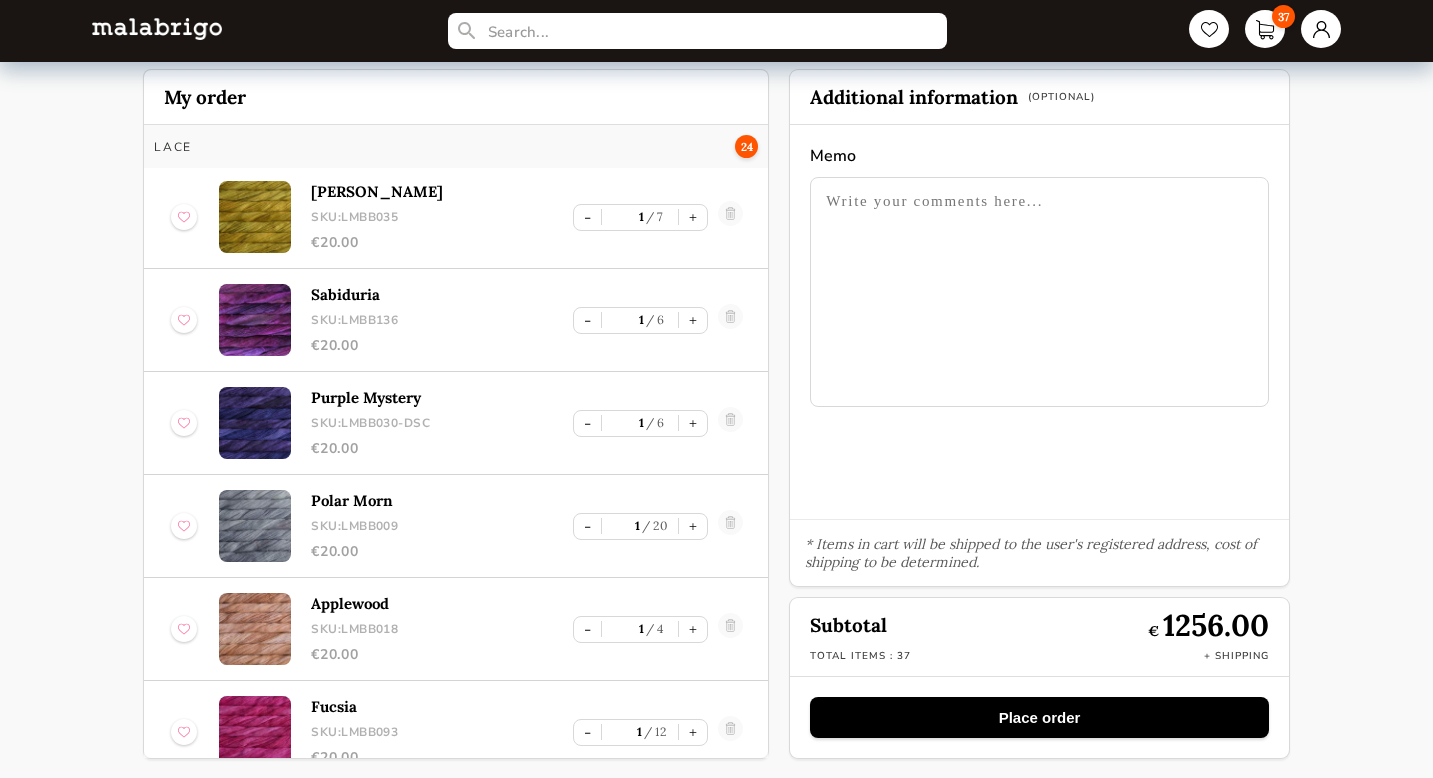 scroll, scrollTop: 91, scrollLeft: 0, axis: vertical 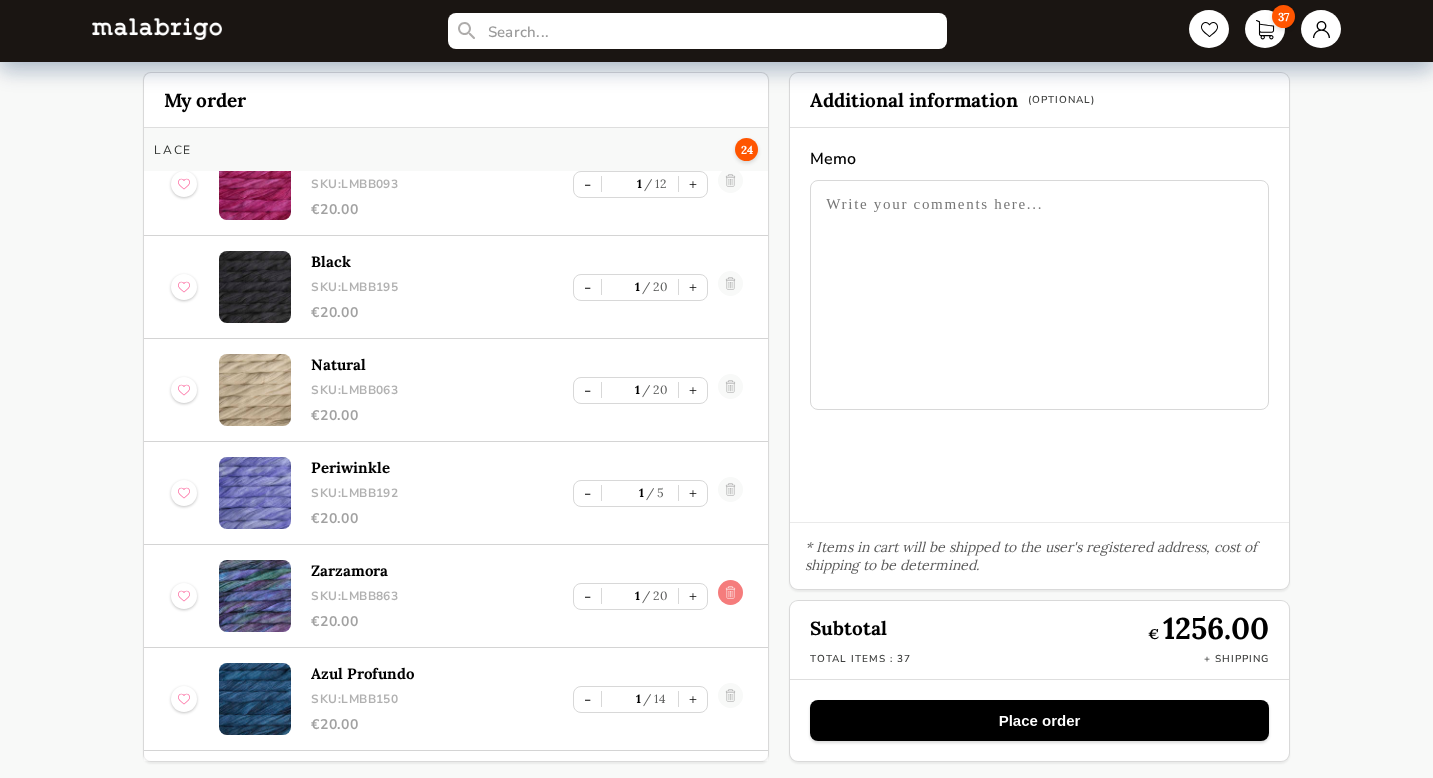 click at bounding box center (730, 596) 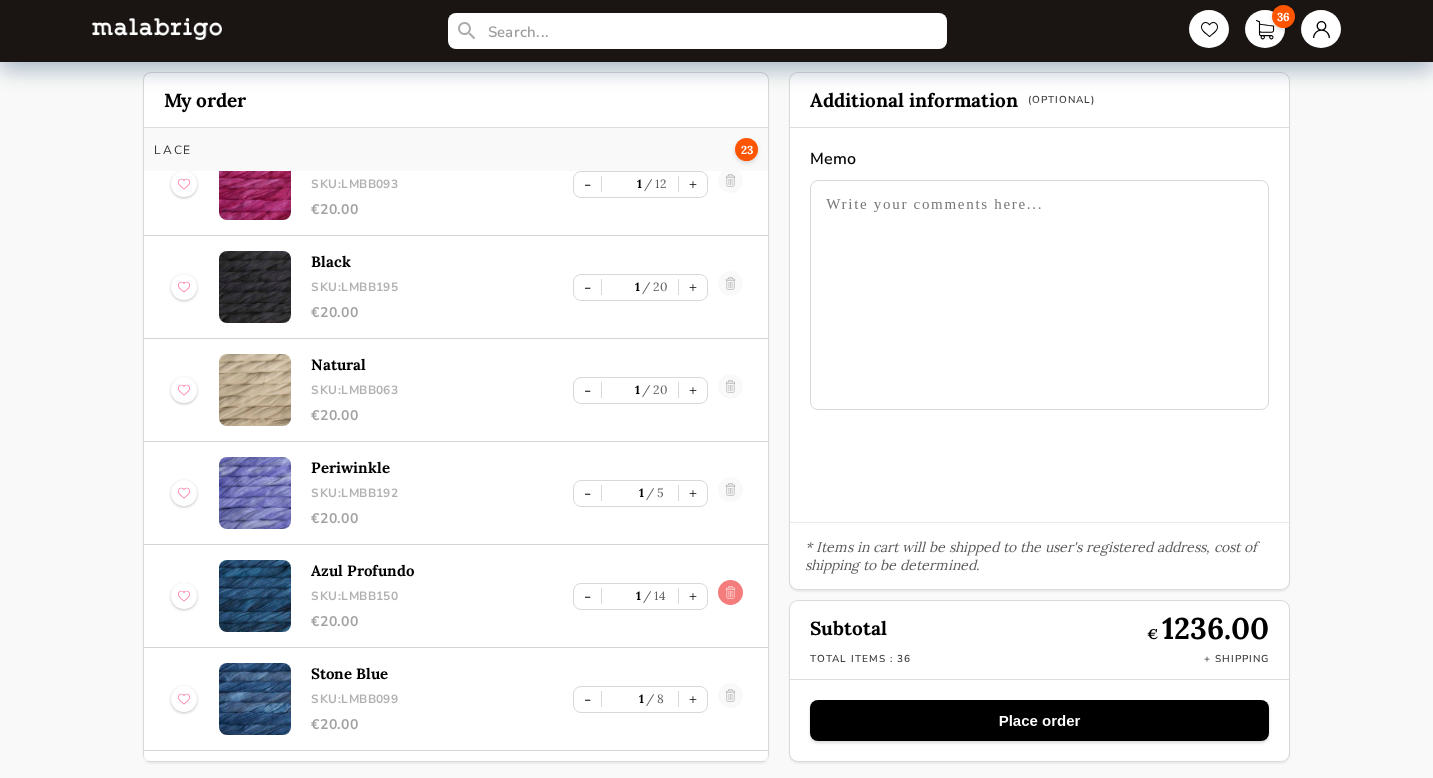 click at bounding box center [730, 596] 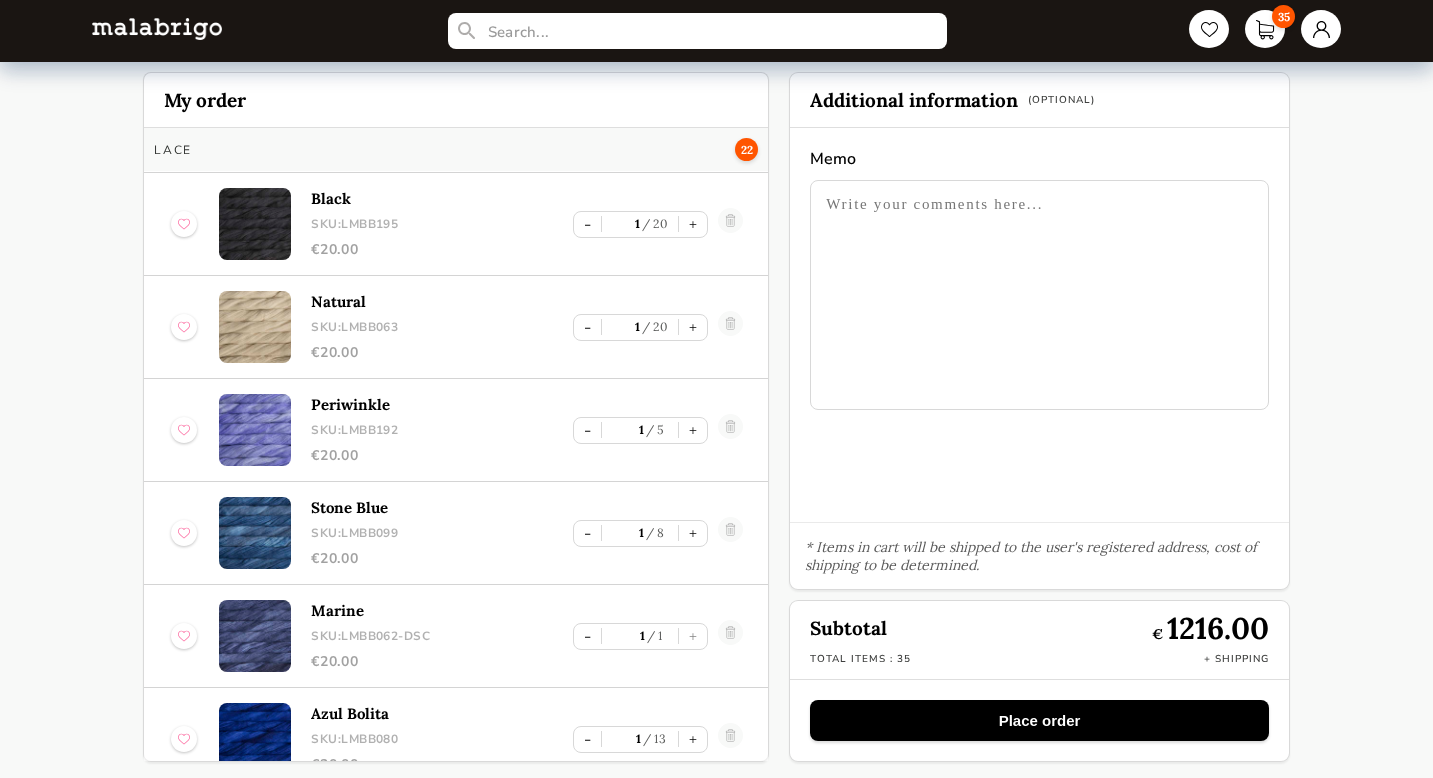 scroll, scrollTop: 1179, scrollLeft: 0, axis: vertical 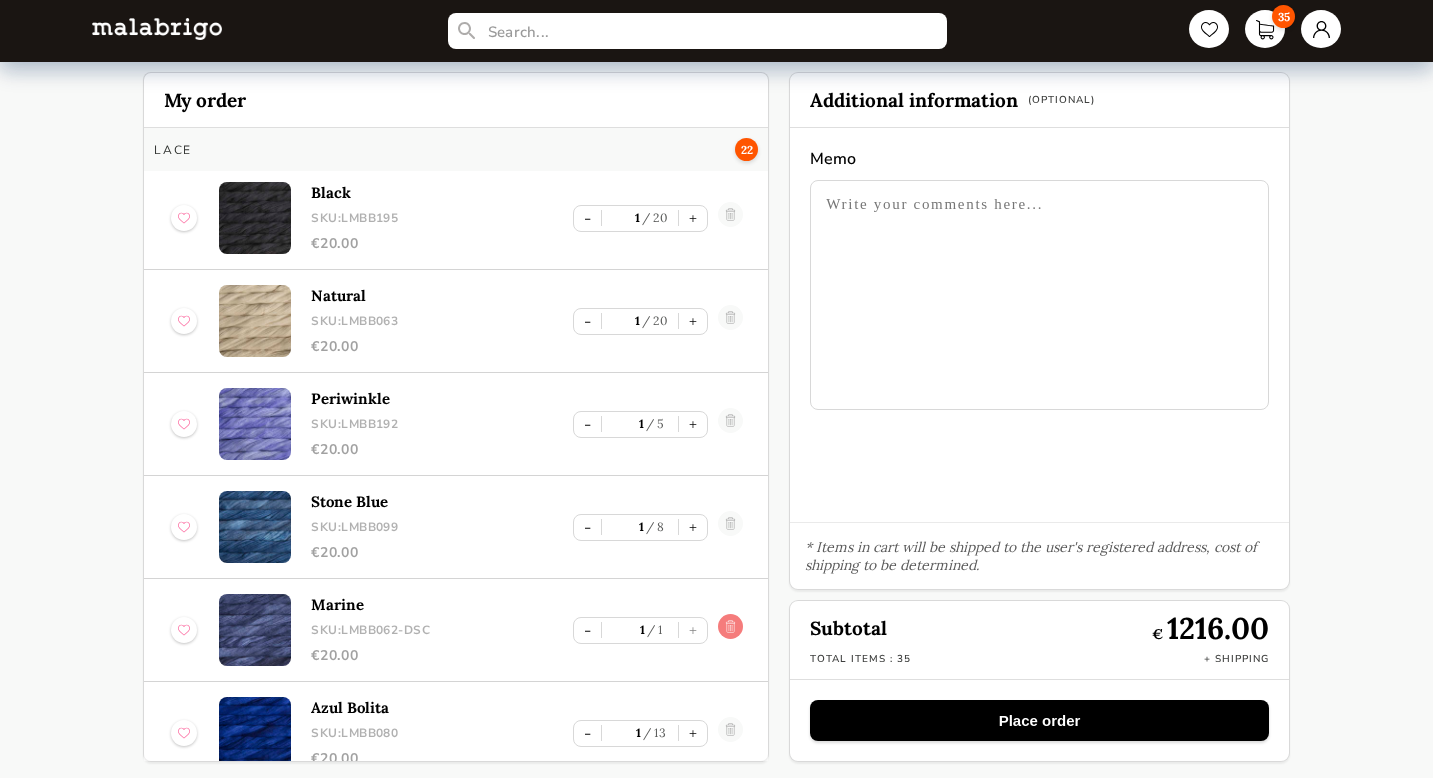click at bounding box center (730, 630) 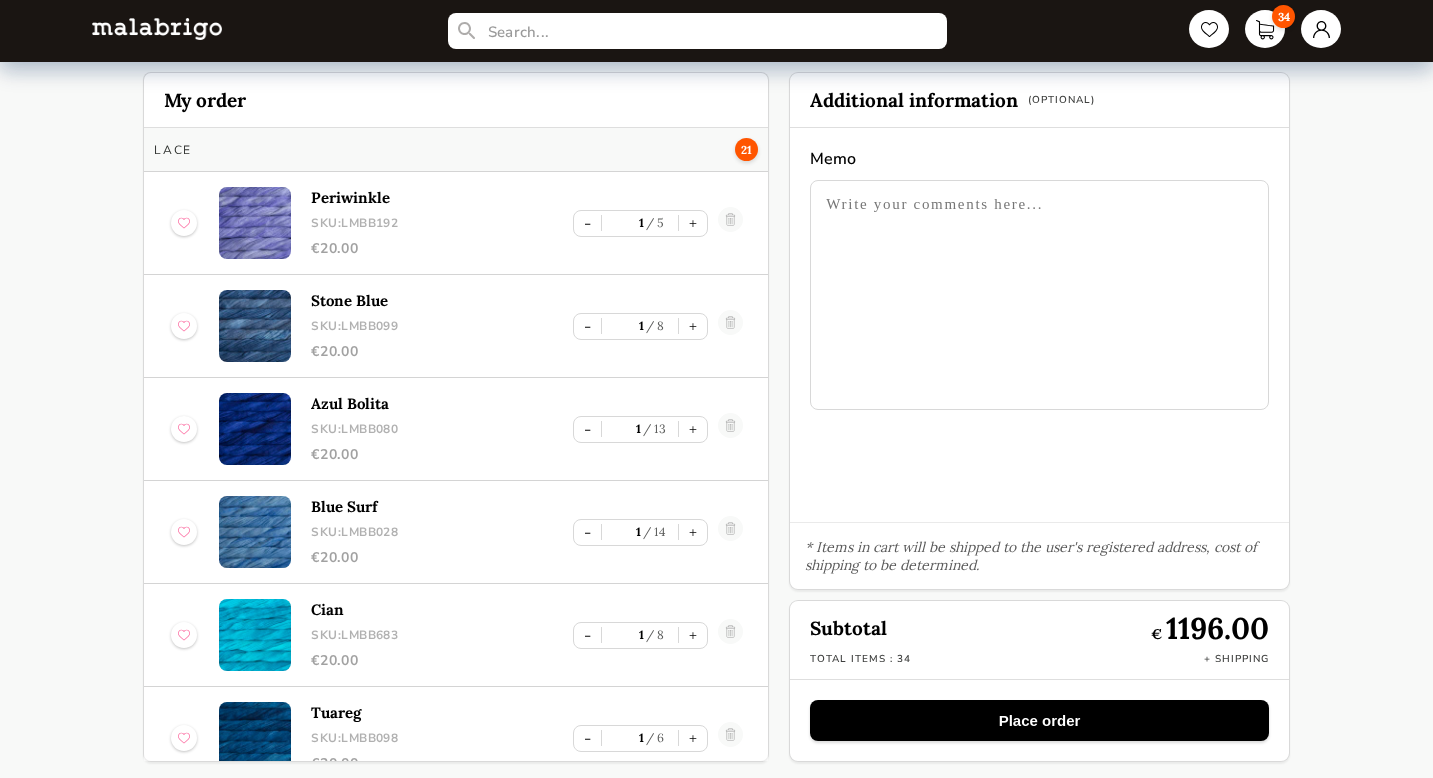 scroll, scrollTop: 1395, scrollLeft: 0, axis: vertical 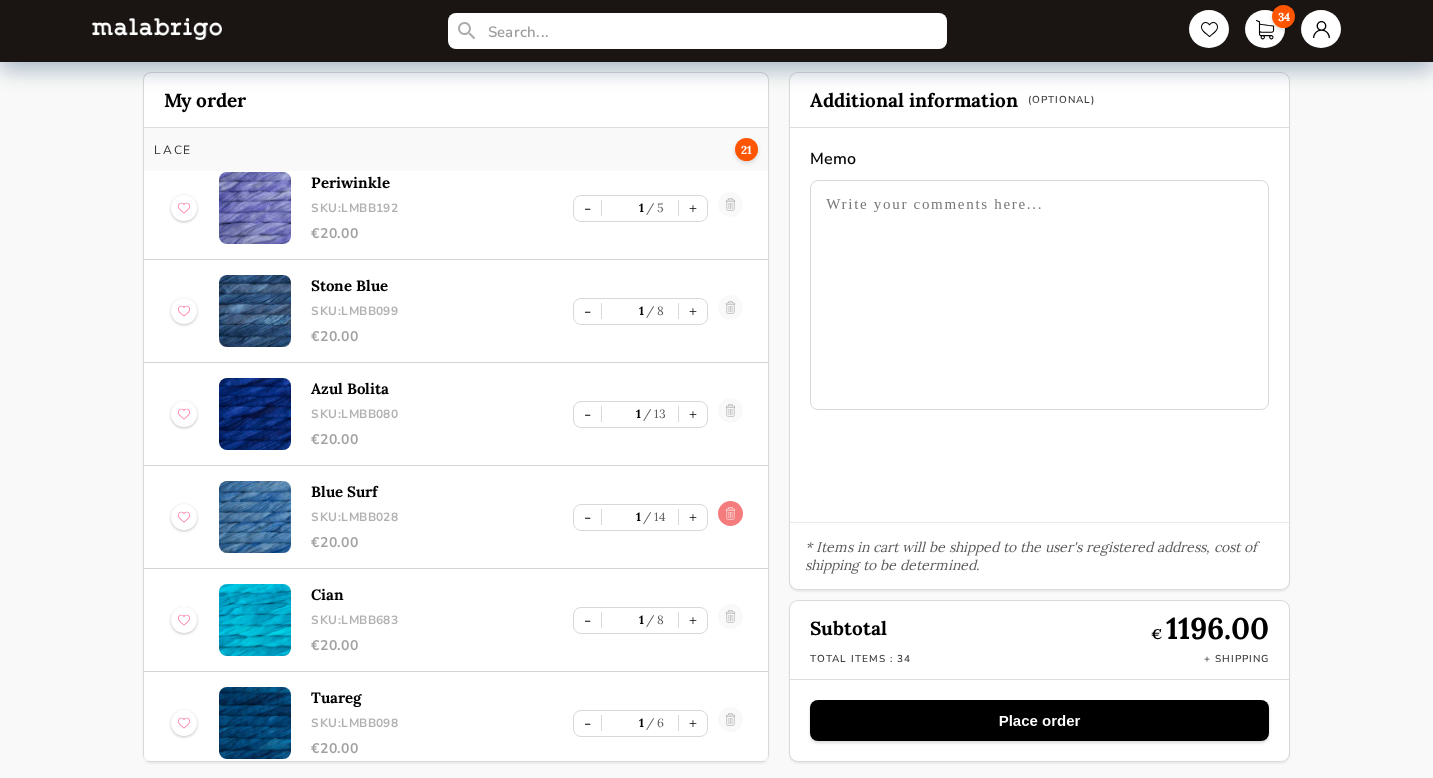 click at bounding box center (730, 517) 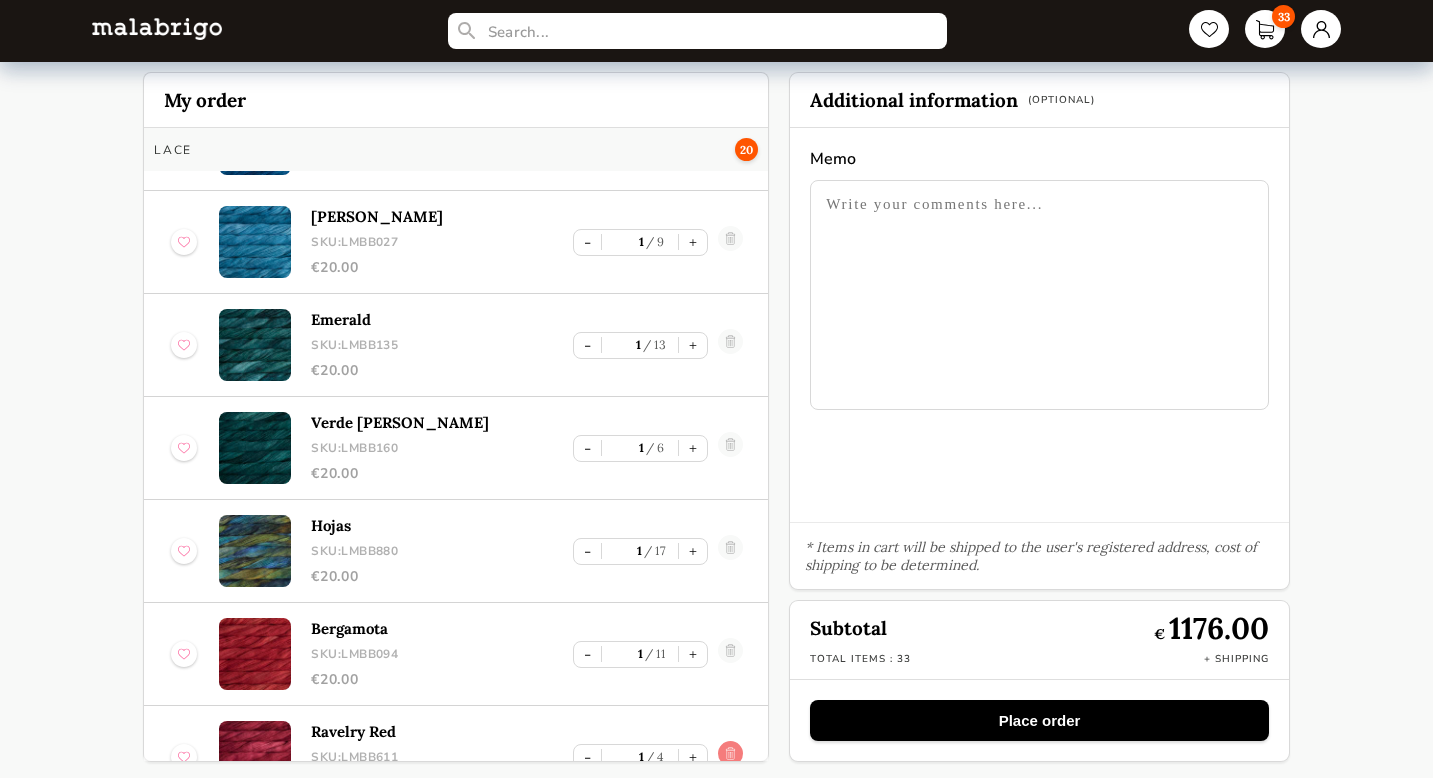 scroll, scrollTop: 1846, scrollLeft: 0, axis: vertical 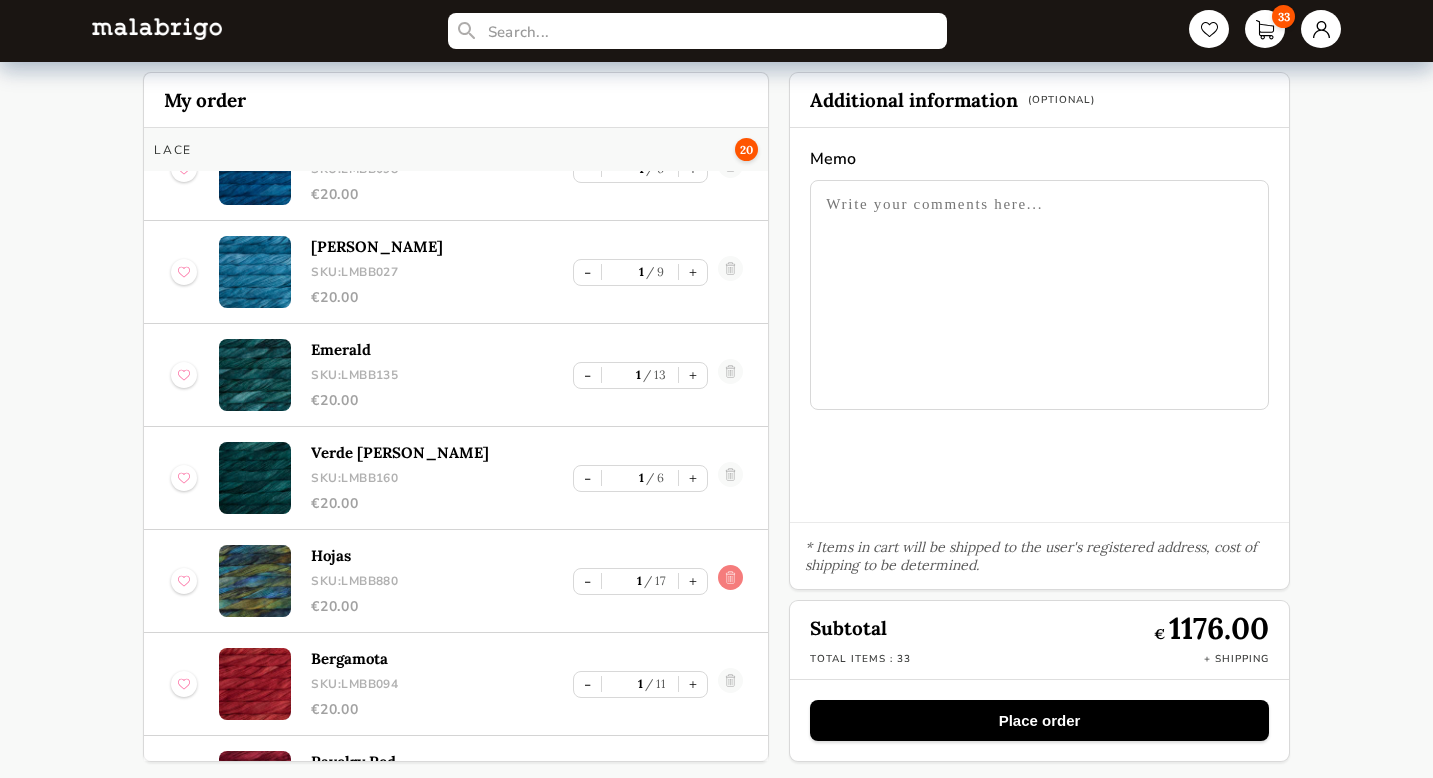 click at bounding box center (730, 581) 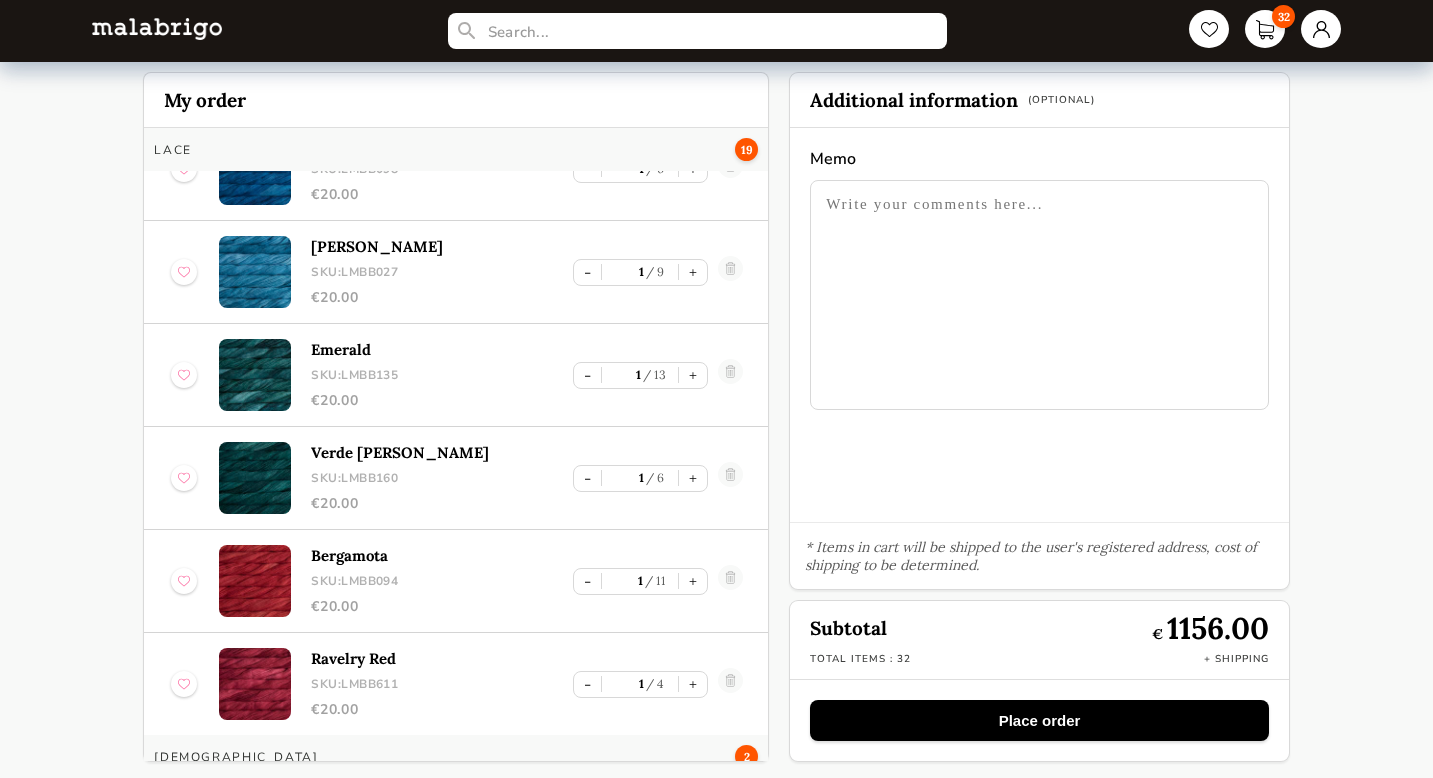 click at bounding box center [255, 478] 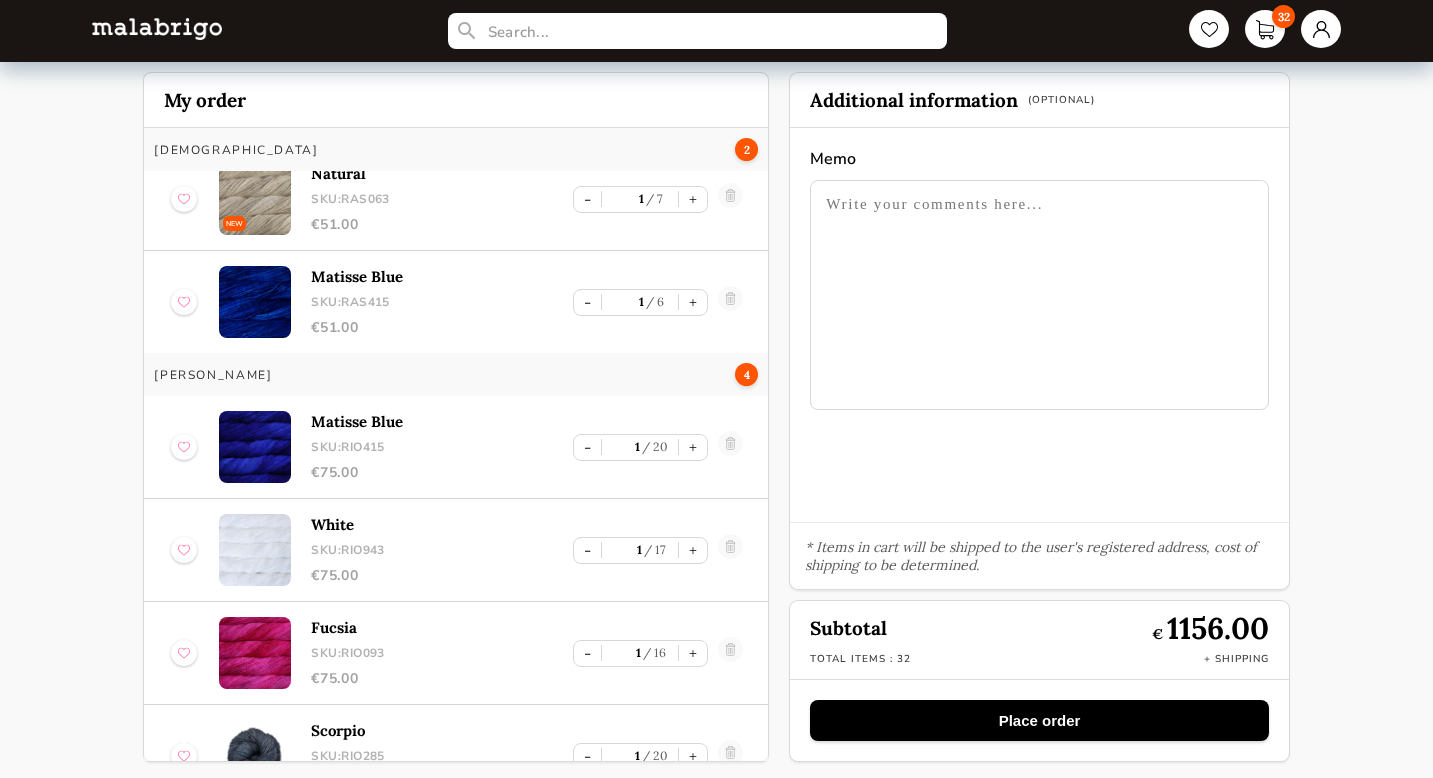 scroll, scrollTop: 2859, scrollLeft: 0, axis: vertical 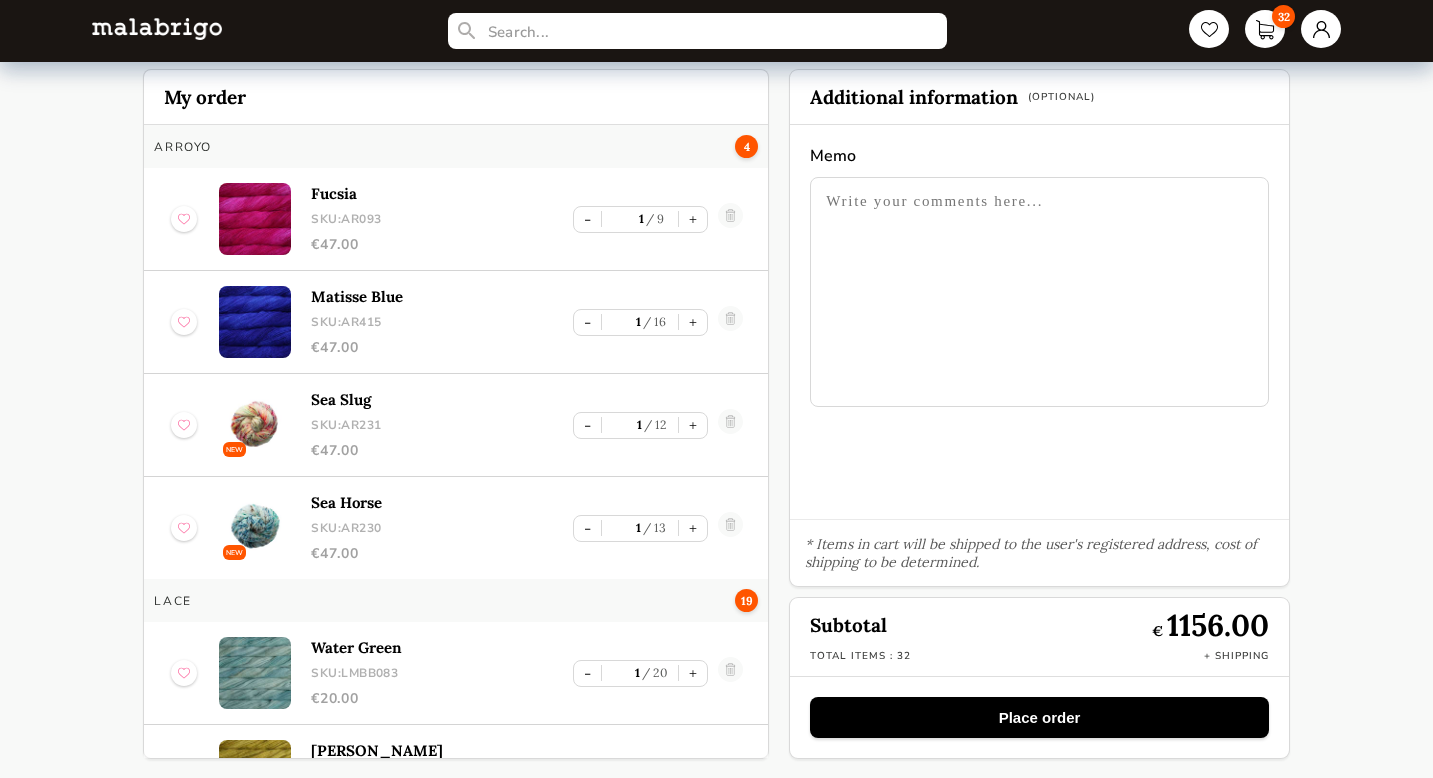 click at bounding box center [157, 28] 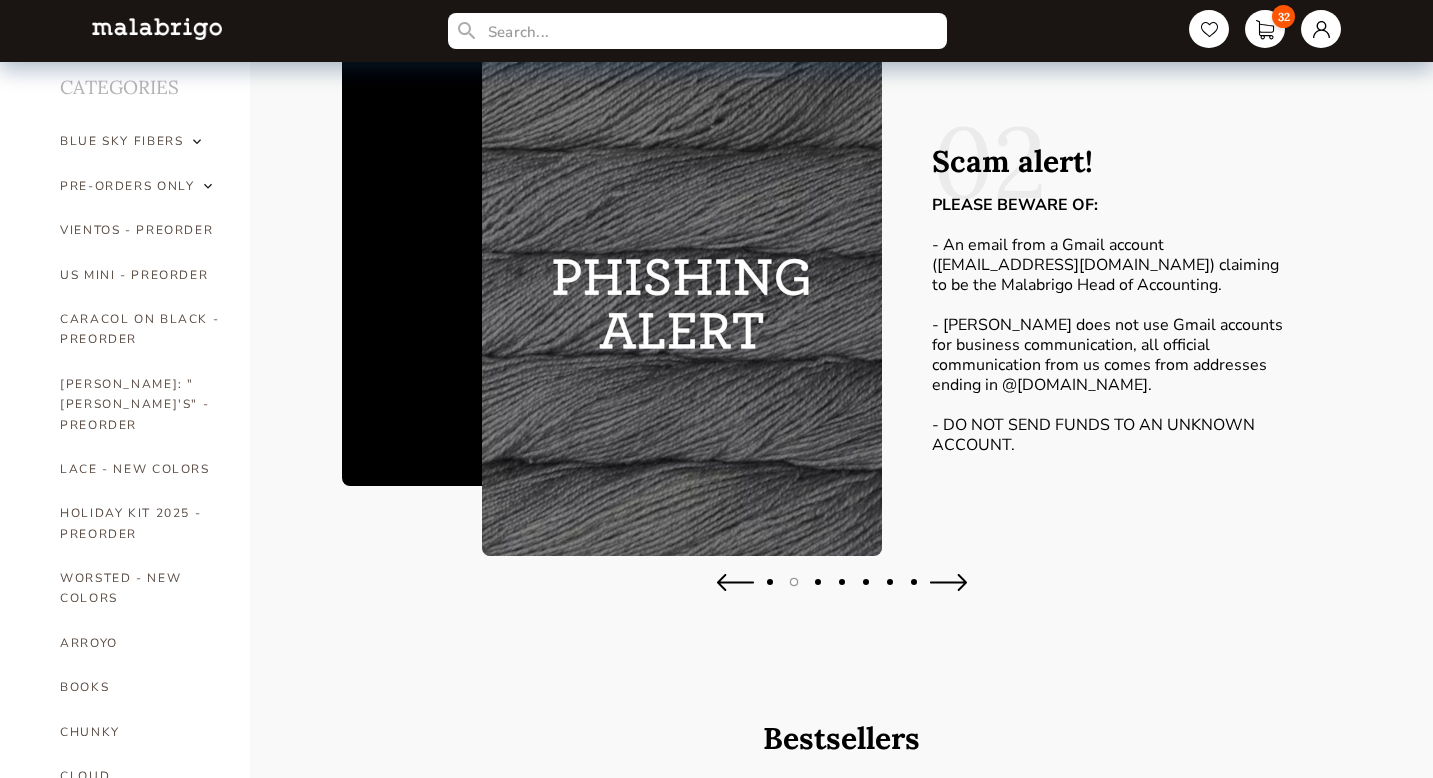 scroll, scrollTop: 0, scrollLeft: 0, axis: both 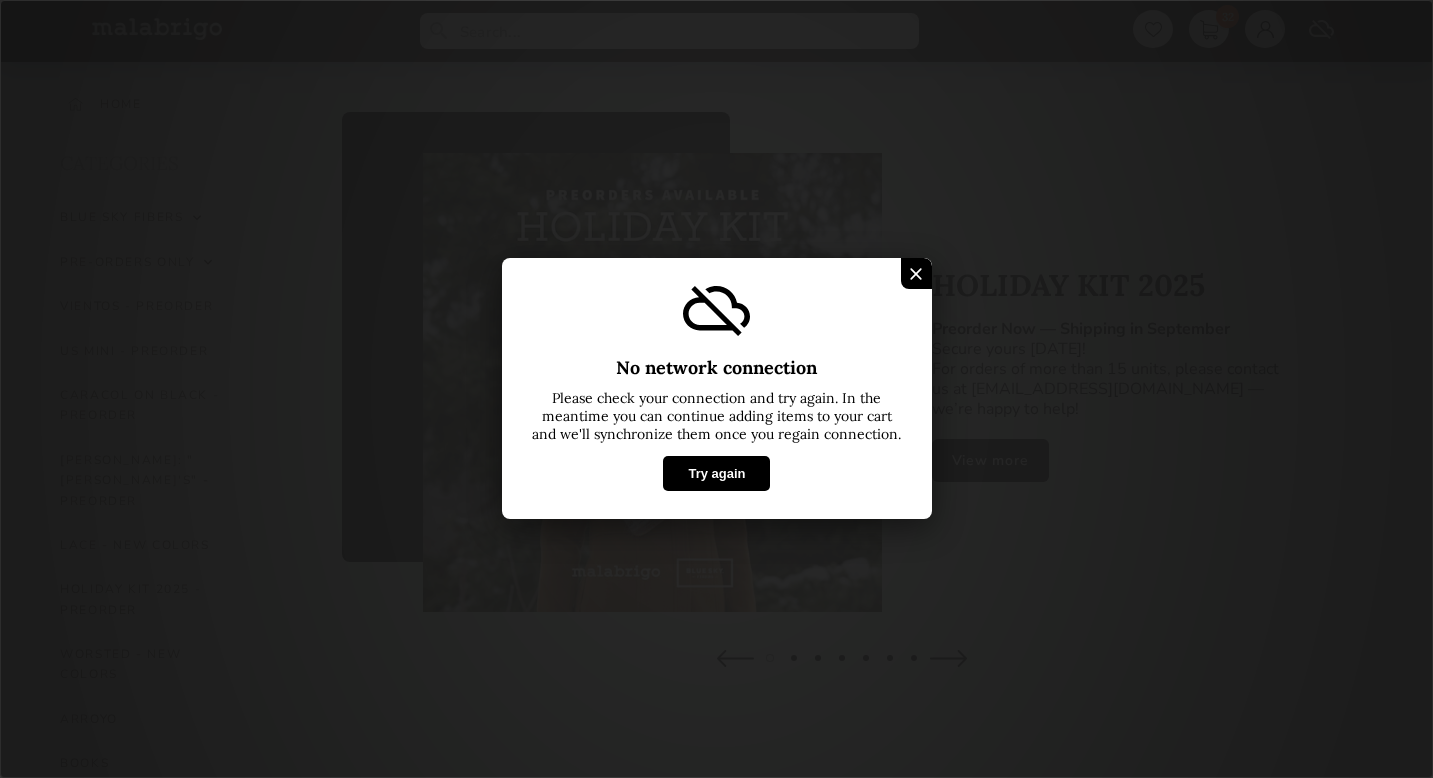 click on "Try again" at bounding box center (716, 474) 